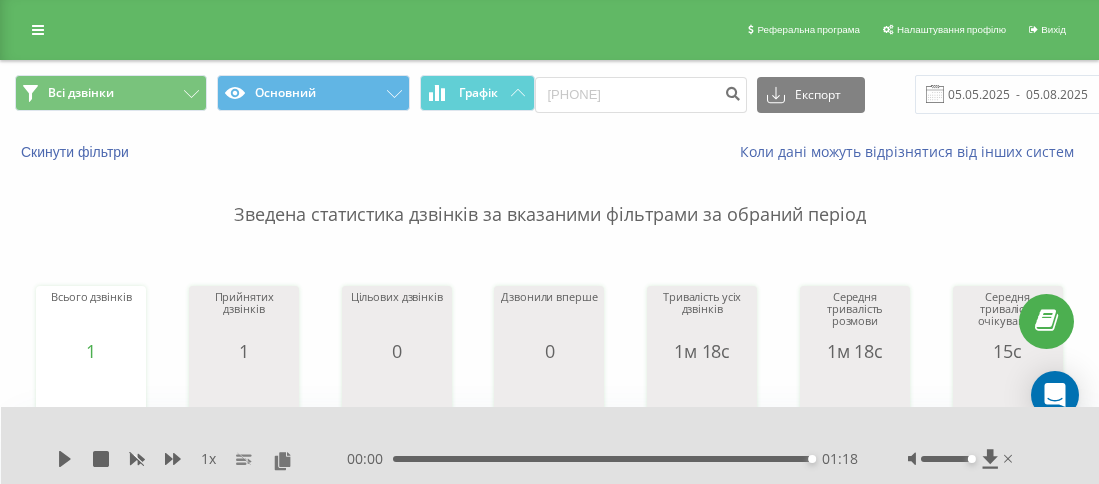 scroll, scrollTop: 668, scrollLeft: 0, axis: vertical 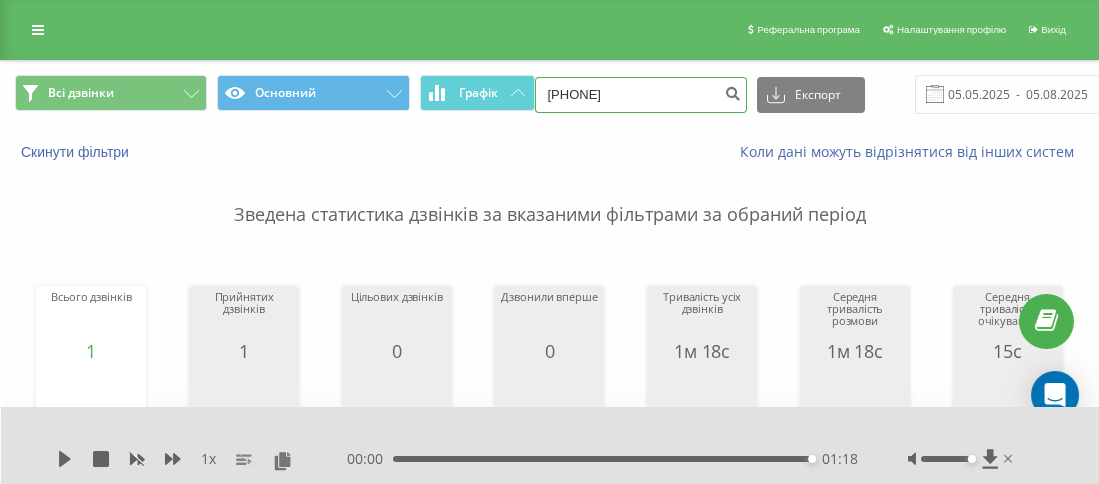 drag, startPoint x: 685, startPoint y: 95, endPoint x: 609, endPoint y: 86, distance: 76.53104 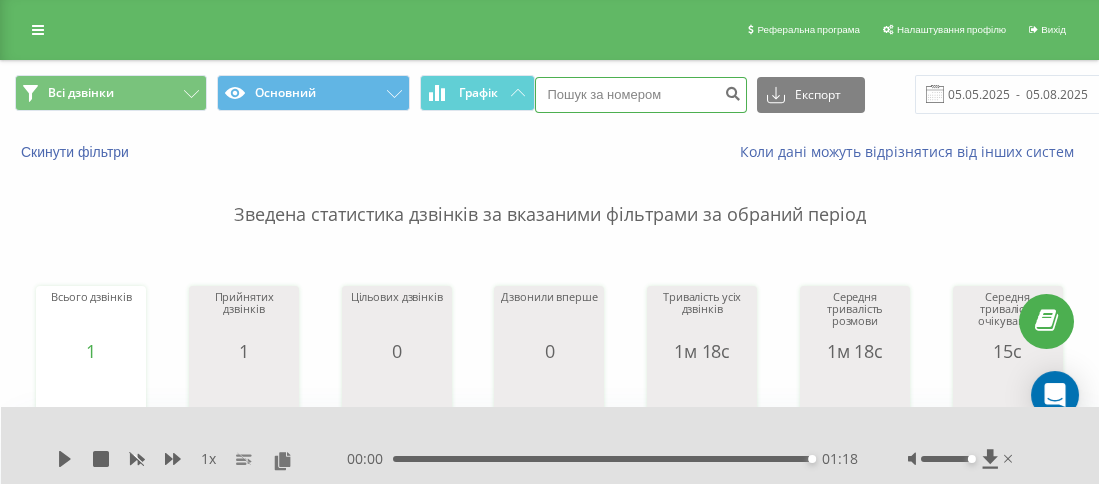 paste on "[PHONE]" 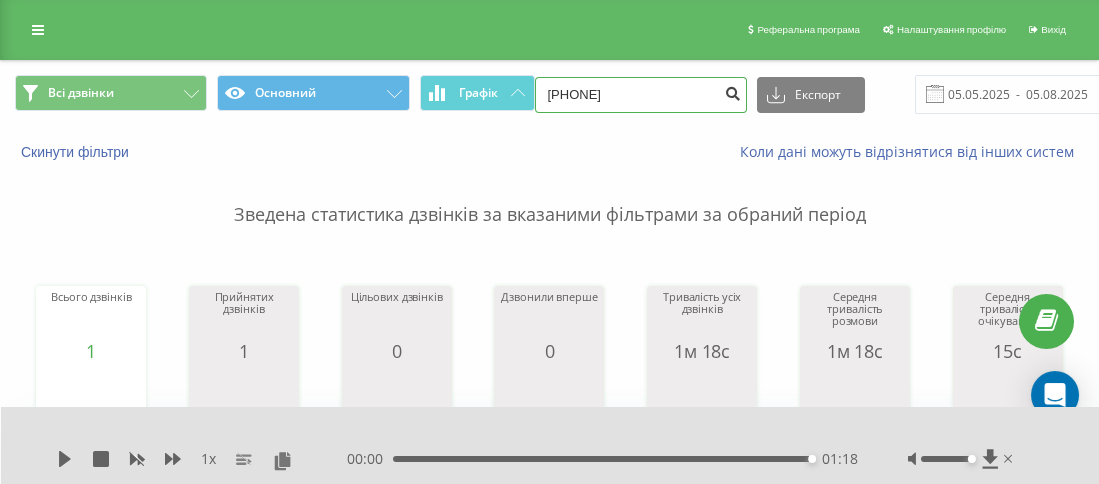 type on "380971658526" 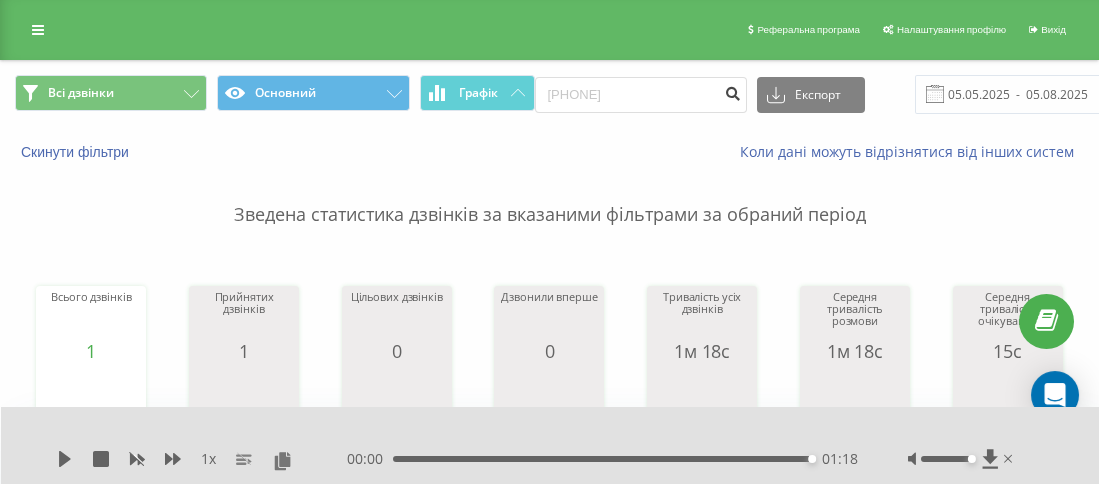 click at bounding box center [733, 95] 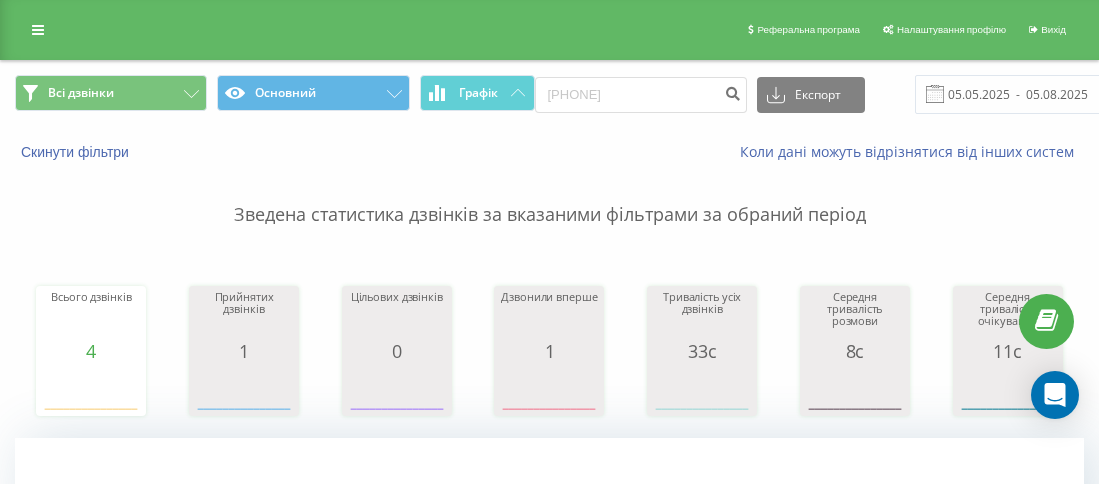 scroll, scrollTop: 0, scrollLeft: 0, axis: both 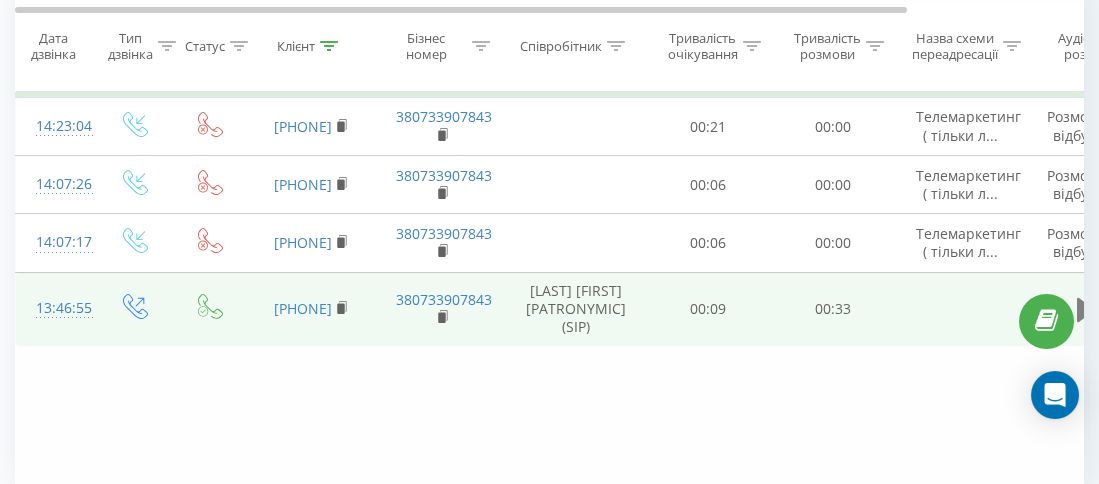 click 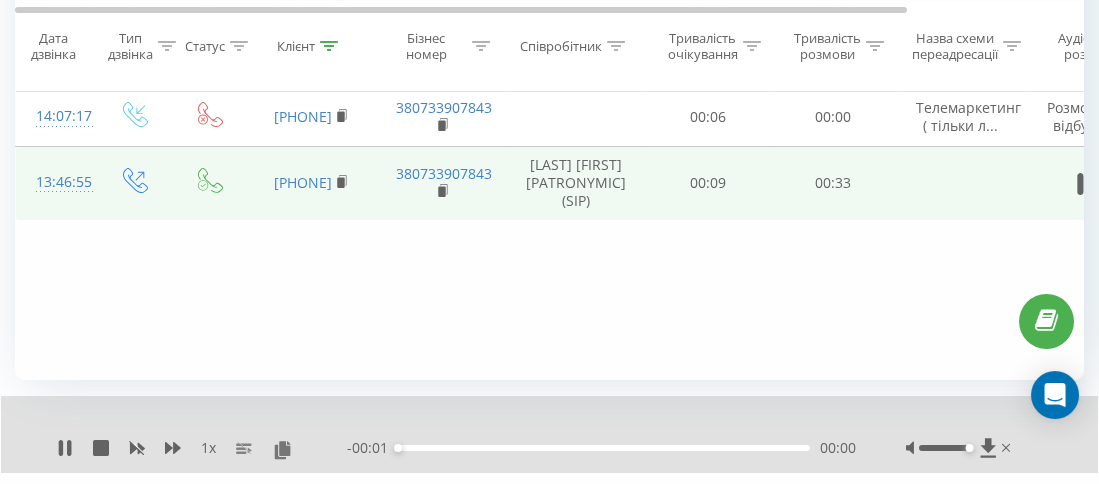 scroll, scrollTop: 1071, scrollLeft: 0, axis: vertical 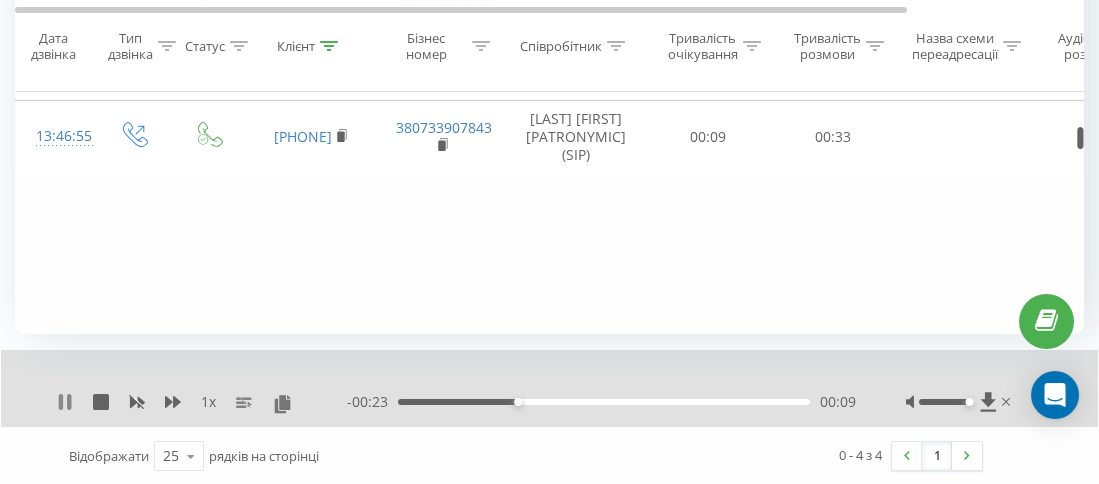 click 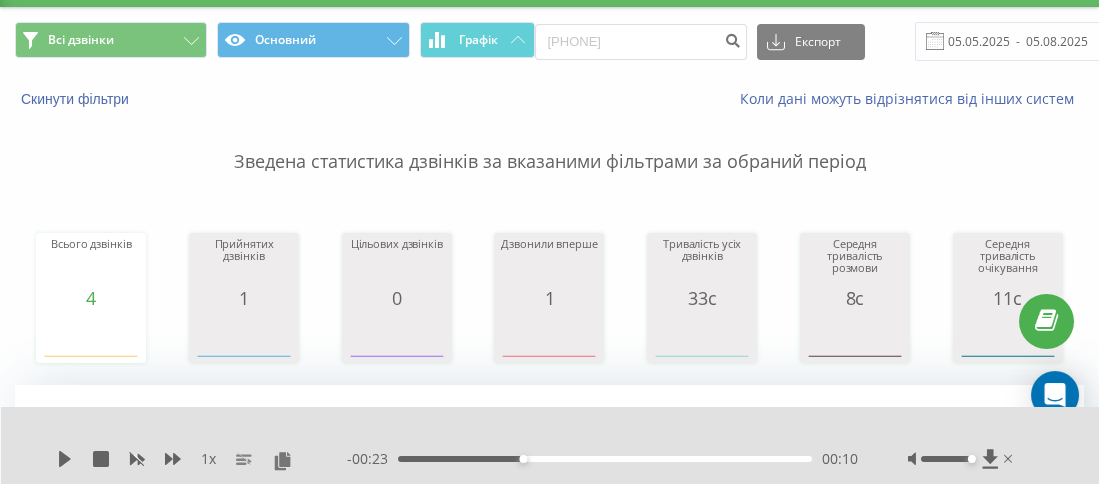 scroll, scrollTop: 0, scrollLeft: 0, axis: both 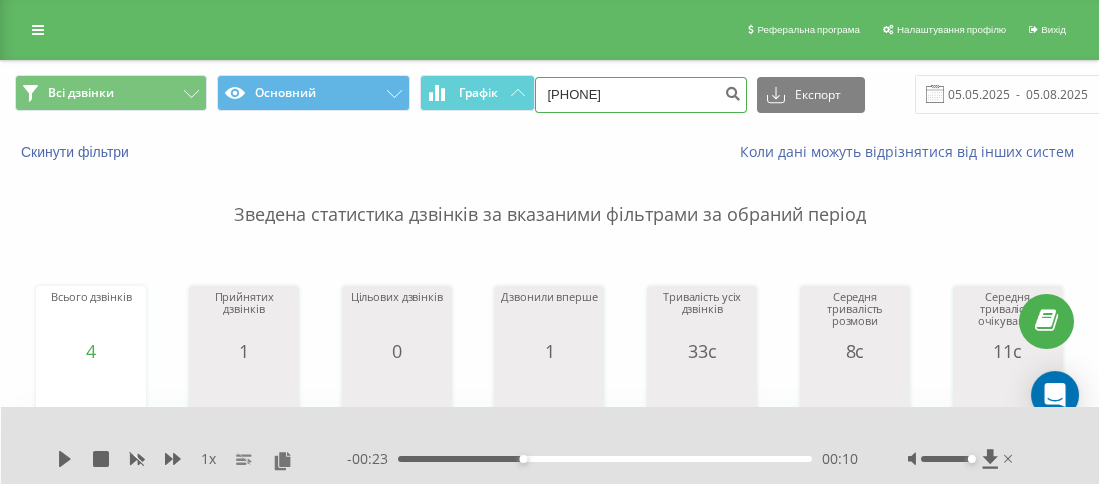 drag, startPoint x: 674, startPoint y: 89, endPoint x: 558, endPoint y: 87, distance: 116.01724 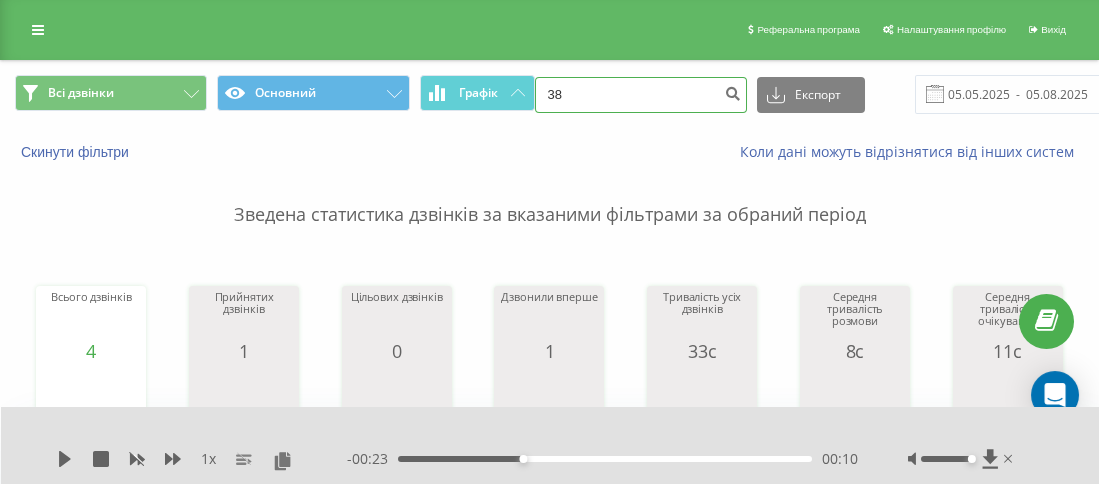 paste on "0680303090" 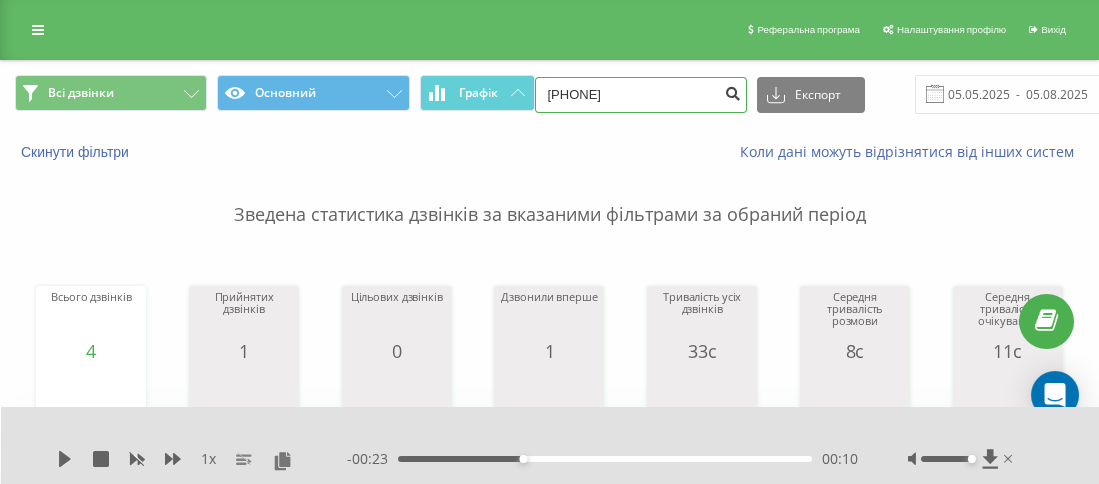 type on "380680303090" 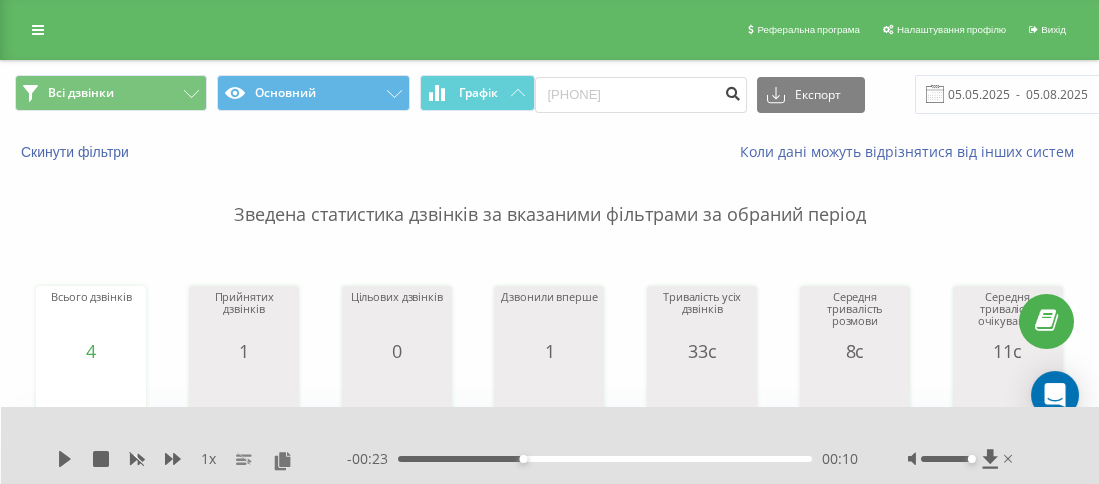 click at bounding box center (733, 95) 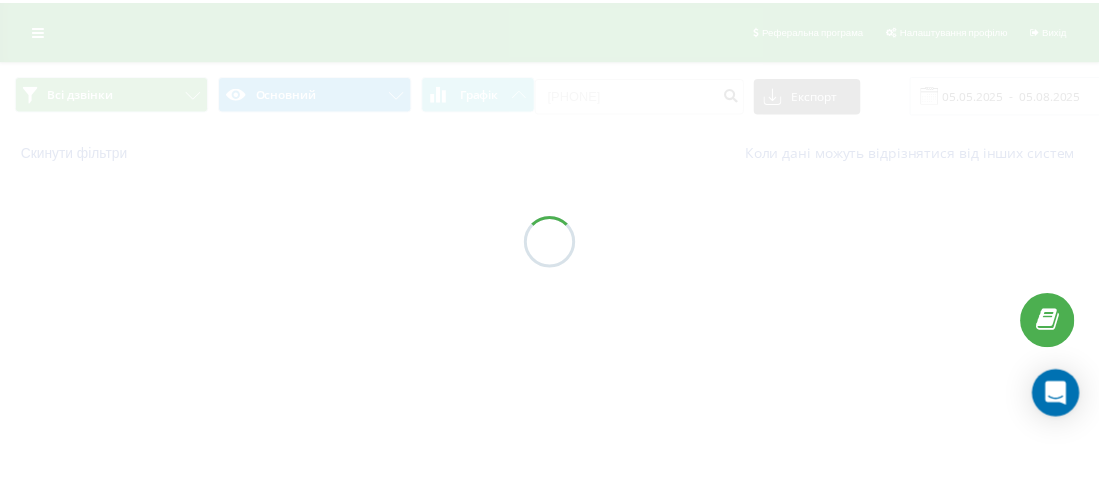 scroll, scrollTop: 0, scrollLeft: 0, axis: both 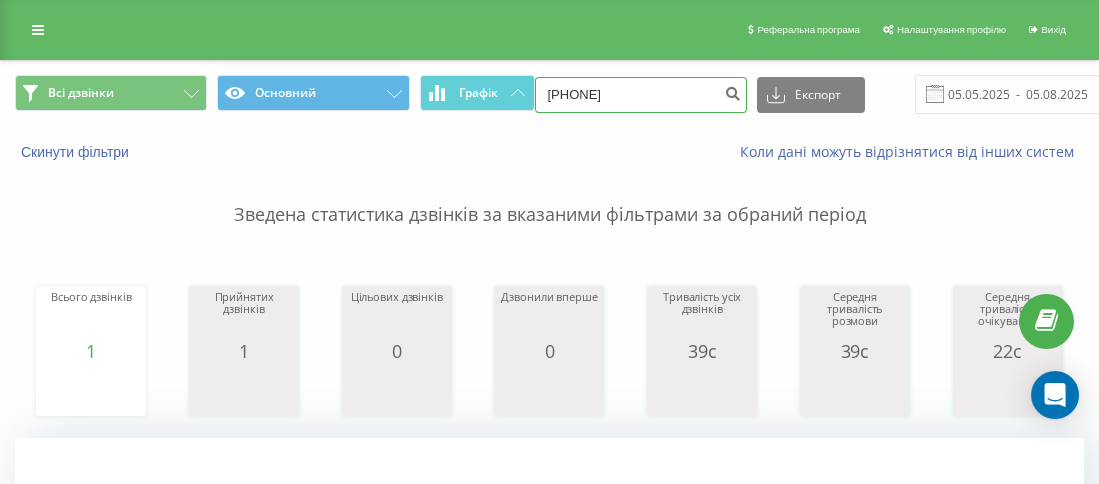drag, startPoint x: 658, startPoint y: 94, endPoint x: 560, endPoint y: 93, distance: 98.005104 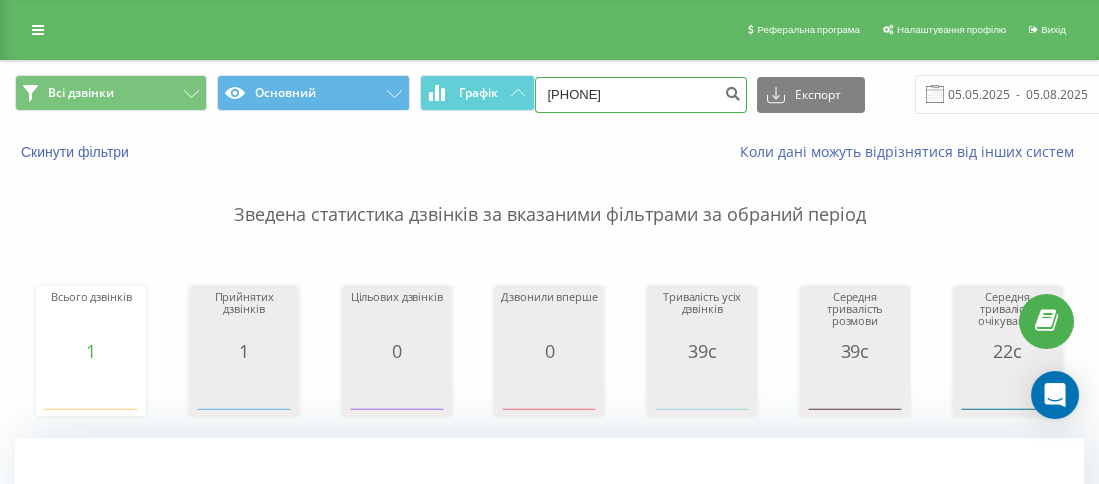 click on "380680303090" at bounding box center [641, 95] 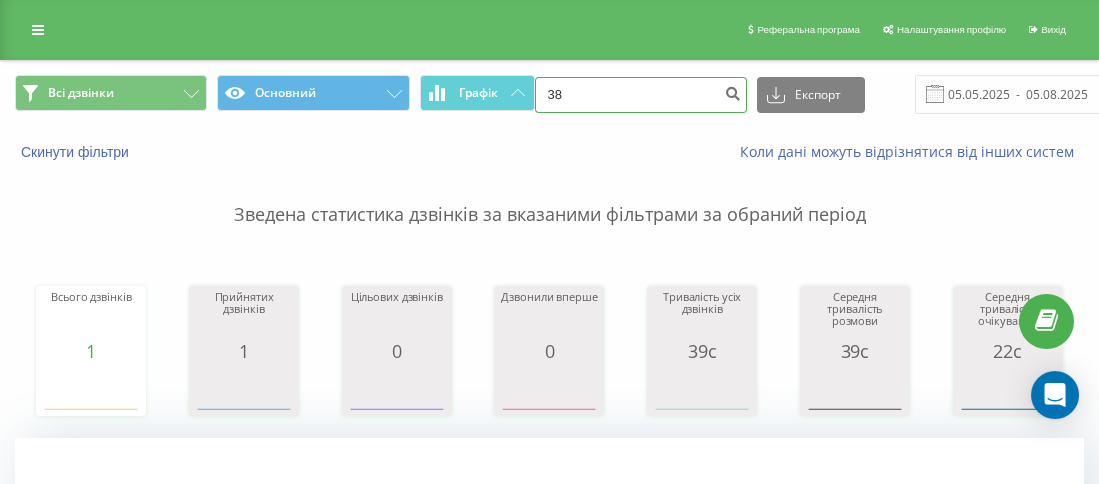 paste on "0989174736" 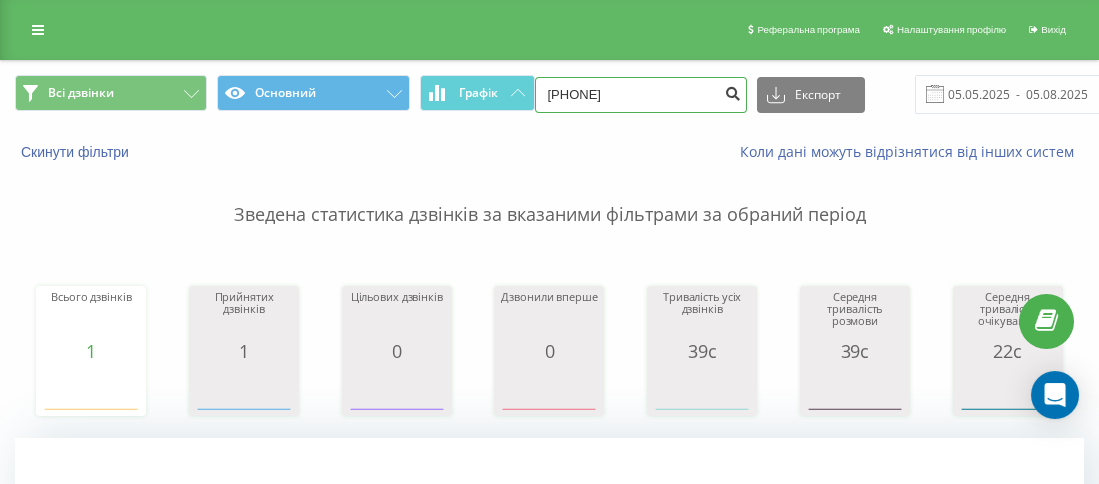 type on "380989174736" 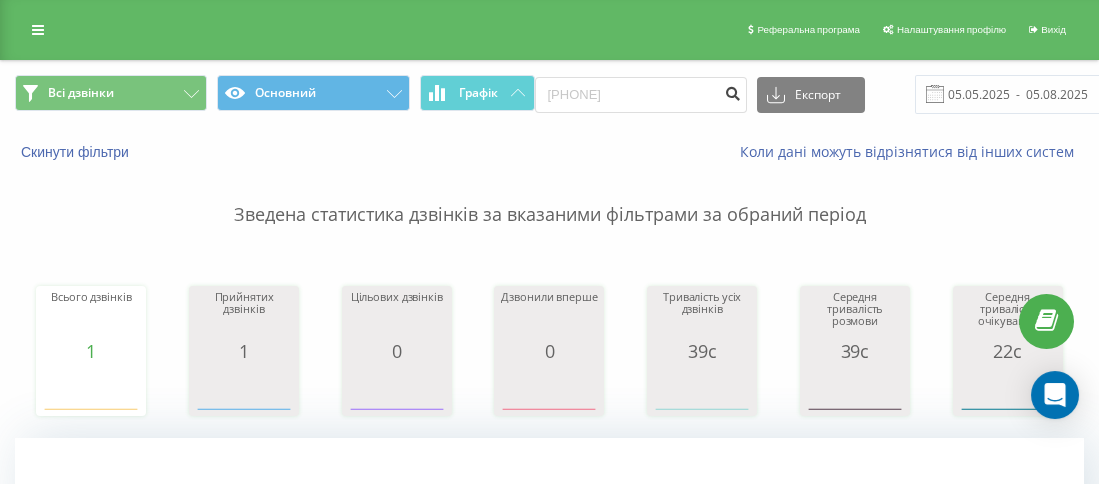 click at bounding box center (733, 91) 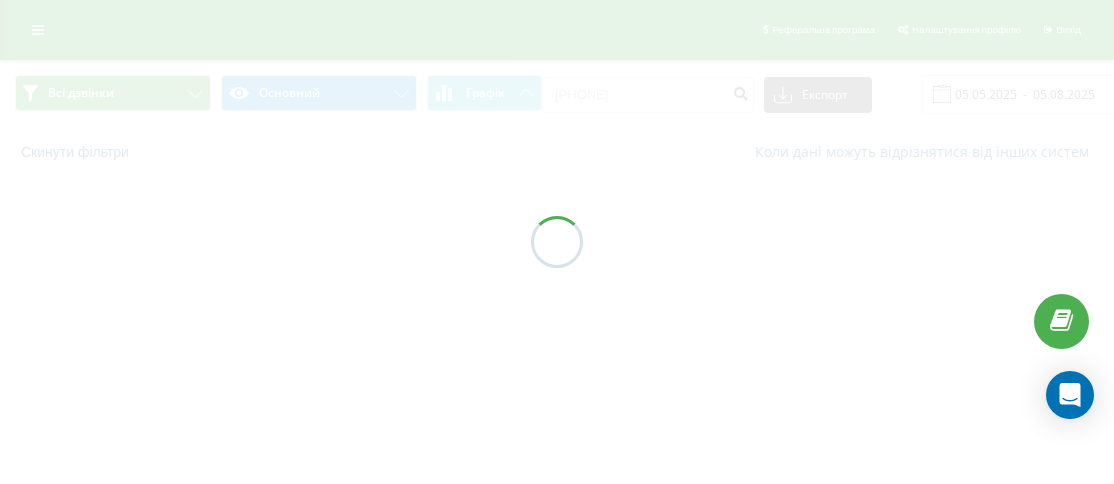 scroll, scrollTop: 0, scrollLeft: 0, axis: both 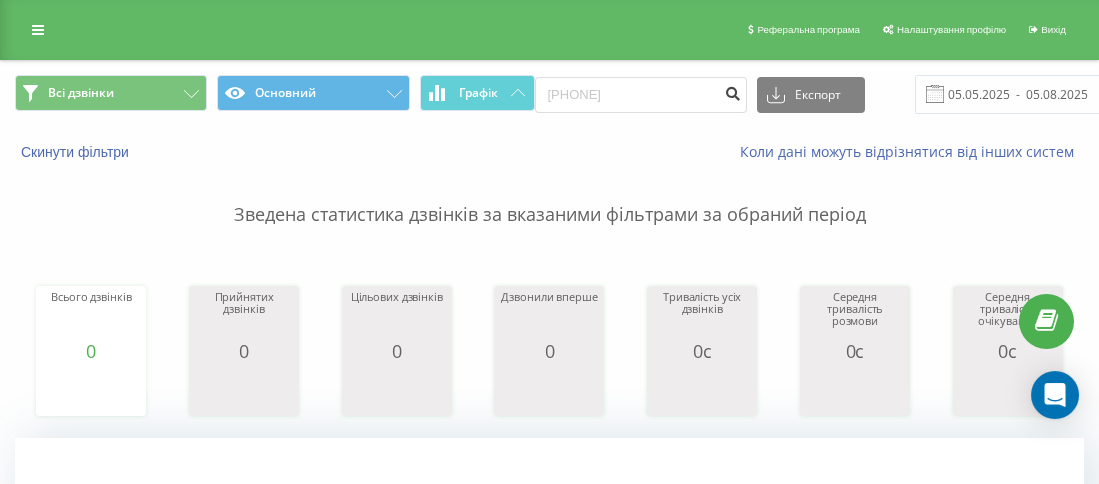 click at bounding box center (733, 91) 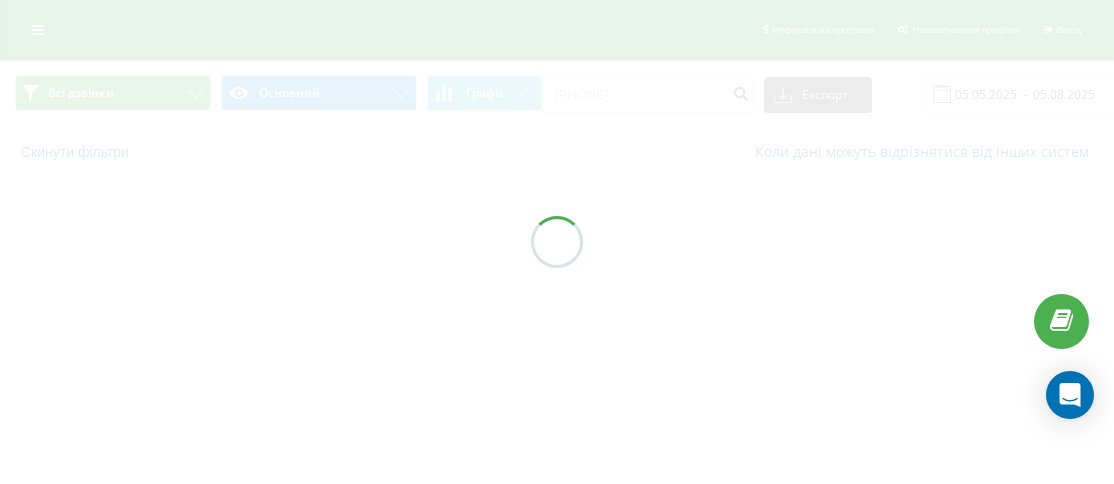 scroll, scrollTop: 0, scrollLeft: 0, axis: both 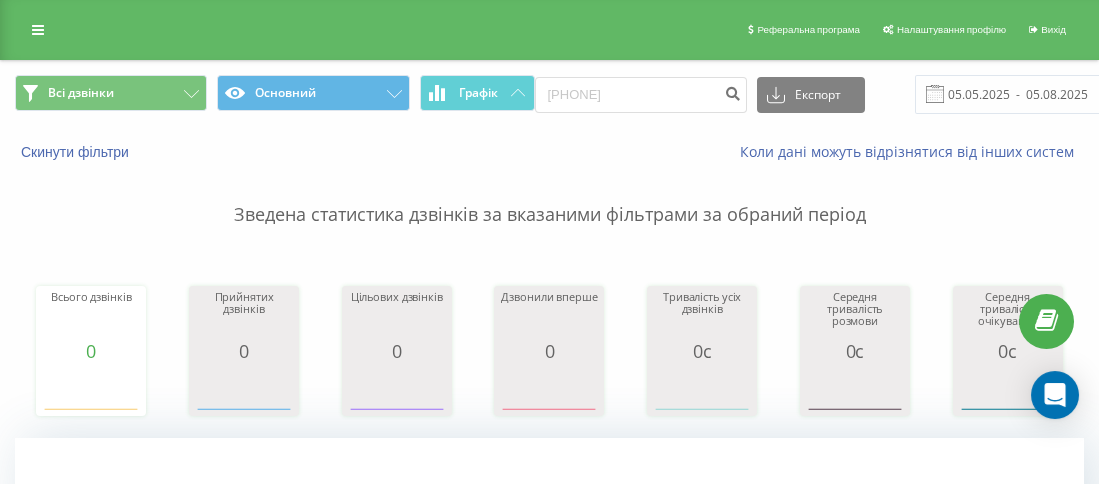 click on "Зведена статистика дзвінків за вказаними фільтрами за обраний період" at bounding box center (549, 195) 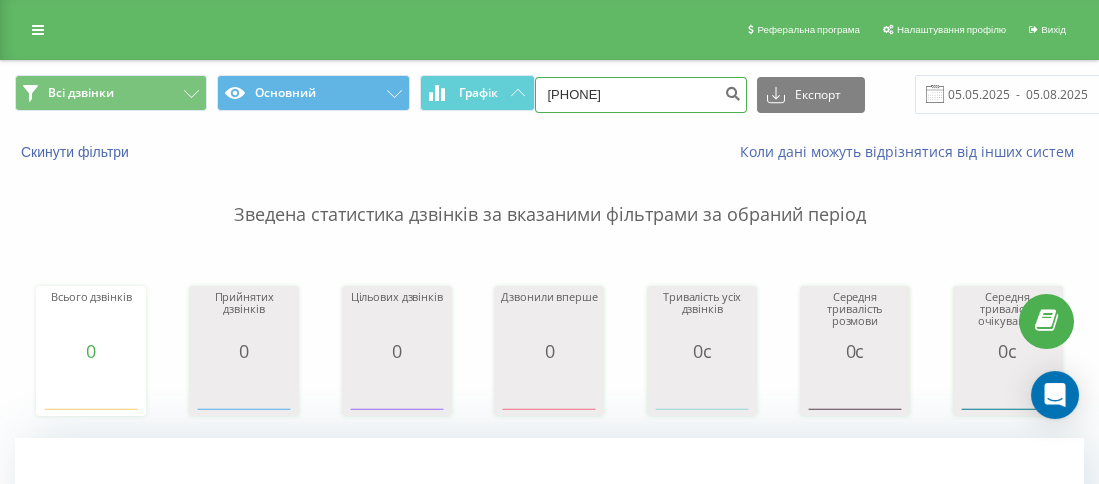 drag, startPoint x: 665, startPoint y: 91, endPoint x: 569, endPoint y: 92, distance: 96.00521 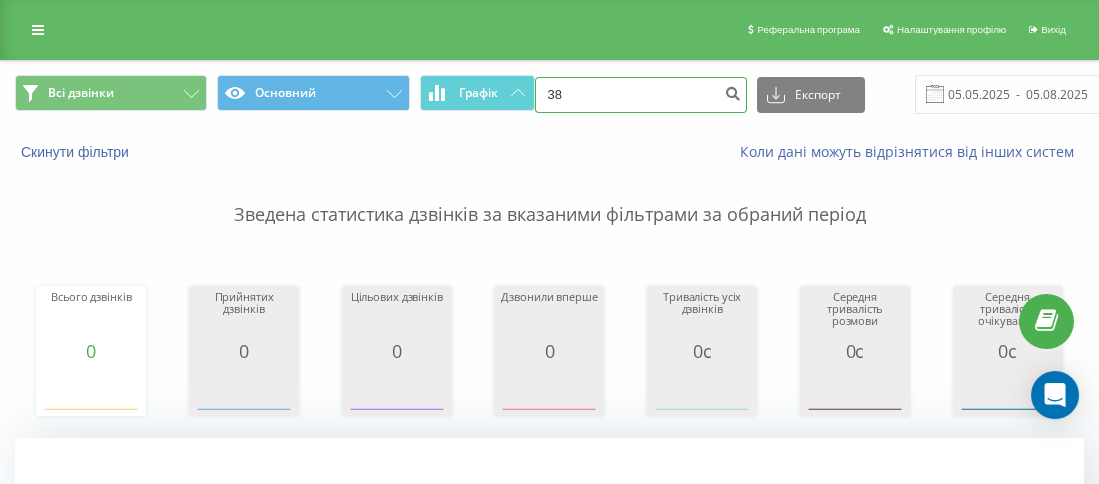 paste on "0683542424" 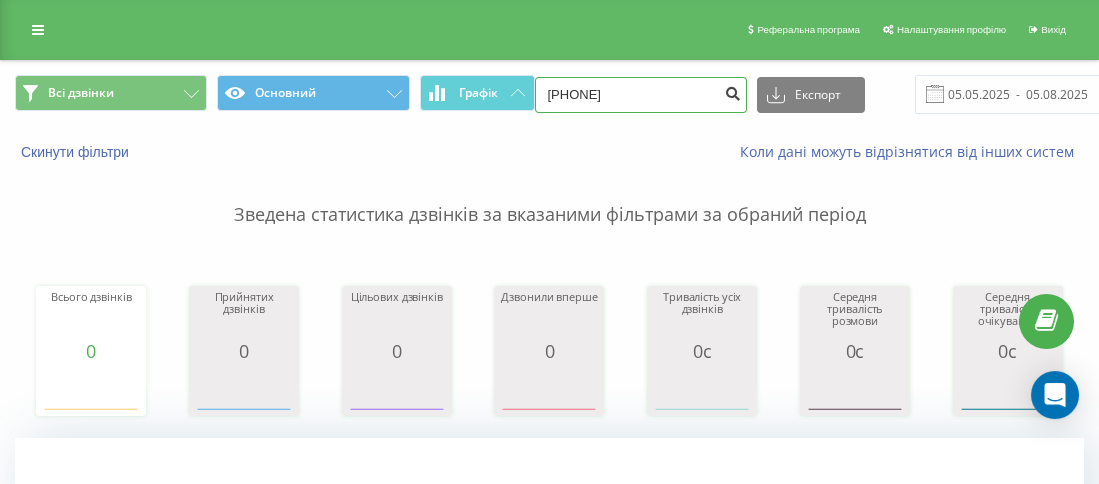 type on "[PHONE]" 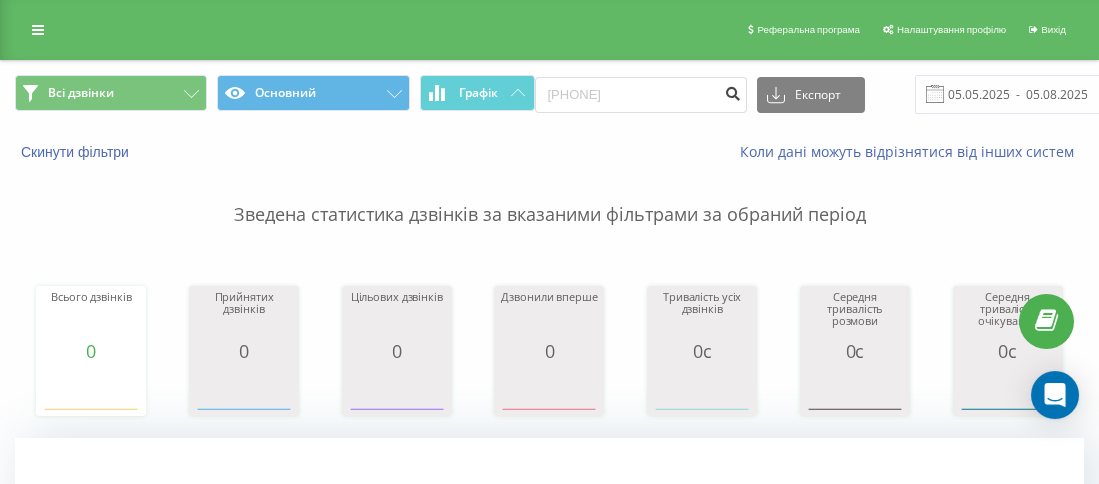 click at bounding box center (733, 91) 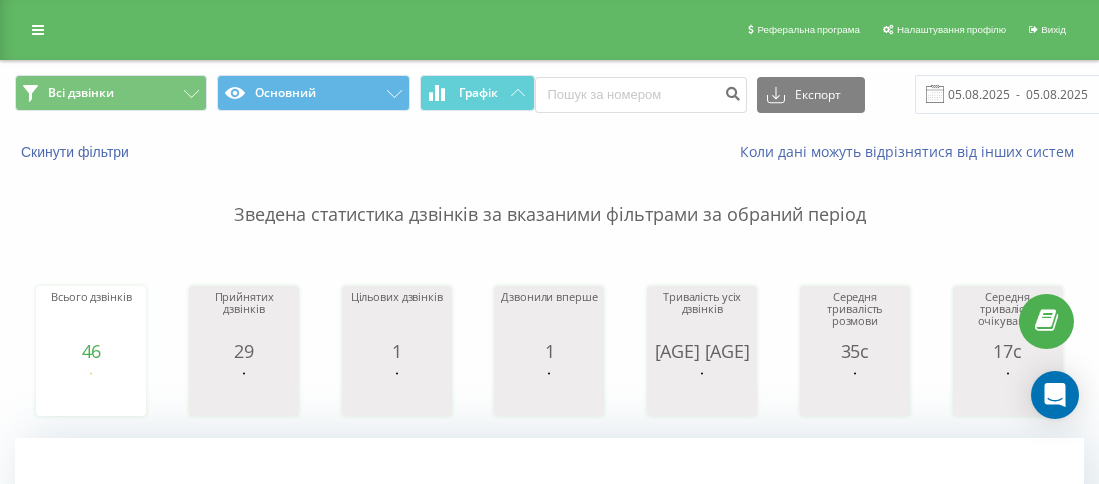 scroll, scrollTop: 0, scrollLeft: 0, axis: both 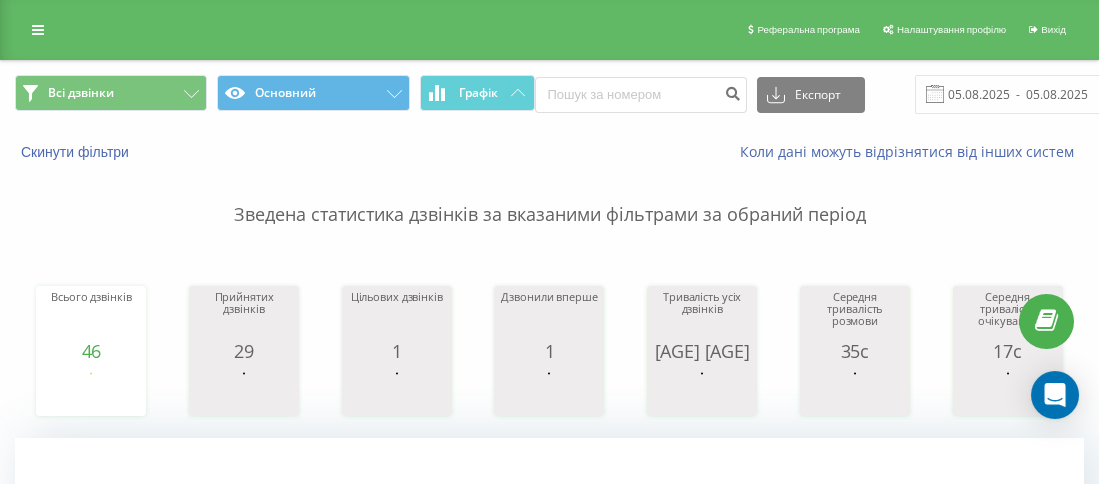 click on "Зведена статистика дзвінків за вказаними фільтрами за обраний період" at bounding box center (549, 195) 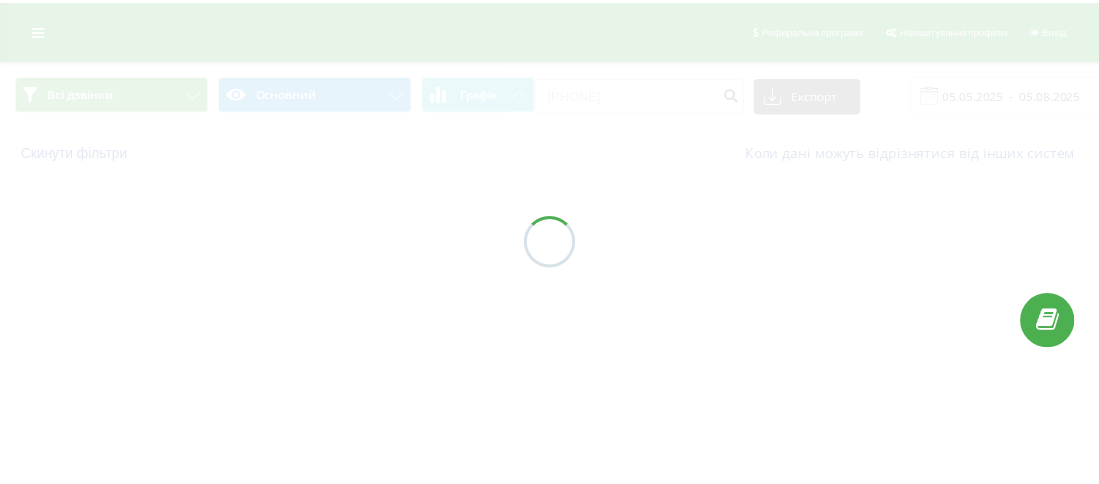 scroll, scrollTop: 0, scrollLeft: 0, axis: both 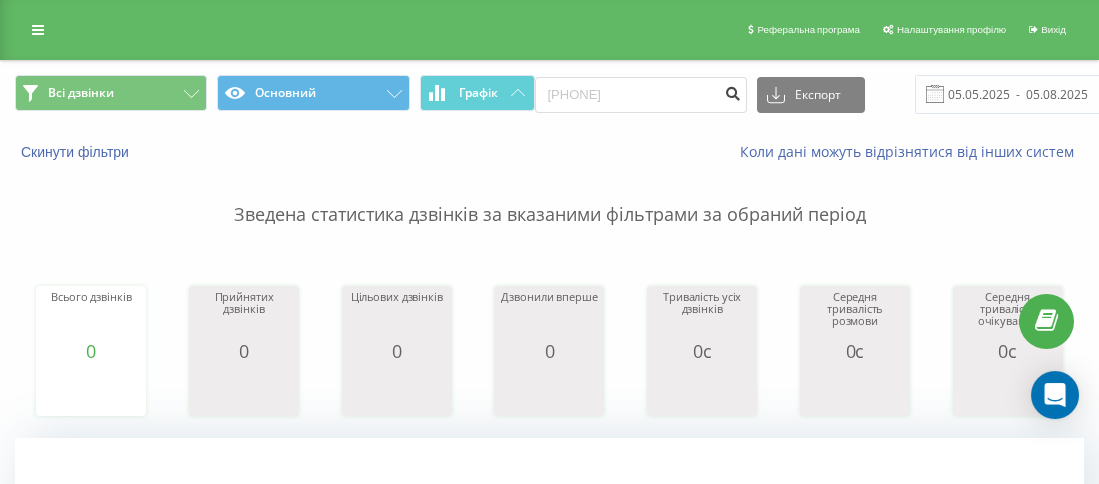 click at bounding box center (733, 91) 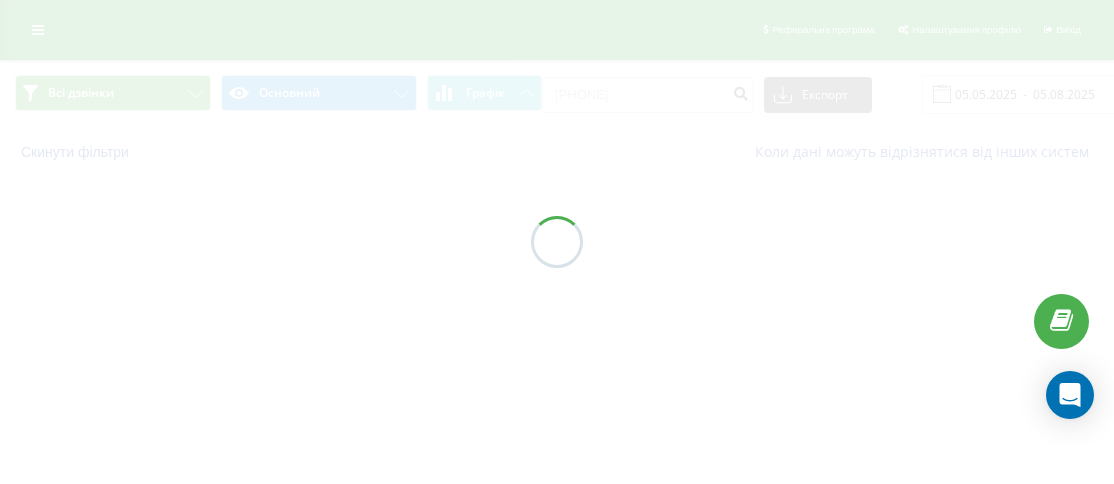 scroll, scrollTop: 0, scrollLeft: 0, axis: both 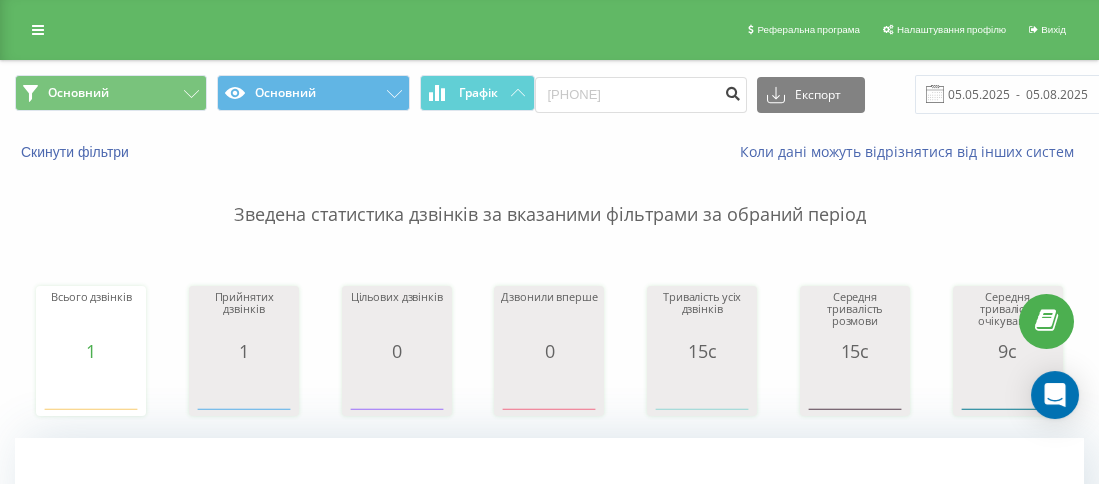 type on "380500824933" 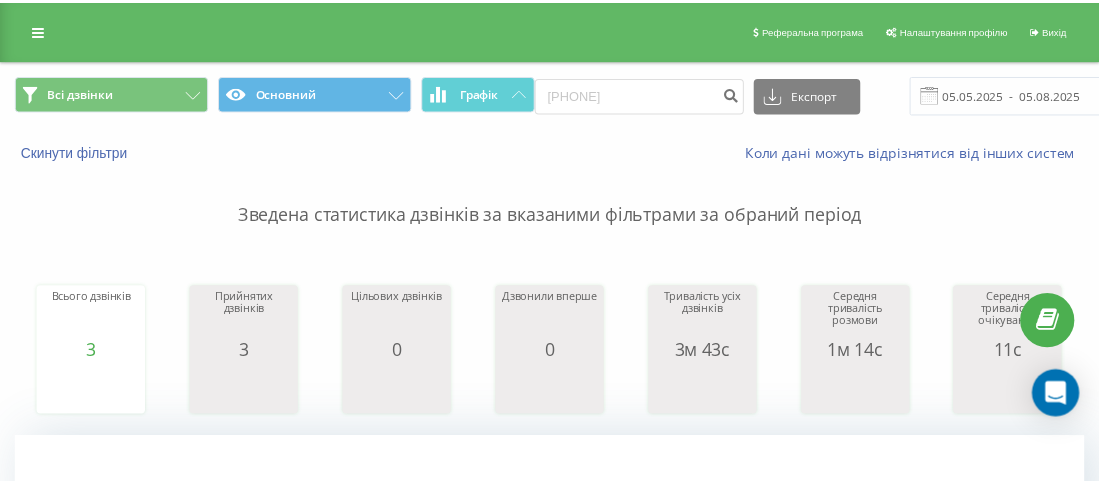 scroll, scrollTop: 0, scrollLeft: 0, axis: both 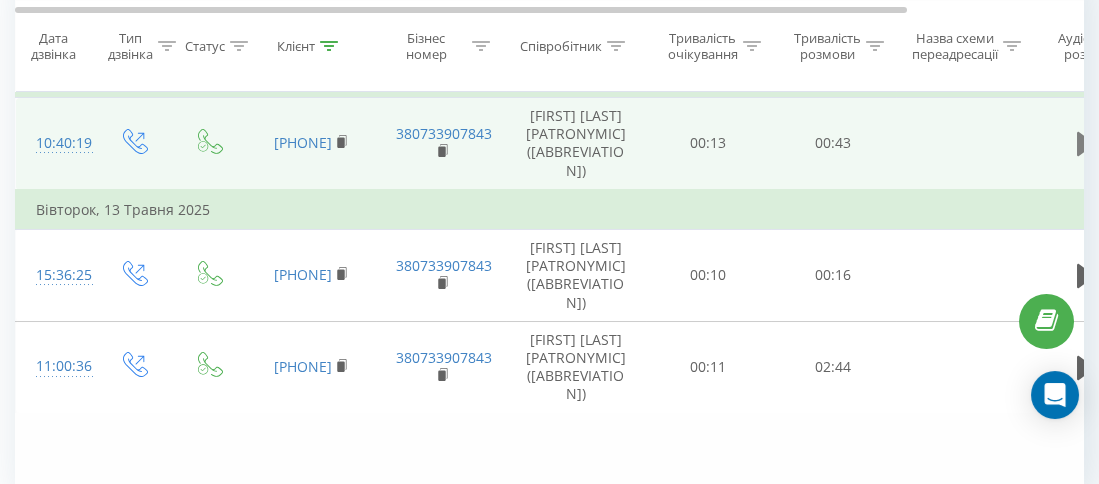 click at bounding box center (1086, 144) 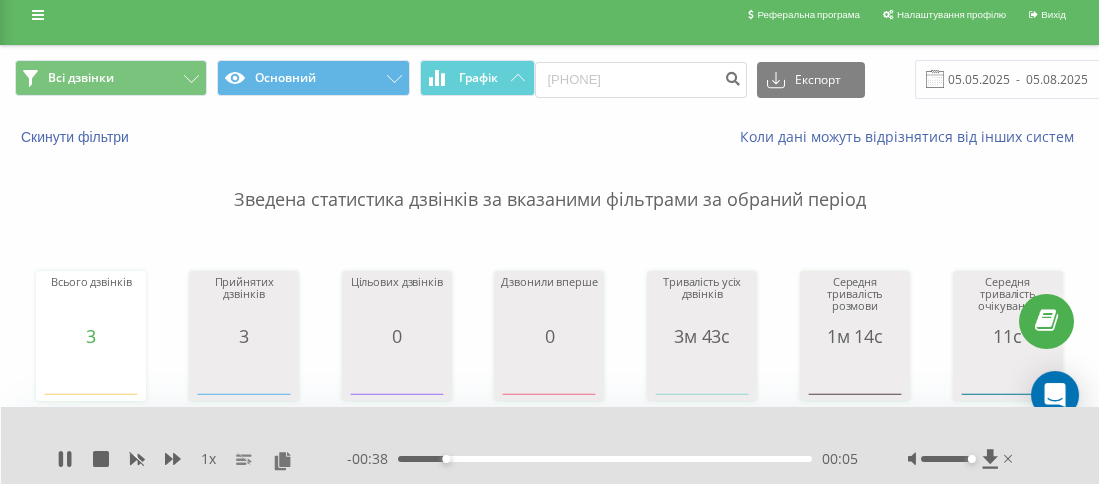 scroll, scrollTop: 0, scrollLeft: 0, axis: both 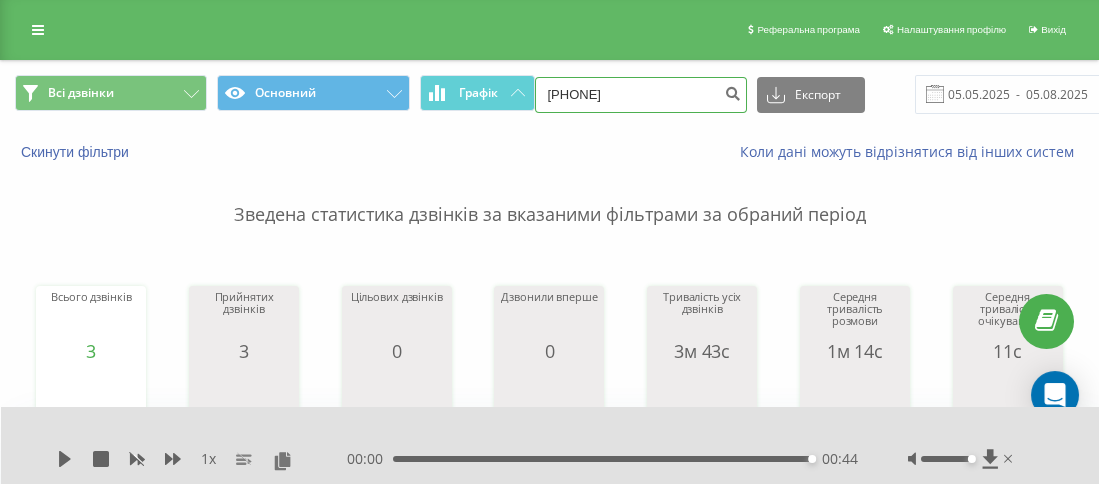 drag, startPoint x: 650, startPoint y: 101, endPoint x: 575, endPoint y: 96, distance: 75.16648 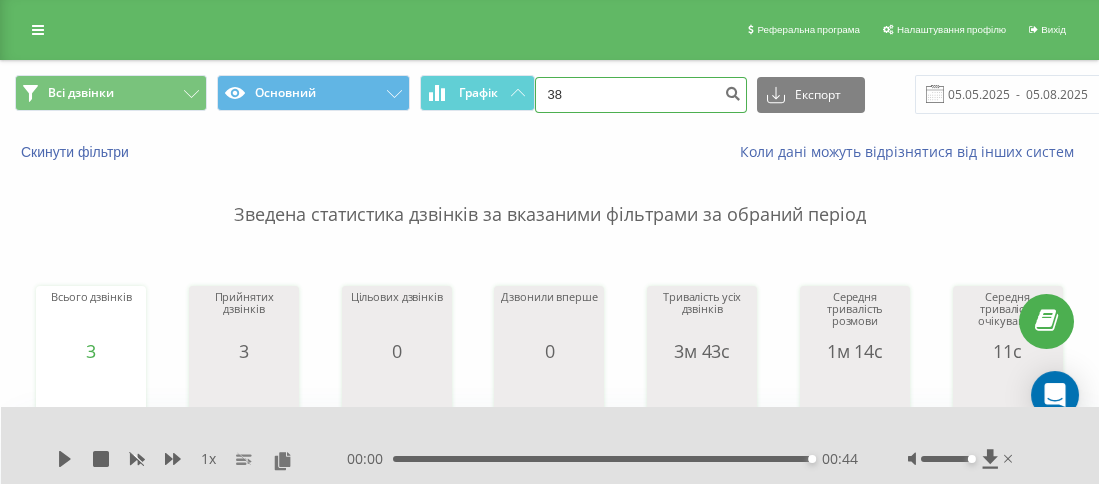paste on "0977280046" 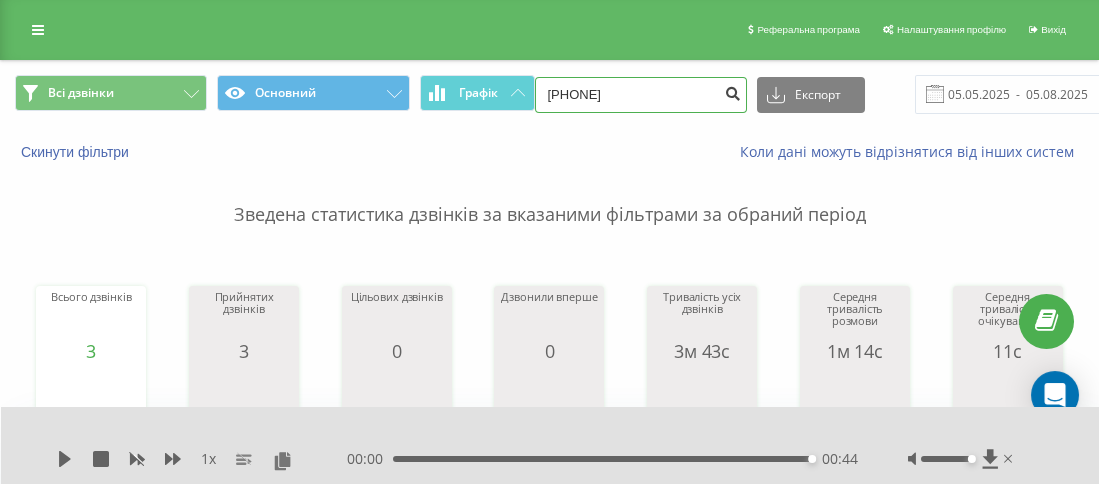 type on "380977280046" 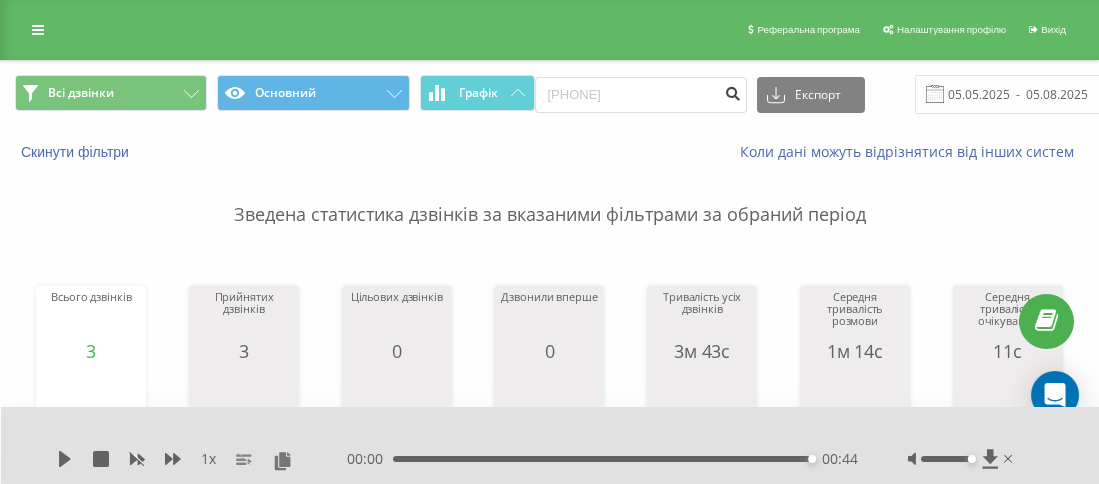 click at bounding box center [733, 91] 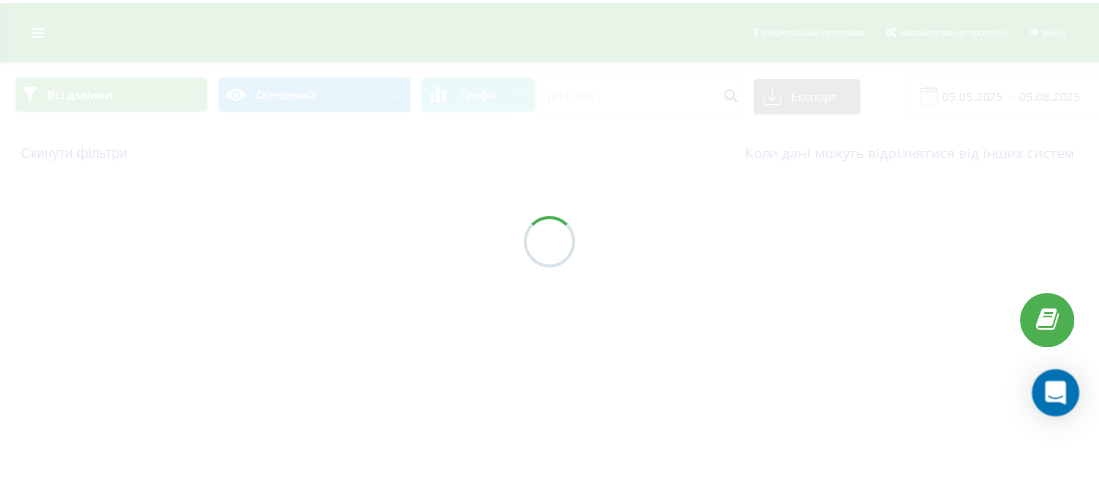 scroll, scrollTop: 0, scrollLeft: 0, axis: both 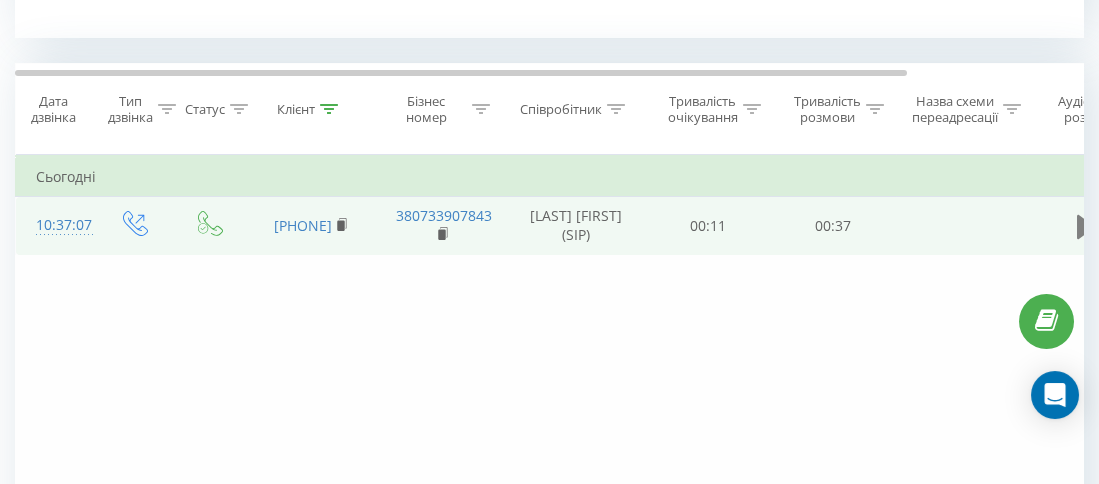 click 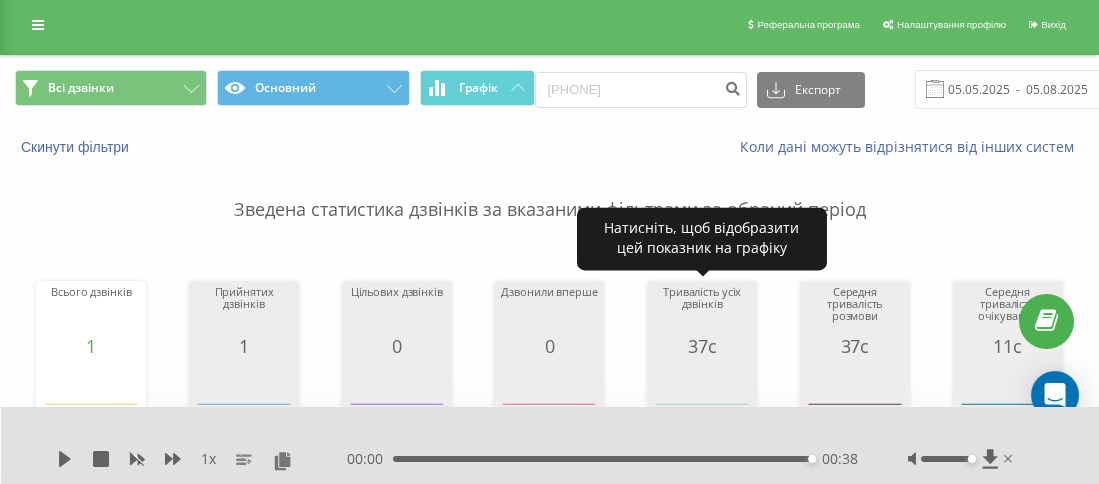 scroll, scrollTop: 0, scrollLeft: 0, axis: both 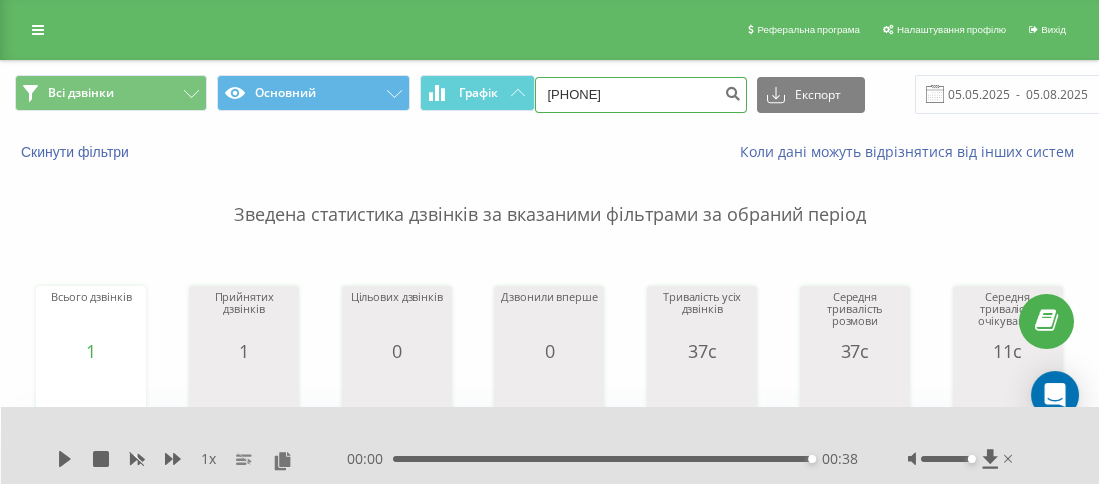 drag, startPoint x: 663, startPoint y: 89, endPoint x: 563, endPoint y: 88, distance: 100.005 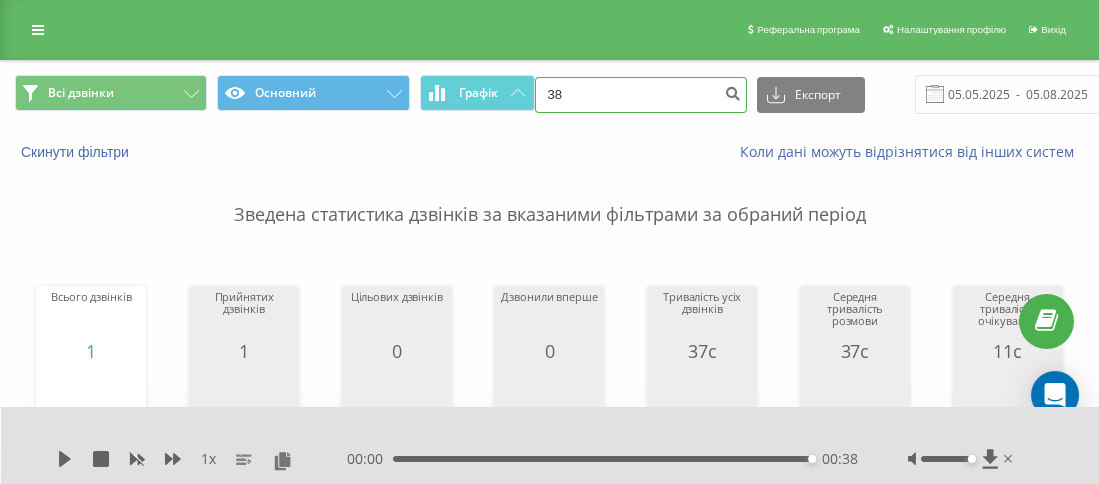 paste on "0680411815" 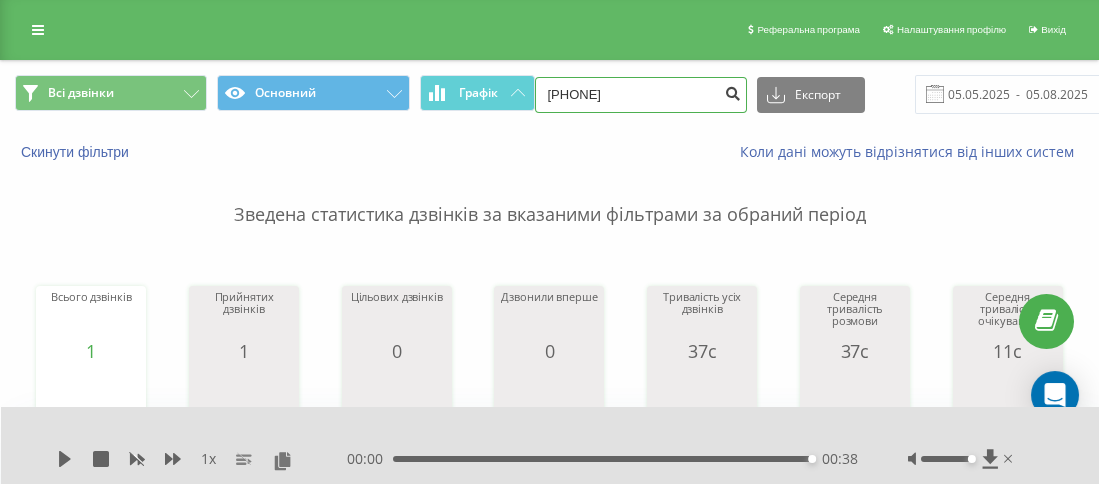 type on "[PHONE]" 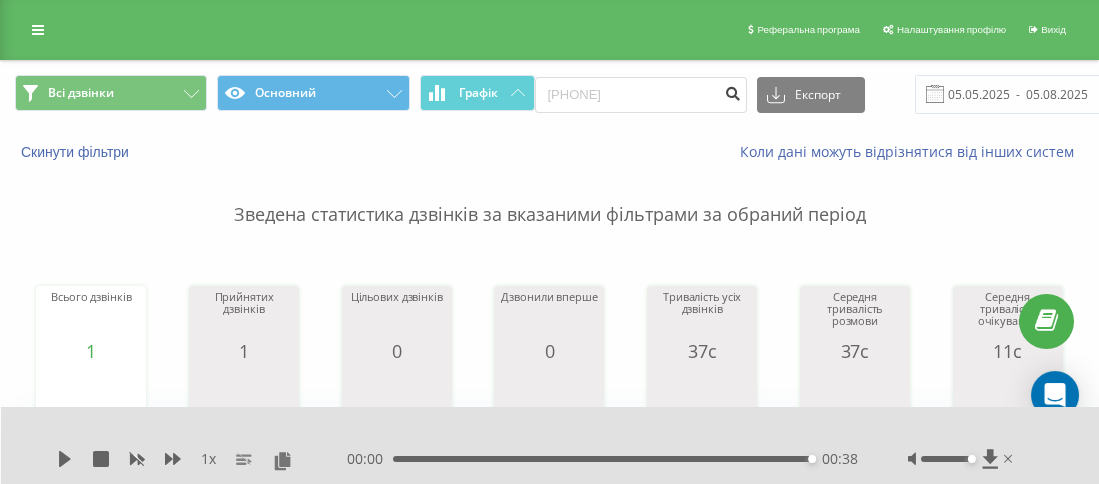 click at bounding box center (733, 91) 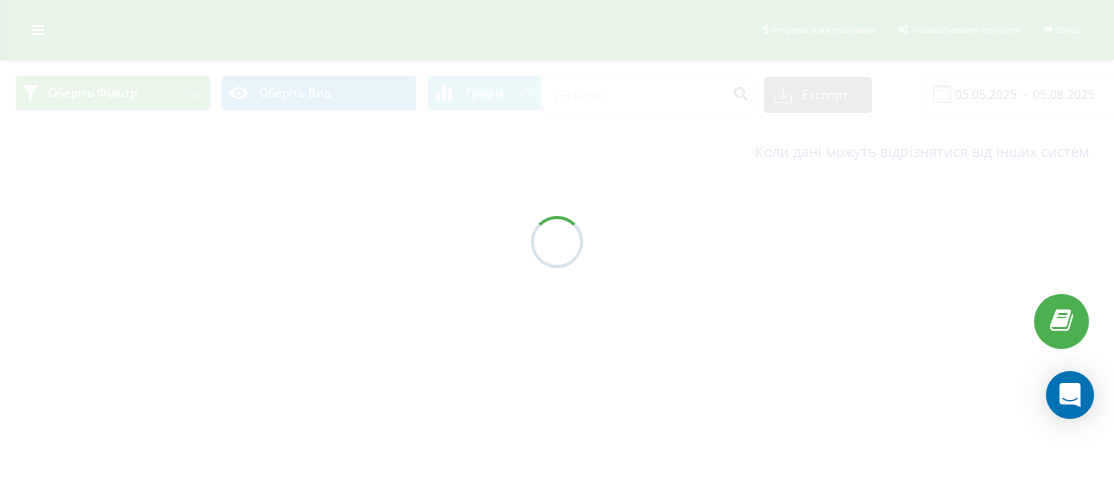 scroll, scrollTop: 0, scrollLeft: 0, axis: both 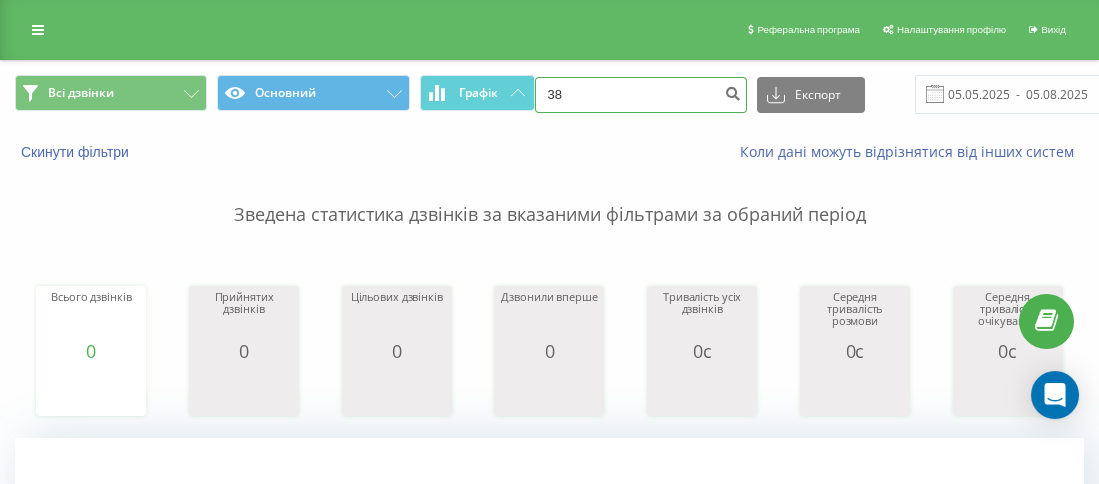 drag, startPoint x: 668, startPoint y: 103, endPoint x: 560, endPoint y: 98, distance: 108.11568 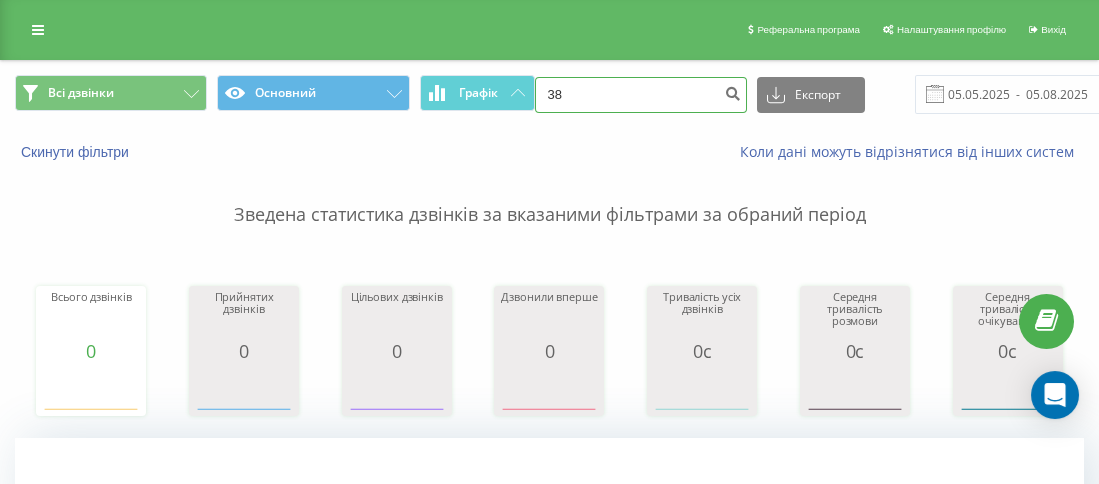 click on "38" at bounding box center (641, 95) 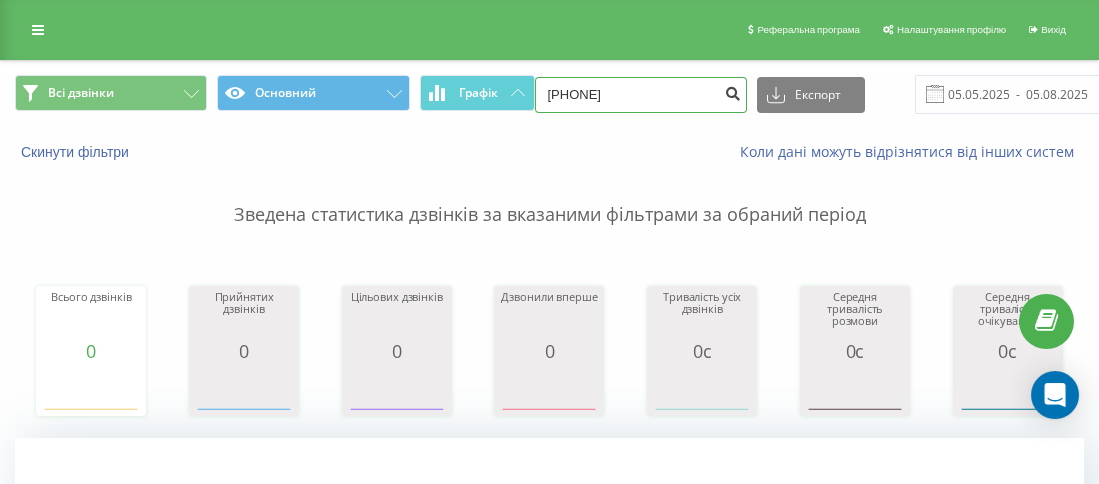 type on "[PHONE]" 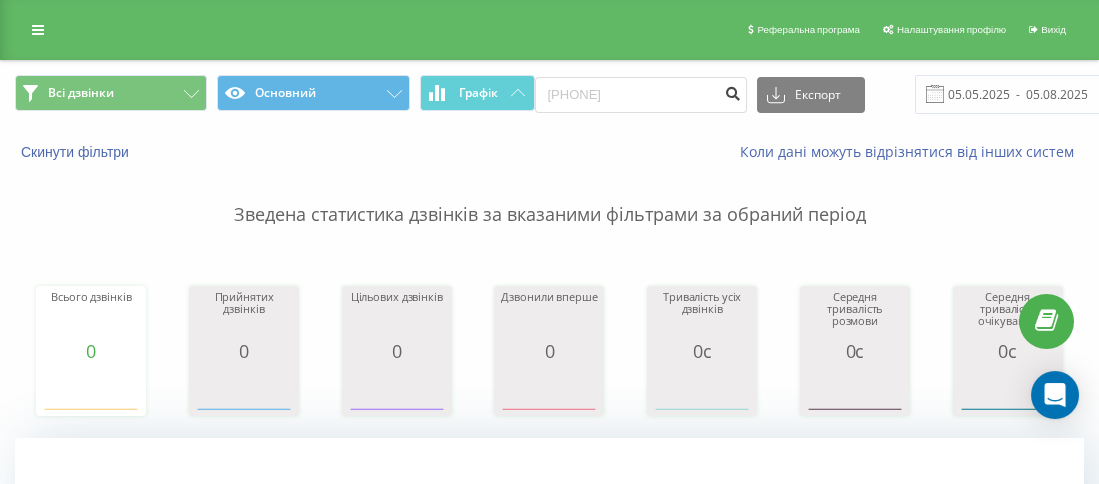 click at bounding box center [733, 91] 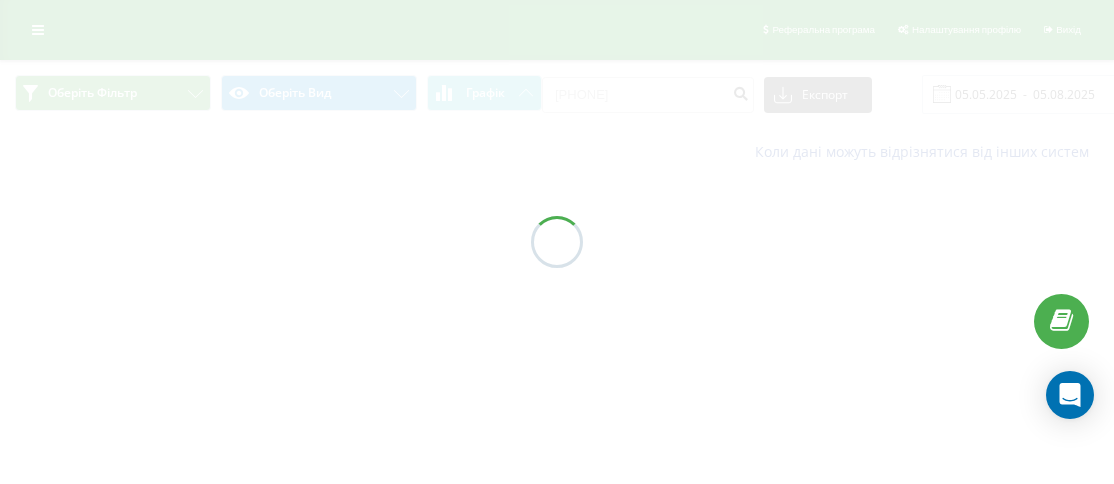 scroll, scrollTop: 0, scrollLeft: 0, axis: both 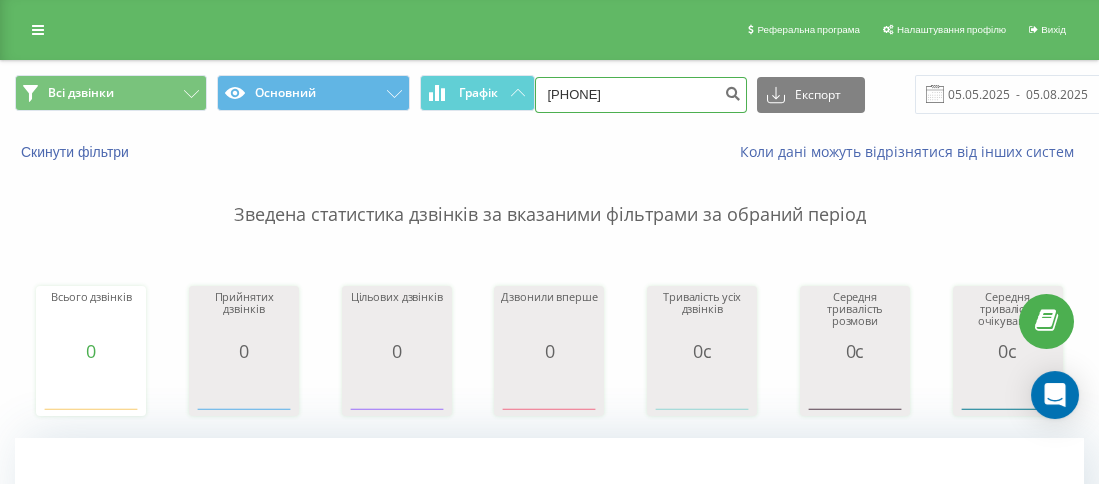 drag, startPoint x: 610, startPoint y: 102, endPoint x: 571, endPoint y: 96, distance: 39.45884 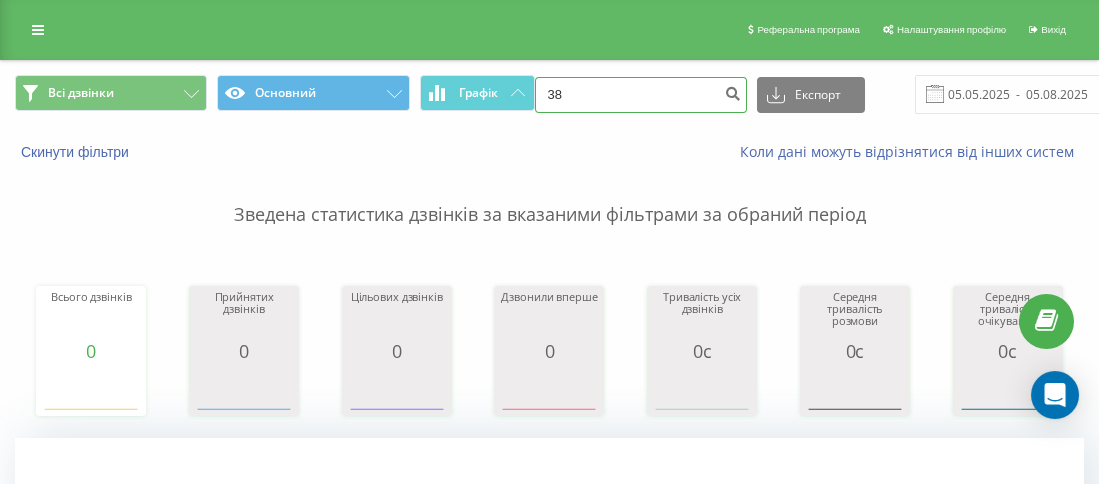paste on "0635854494" 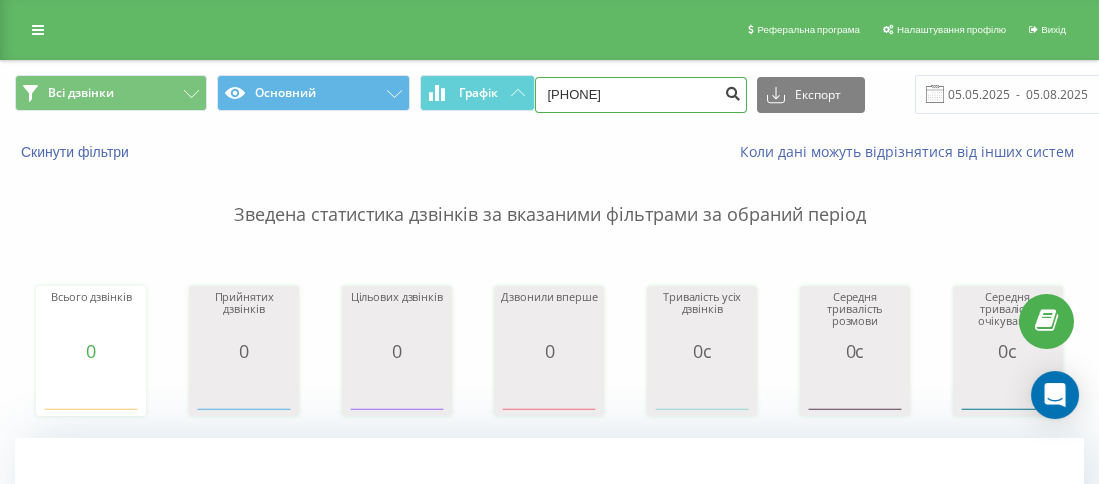 type on "380635854494" 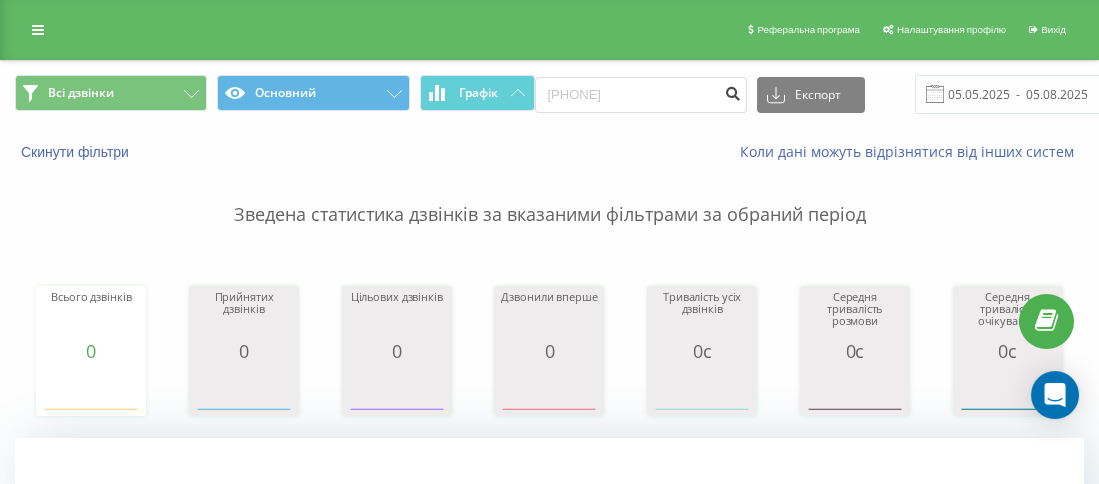 click on "380635854494 Експорт .csv .xls .xlsx 05.05.2025  -  05.08.2025" at bounding box center (846, 94) 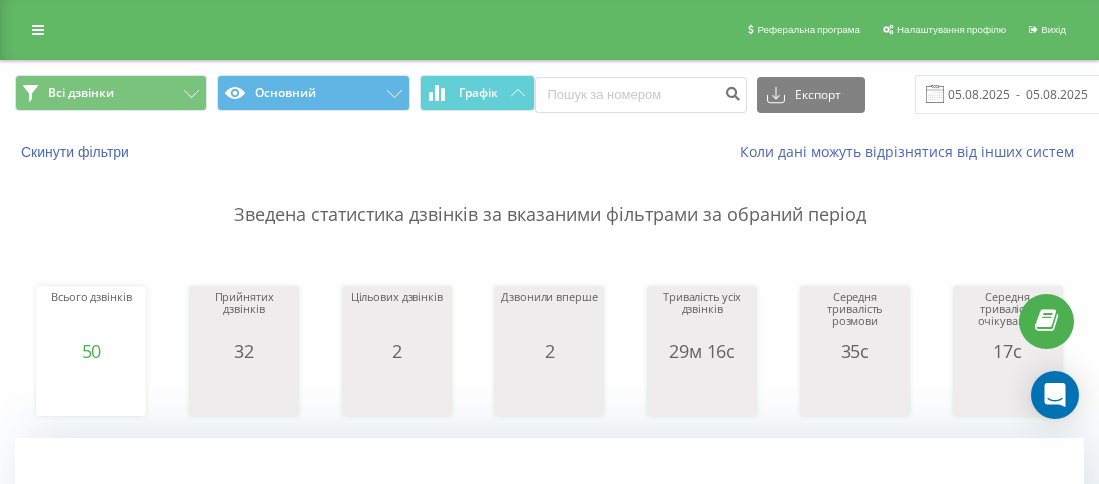 scroll, scrollTop: 0, scrollLeft: 0, axis: both 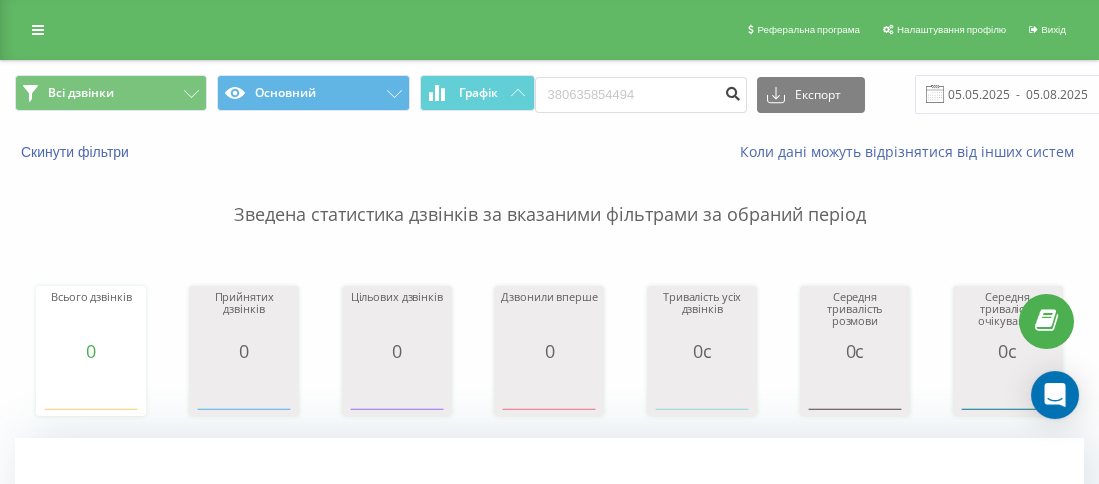 click at bounding box center (733, 91) 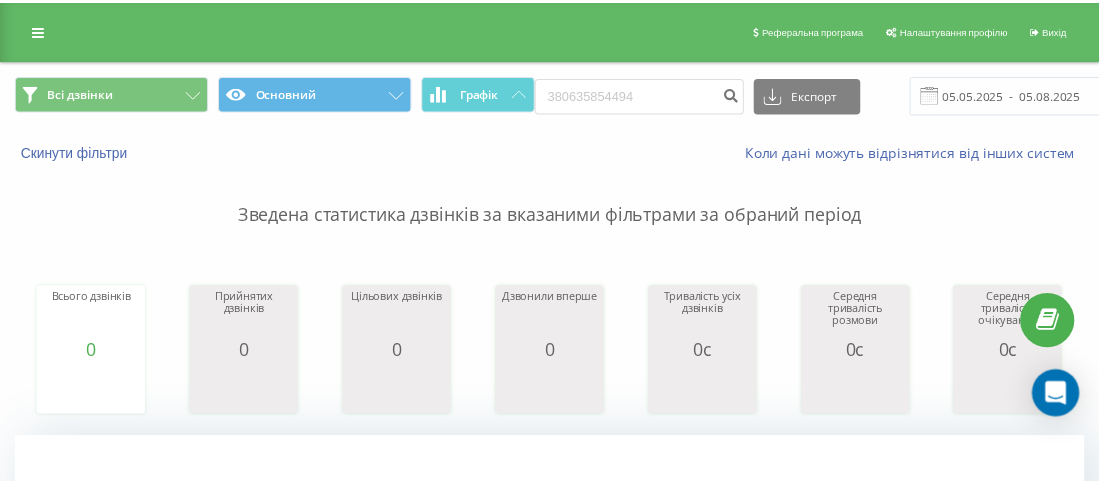 scroll, scrollTop: 0, scrollLeft: 0, axis: both 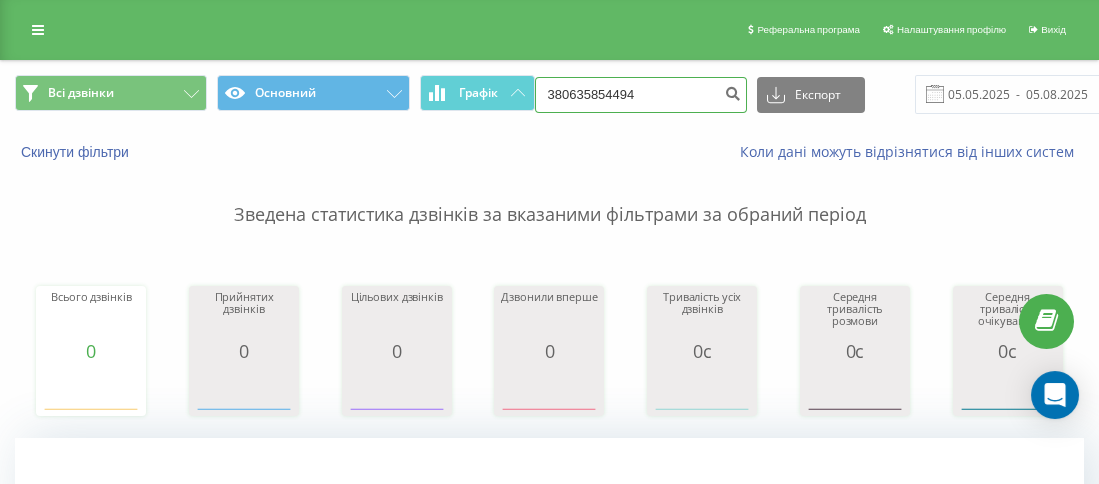 click on "380635854494" at bounding box center (641, 95) 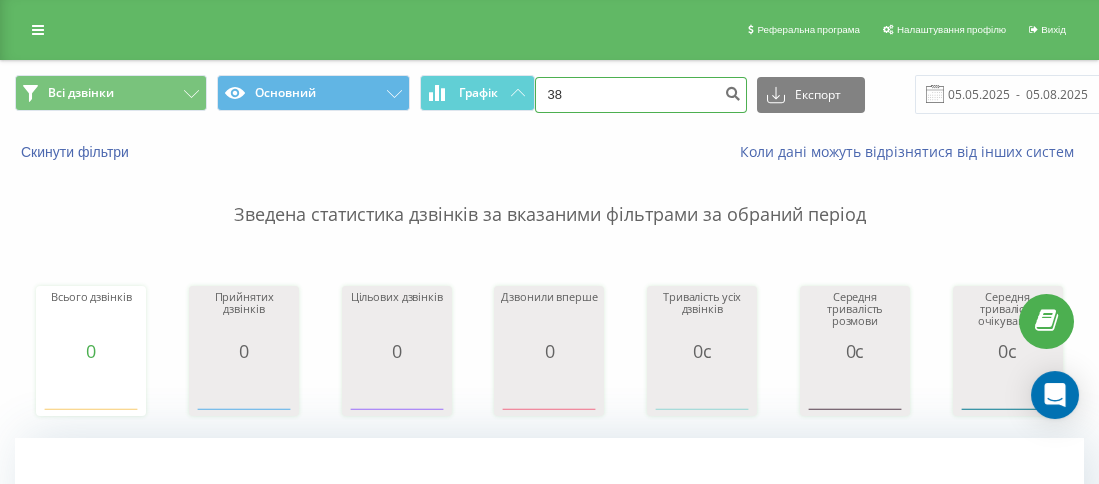 paste on "0972843589" 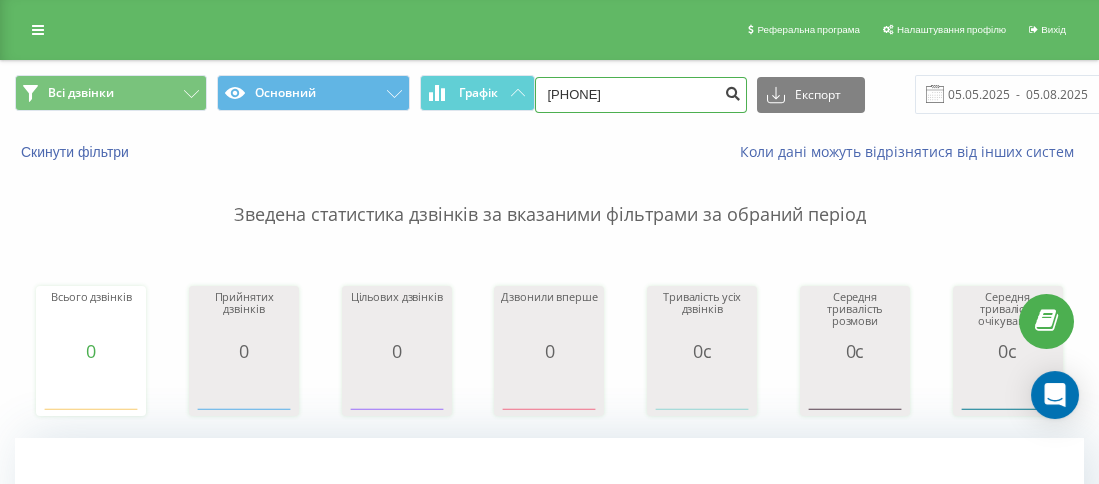type on "[PHONE]" 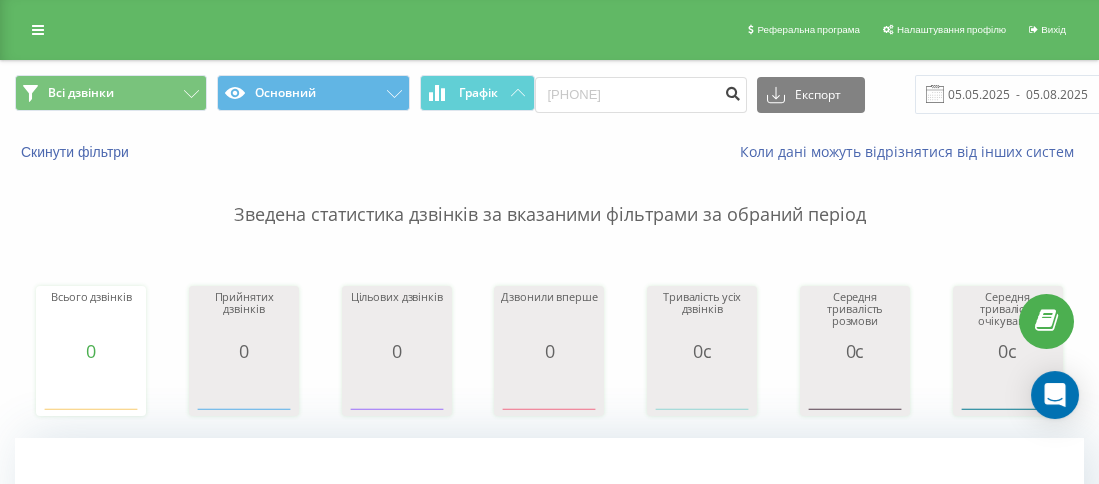 click at bounding box center [733, 91] 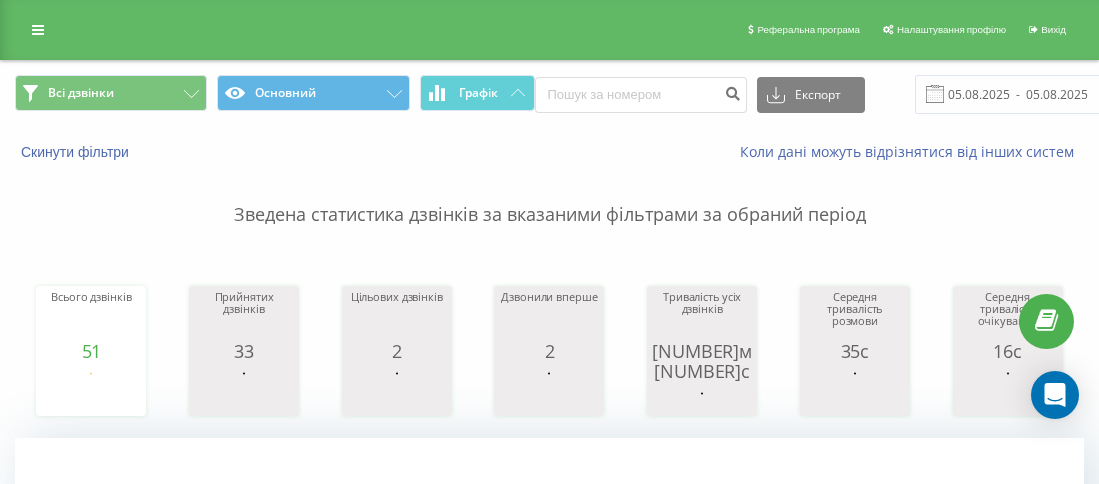 scroll, scrollTop: 1120, scrollLeft: 0, axis: vertical 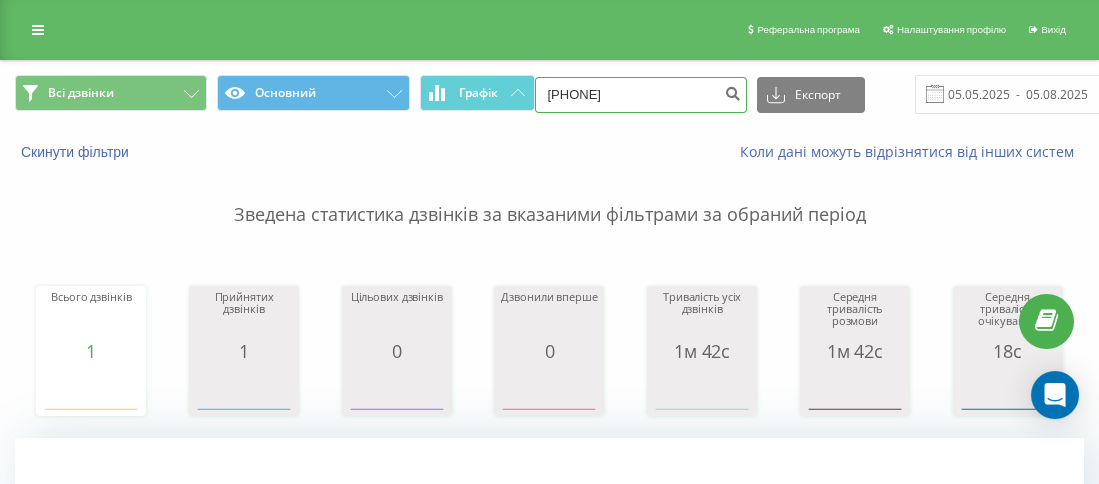 drag, startPoint x: 582, startPoint y: 104, endPoint x: 569, endPoint y: 95, distance: 15.811388 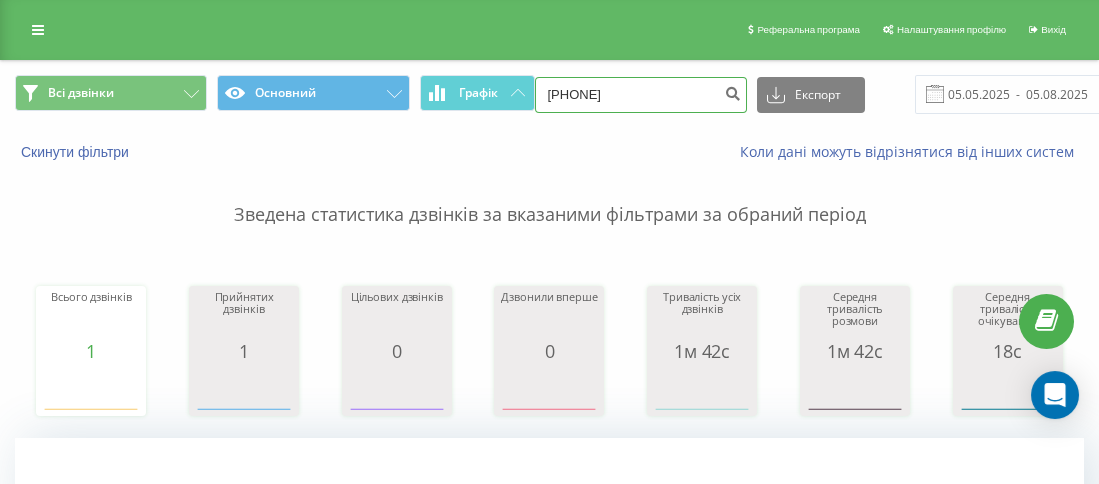 click on "[PHONE]" at bounding box center [641, 95] 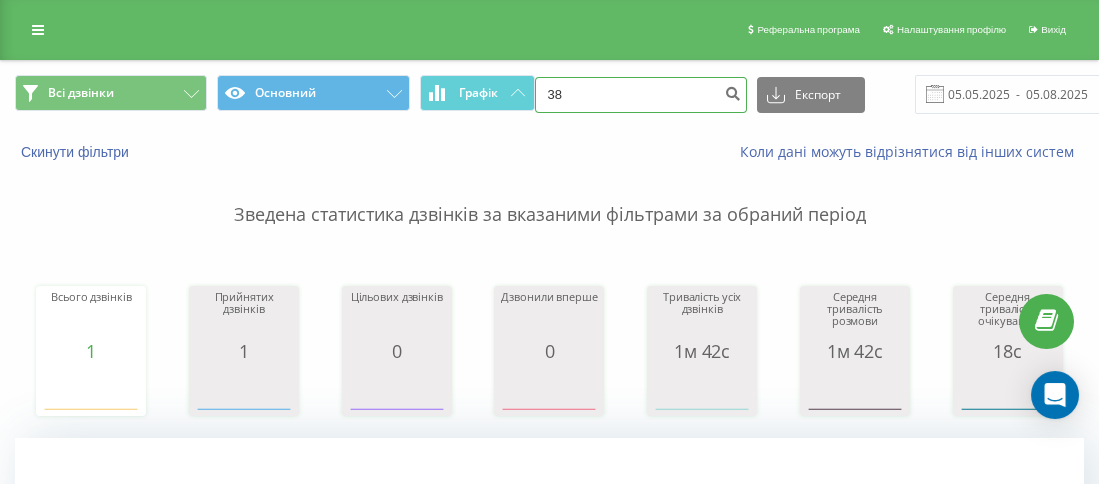 paste on "0679328591" 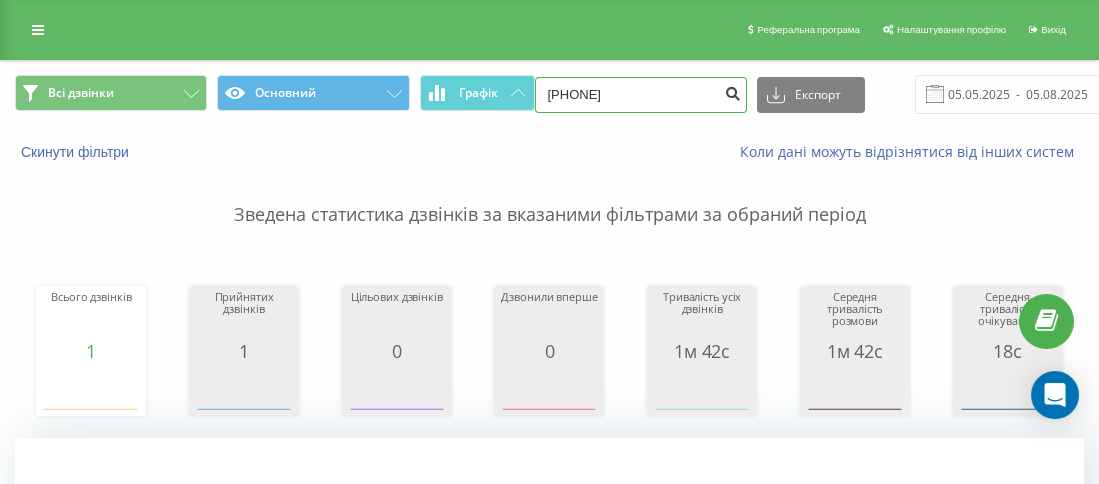 type on "[PHONE]" 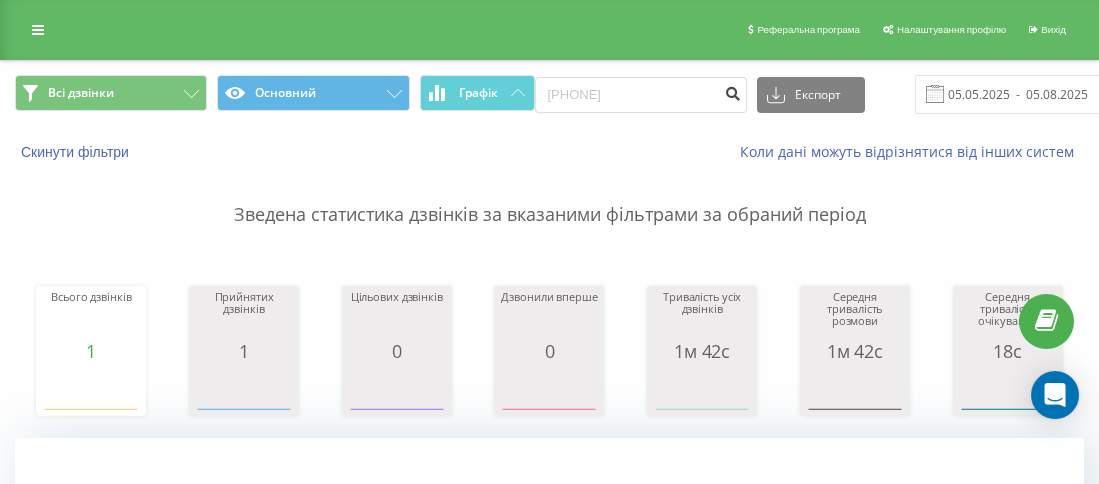 click at bounding box center [733, 91] 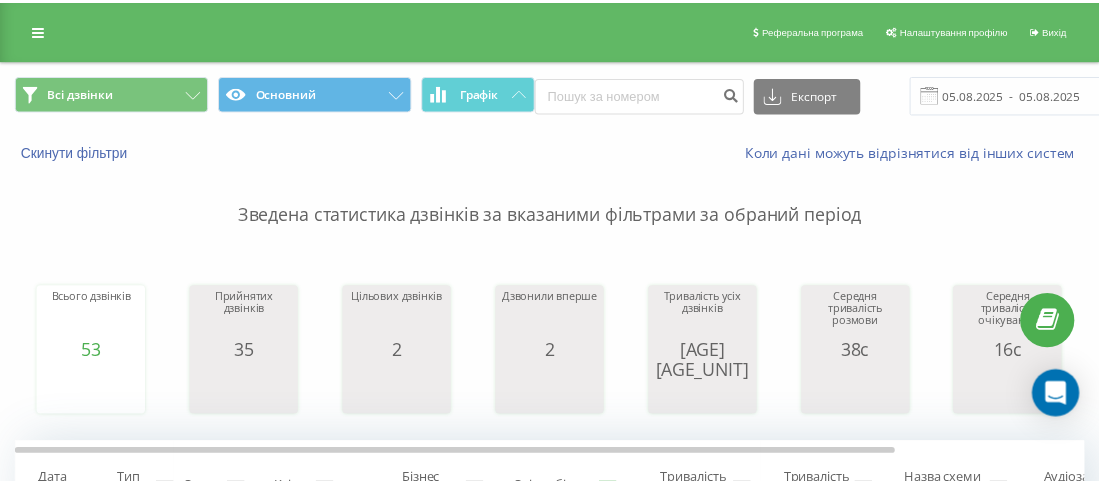scroll, scrollTop: 0, scrollLeft: 0, axis: both 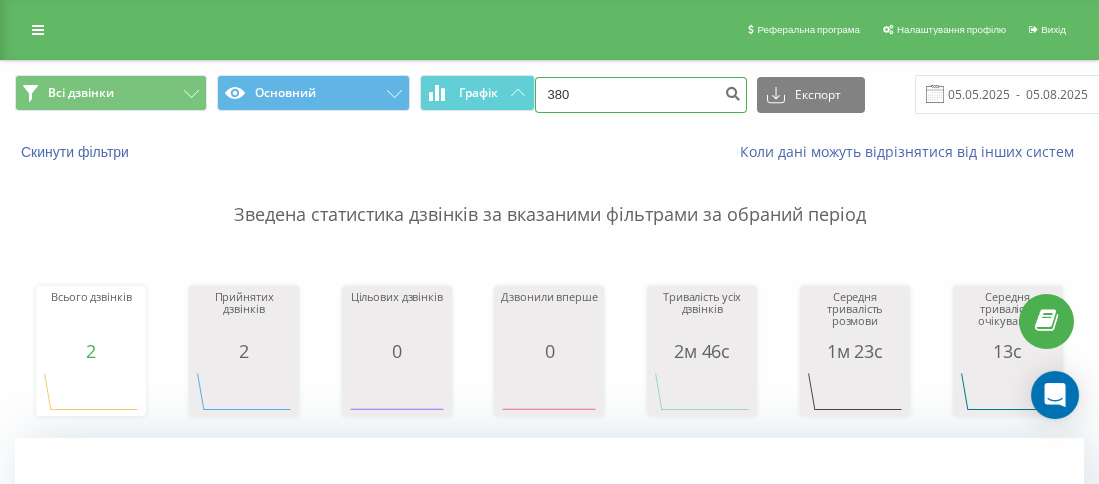 drag, startPoint x: 594, startPoint y: 96, endPoint x: 568, endPoint y: 96, distance: 26 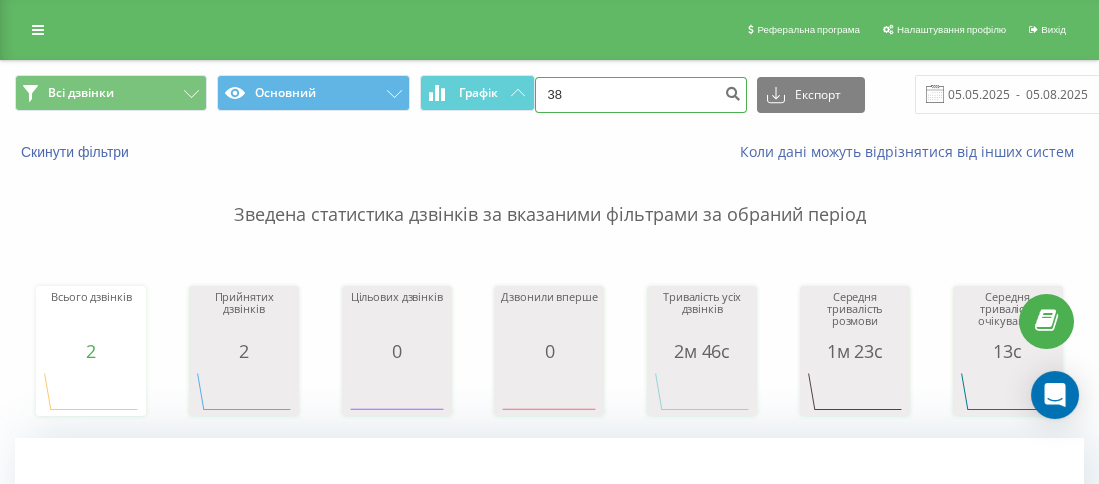 paste on "0683542424" 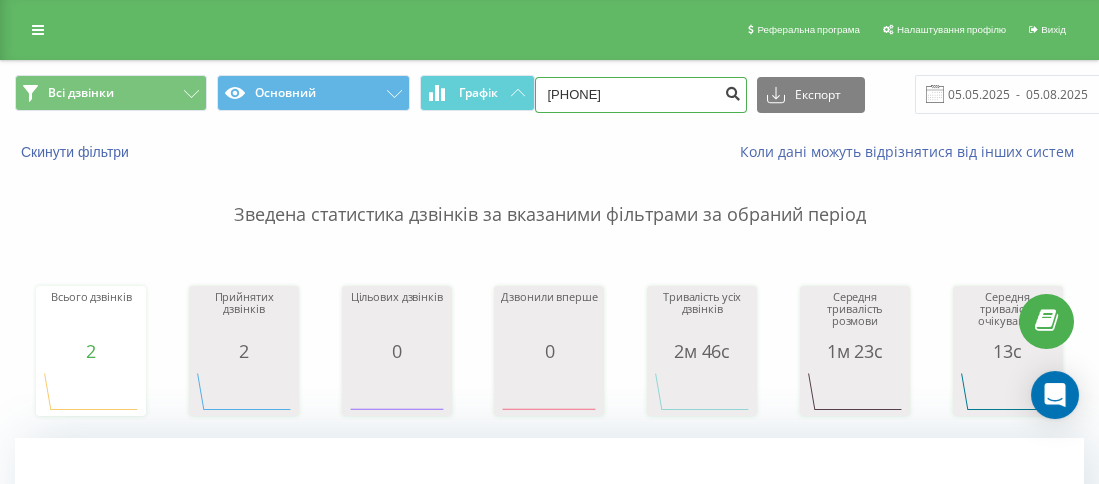 type on "380683542424" 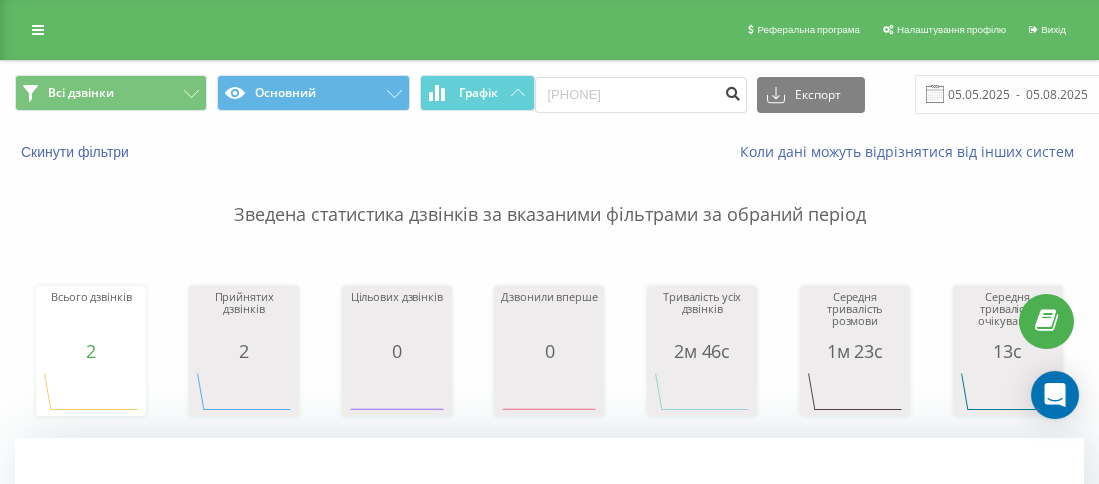 click at bounding box center [733, 91] 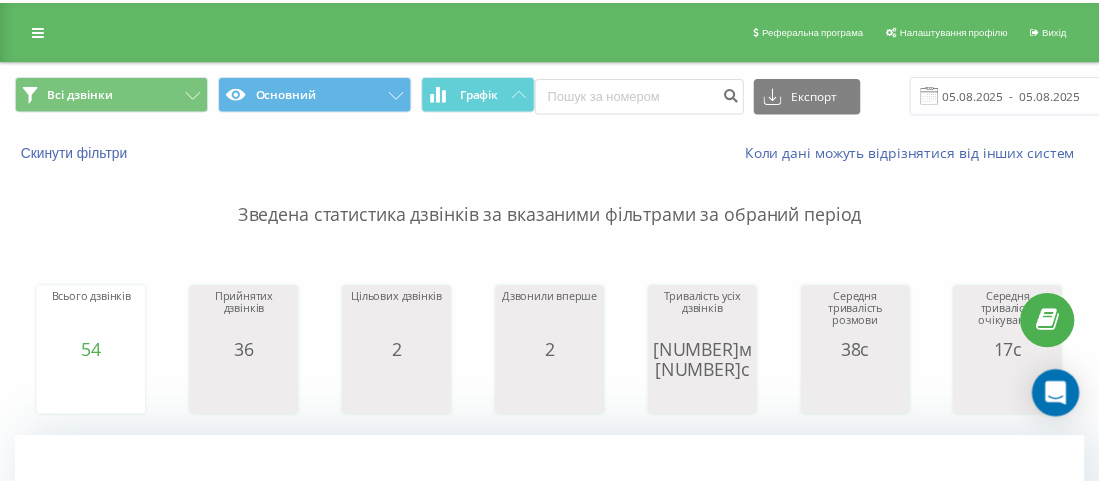 scroll, scrollTop: 0, scrollLeft: 0, axis: both 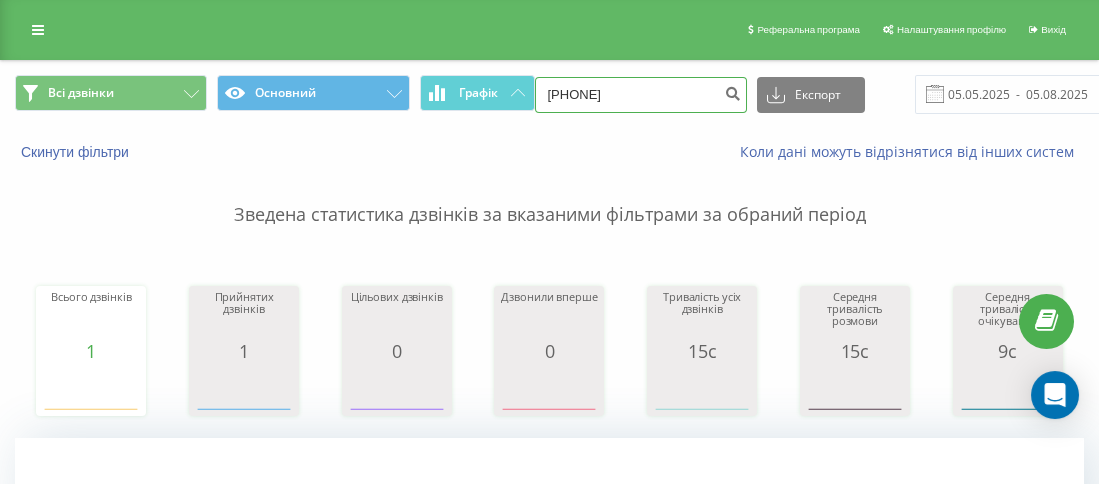 drag, startPoint x: 579, startPoint y: 99, endPoint x: 567, endPoint y: 96, distance: 12.369317 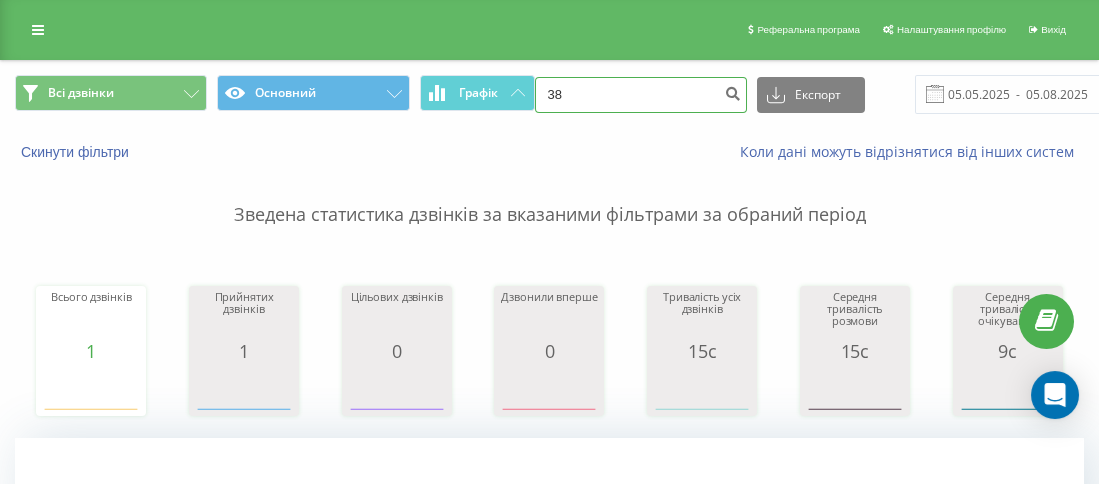 paste on "0731608821" 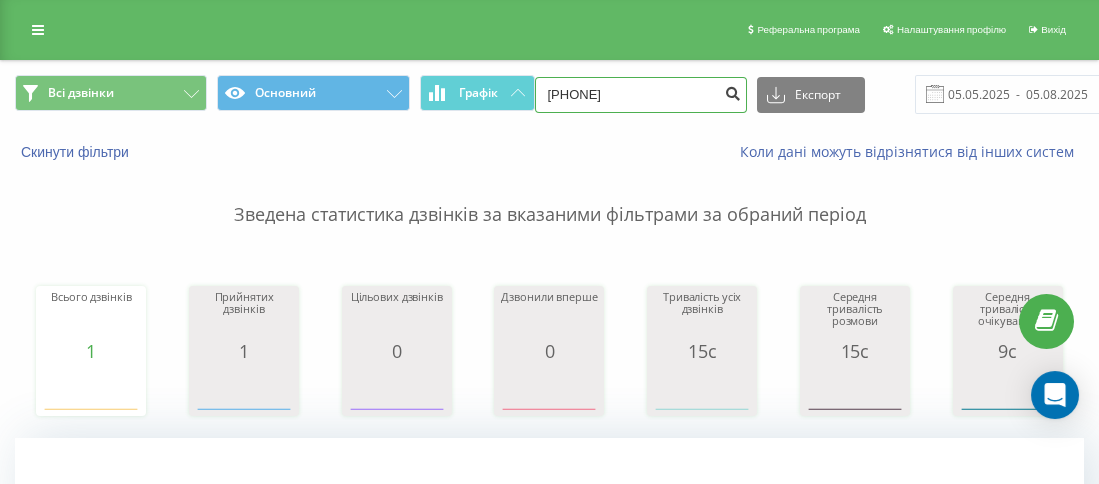 type on "[PHONE]" 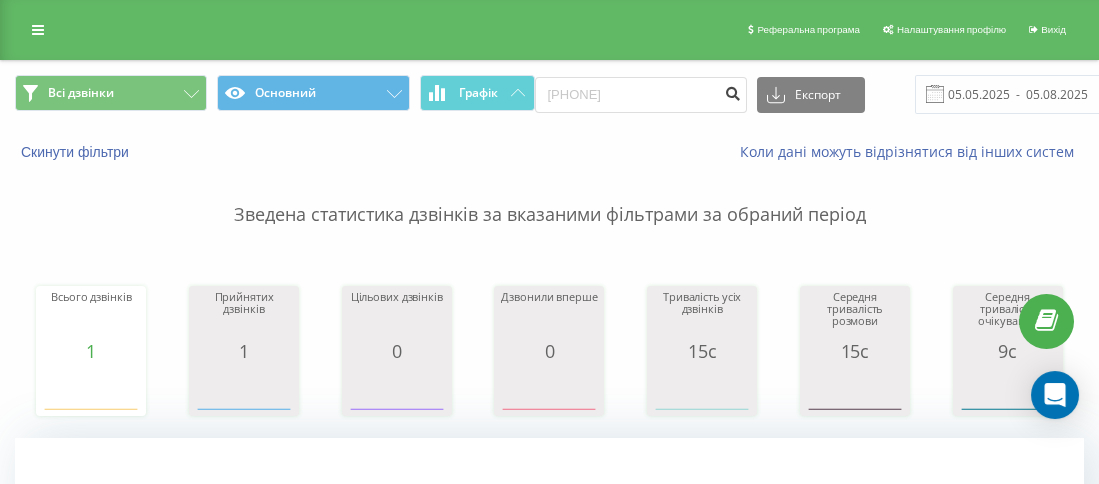 click at bounding box center [733, 91] 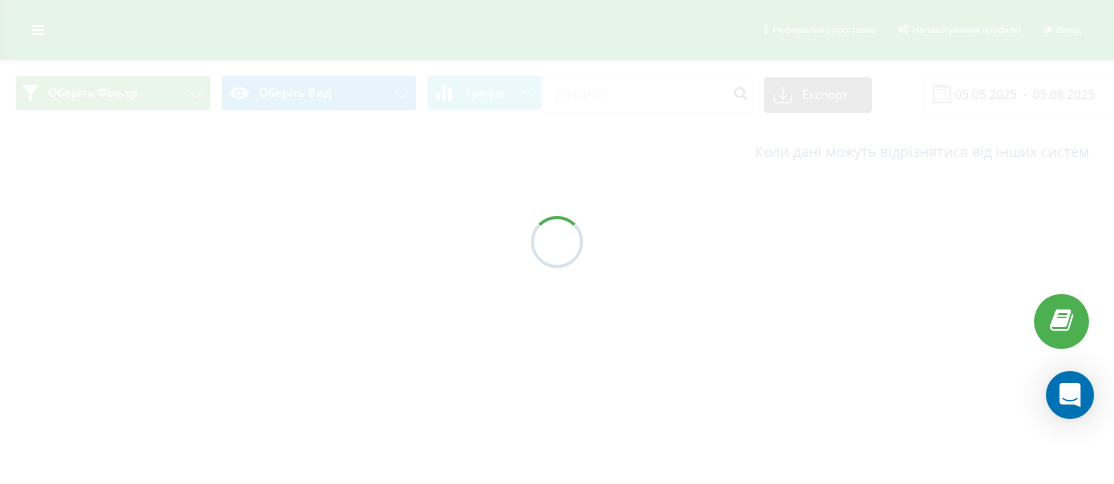 scroll, scrollTop: 0, scrollLeft: 0, axis: both 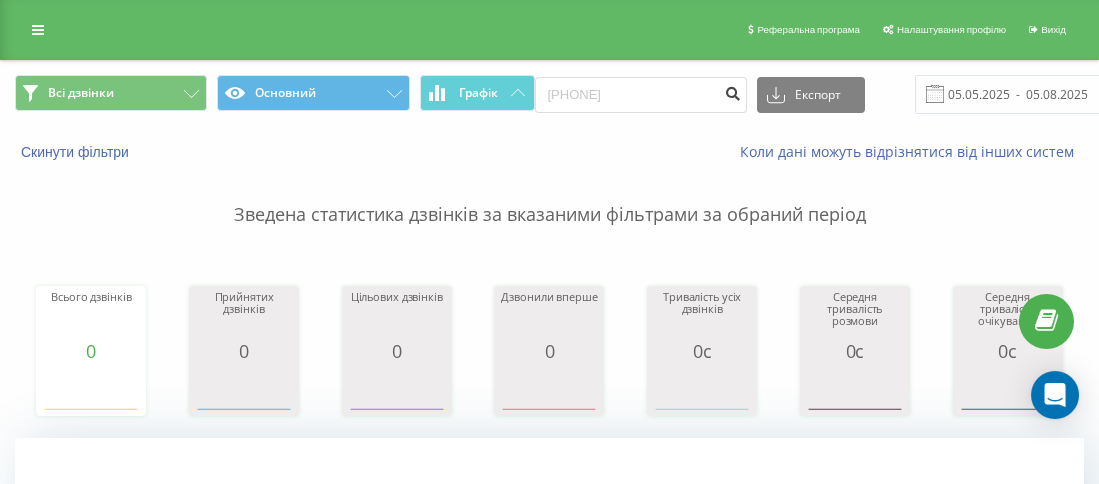 click at bounding box center [733, 91] 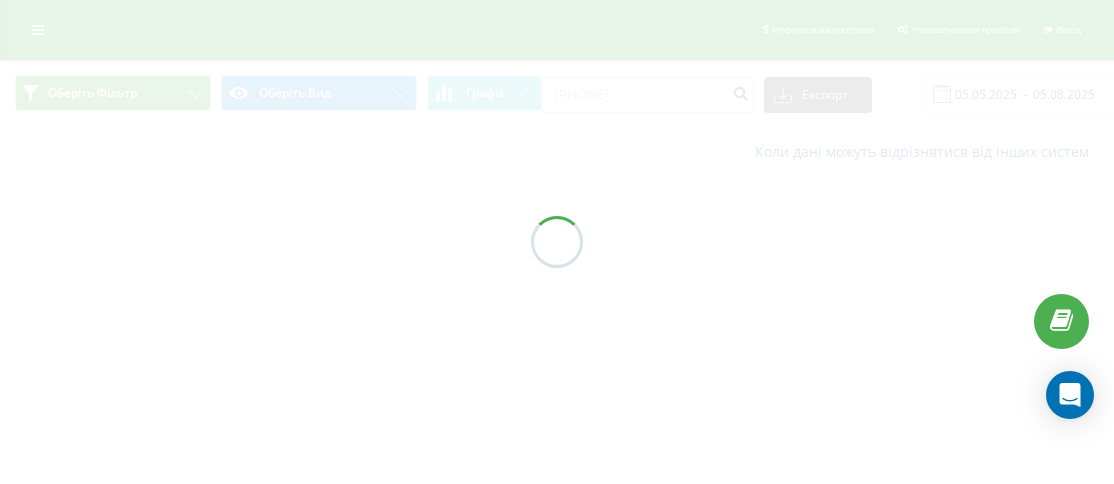 scroll, scrollTop: 0, scrollLeft: 0, axis: both 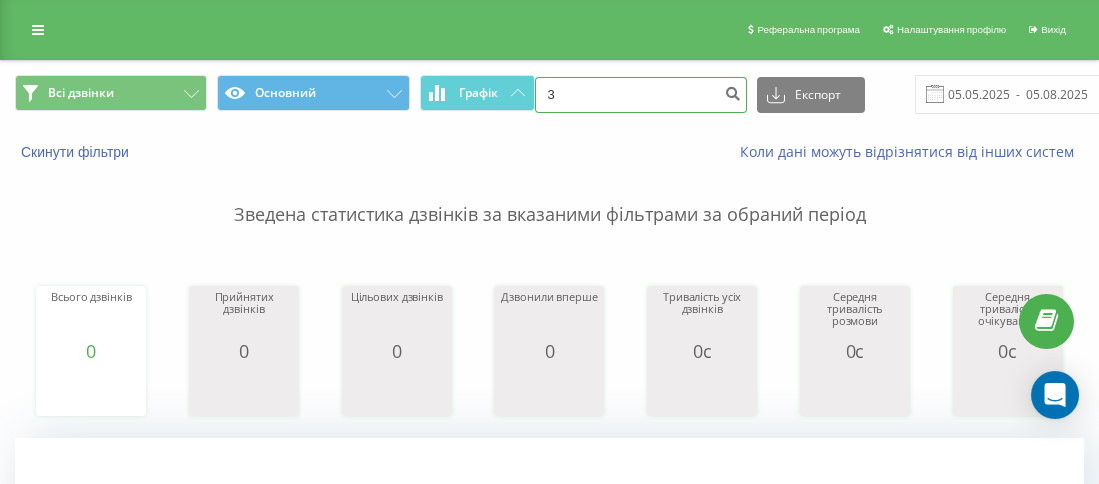 drag, startPoint x: 641, startPoint y: 95, endPoint x: 556, endPoint y: 98, distance: 85.052925 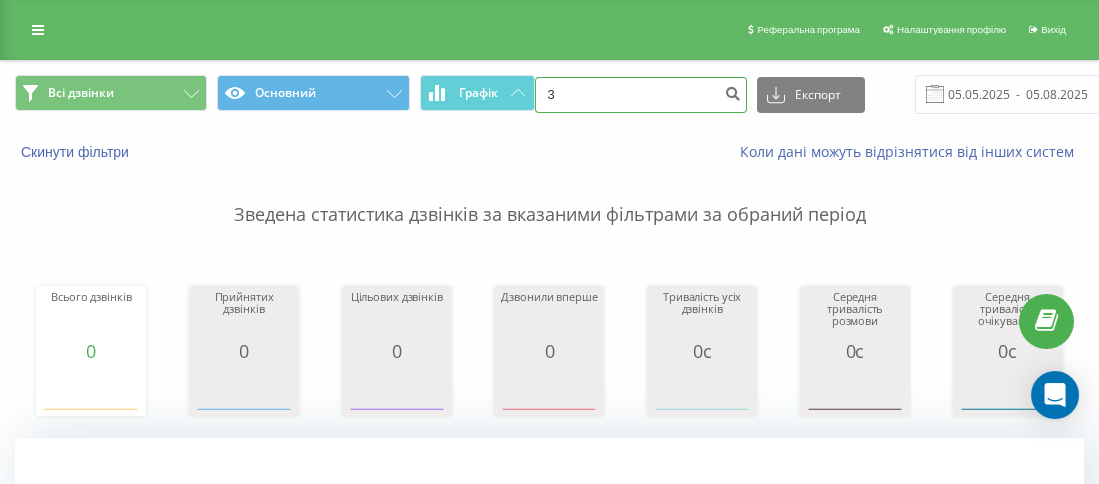 click on "3" at bounding box center [641, 95] 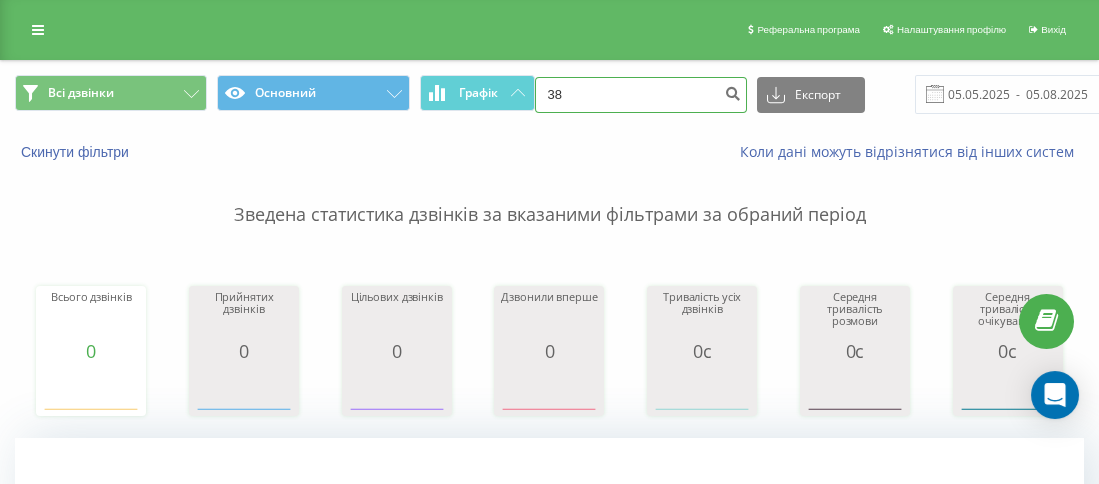 paste on "[PHONE]" 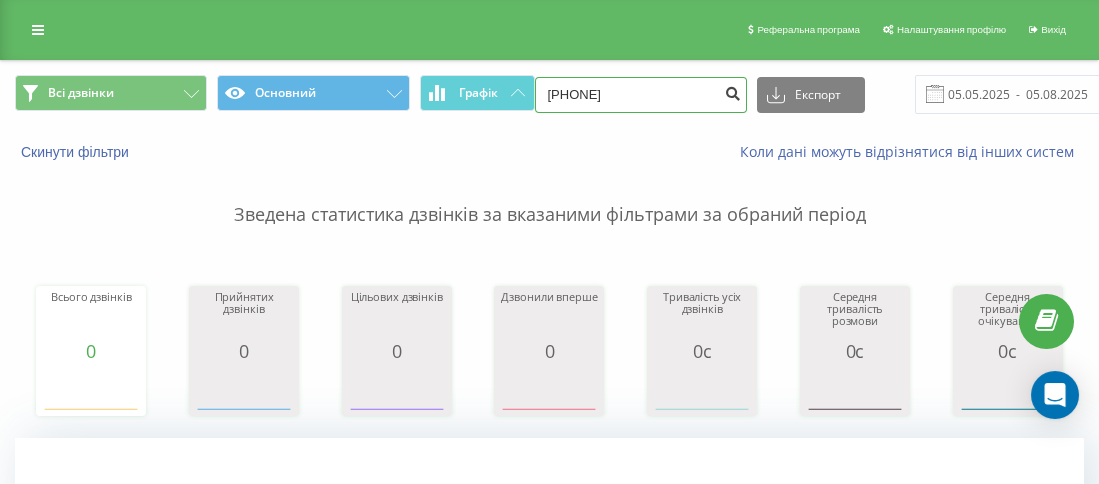 type on "[PHONE]" 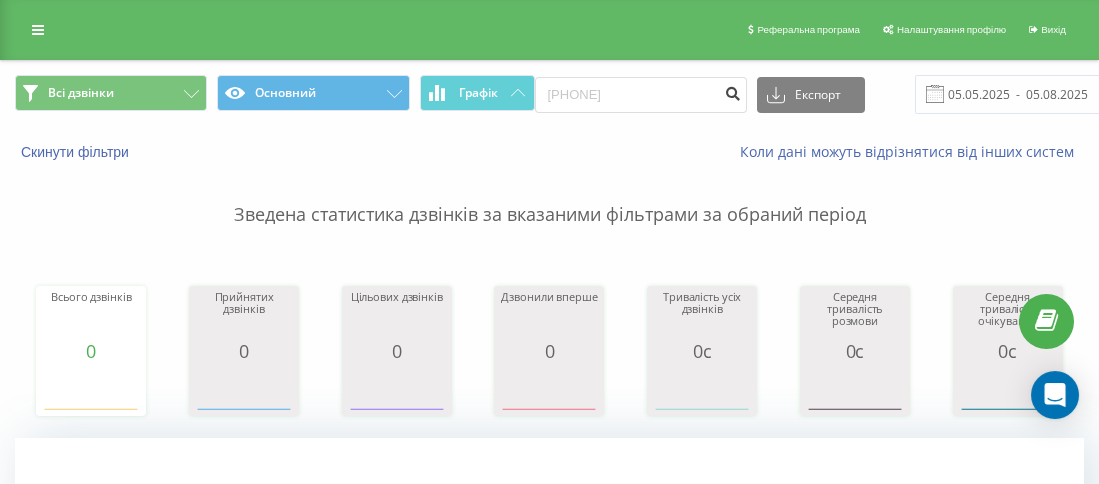 click at bounding box center (733, 91) 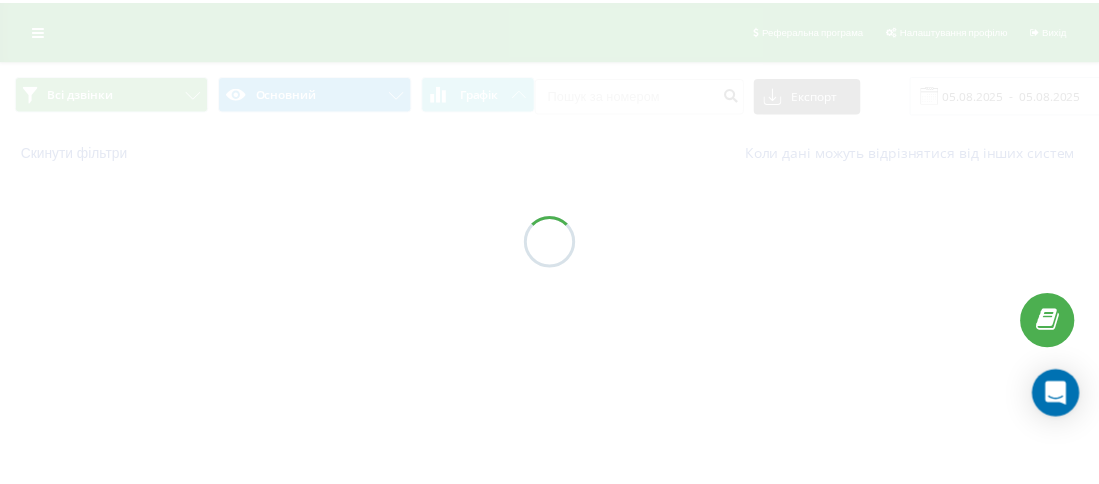 scroll, scrollTop: 0, scrollLeft: 0, axis: both 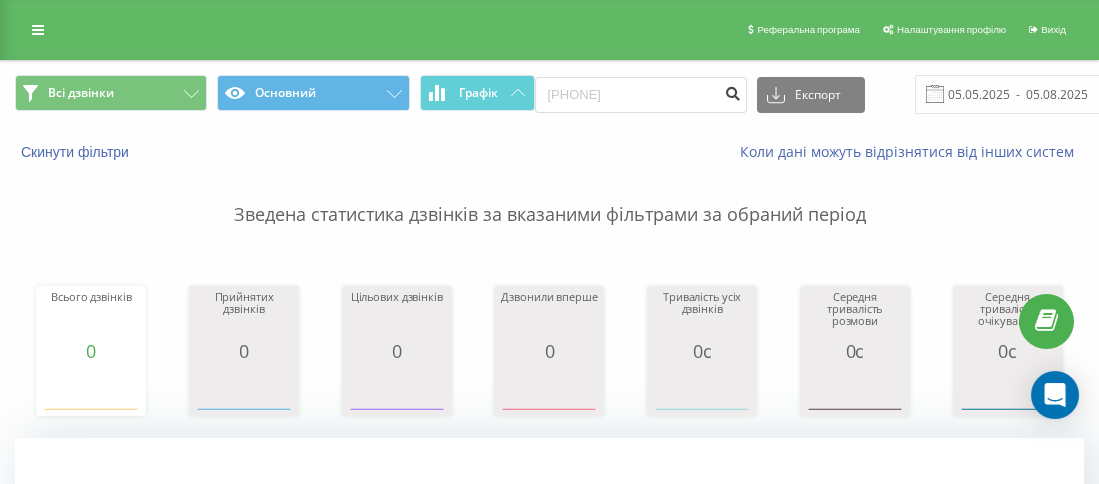 click at bounding box center [733, 91] 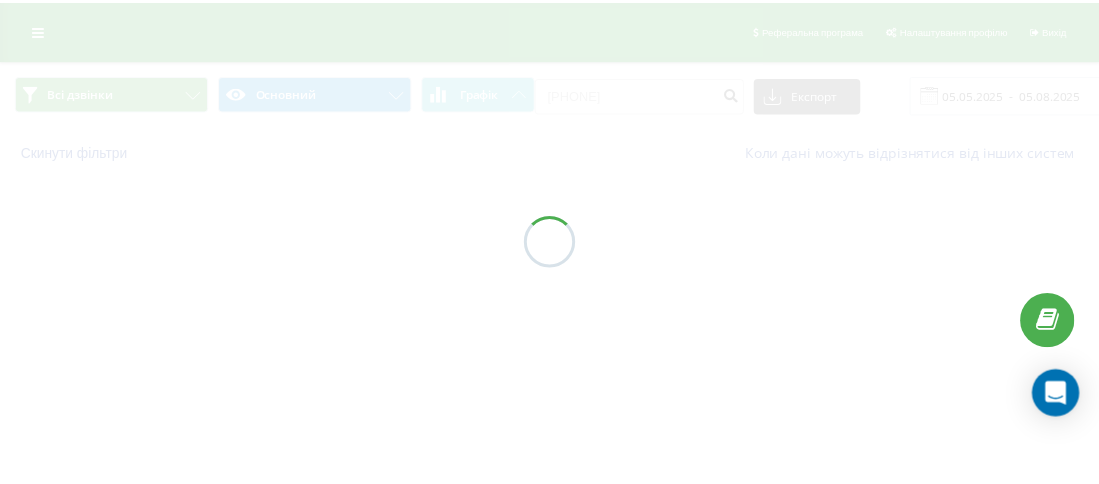 scroll, scrollTop: 0, scrollLeft: 0, axis: both 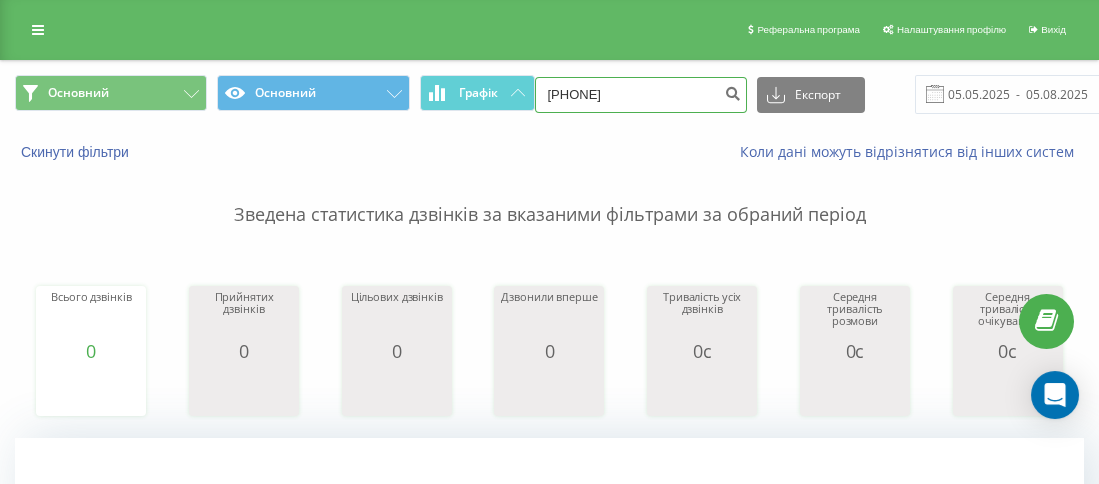drag, startPoint x: 664, startPoint y: 85, endPoint x: 562, endPoint y: 90, distance: 102.122475 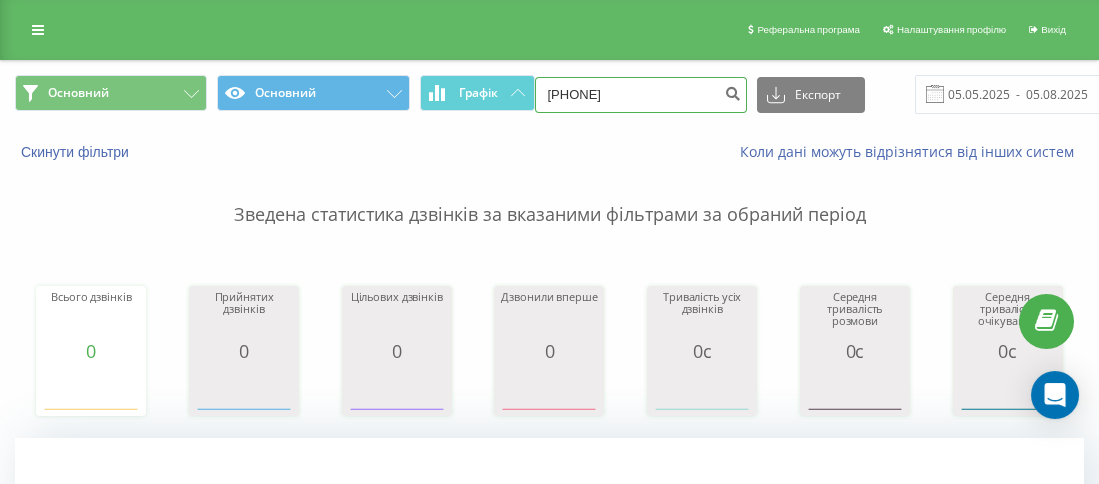 click on "[PHONE]" at bounding box center (641, 95) 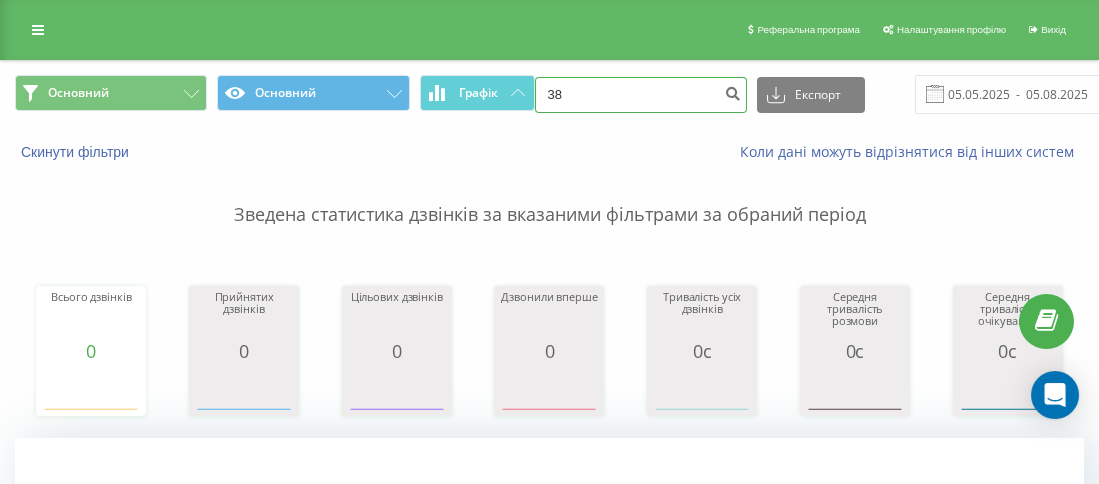 paste on "0939634927" 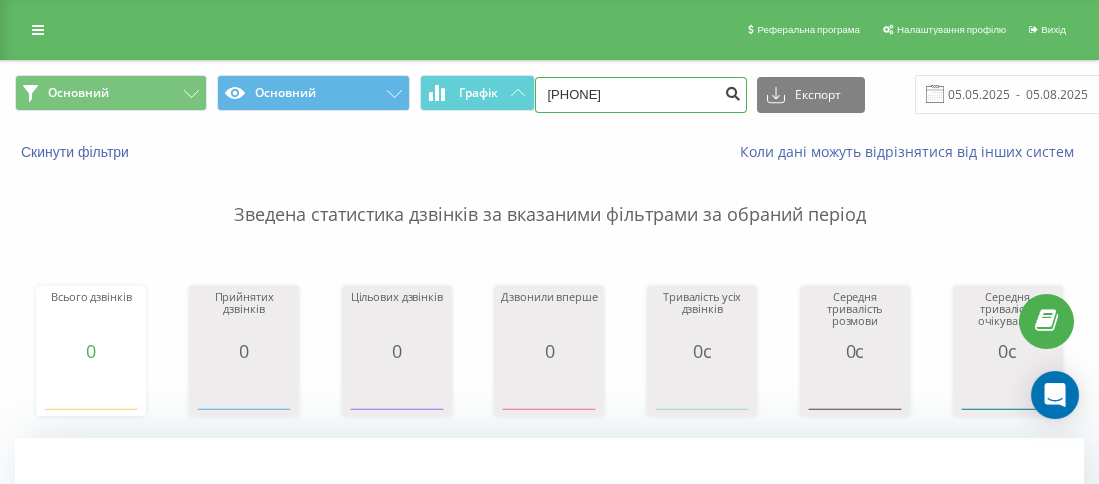 type on "[PHONE]" 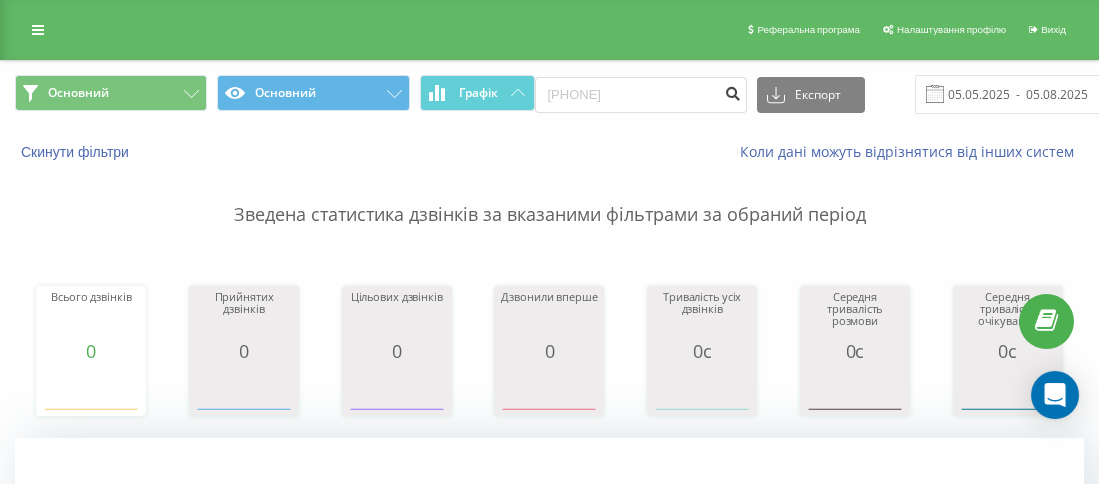 click at bounding box center (733, 91) 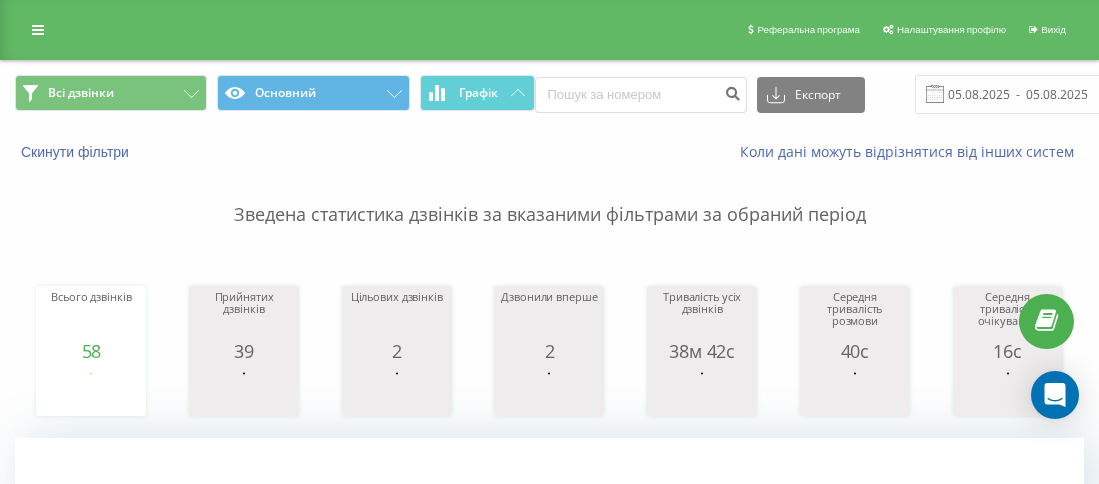 scroll, scrollTop: 0, scrollLeft: 0, axis: both 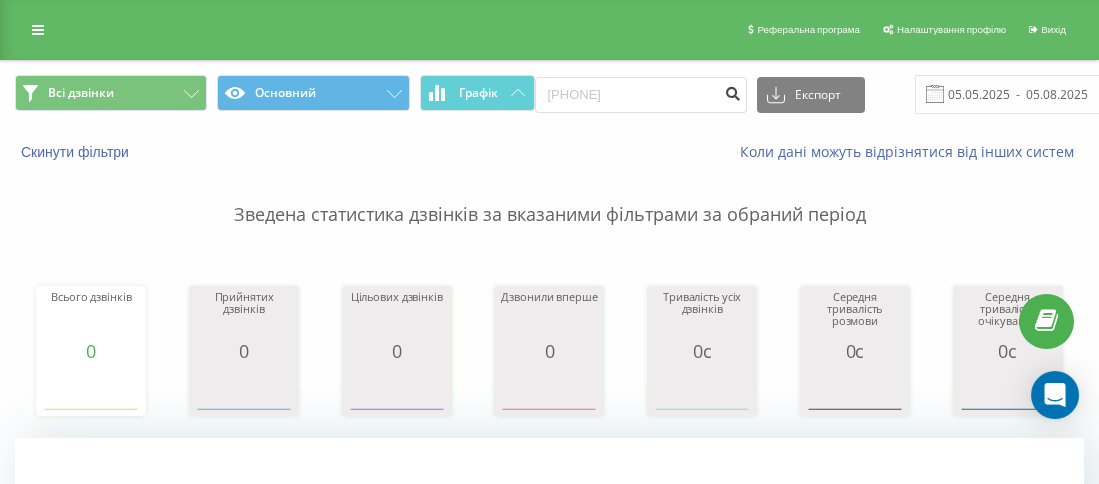 click at bounding box center (733, 91) 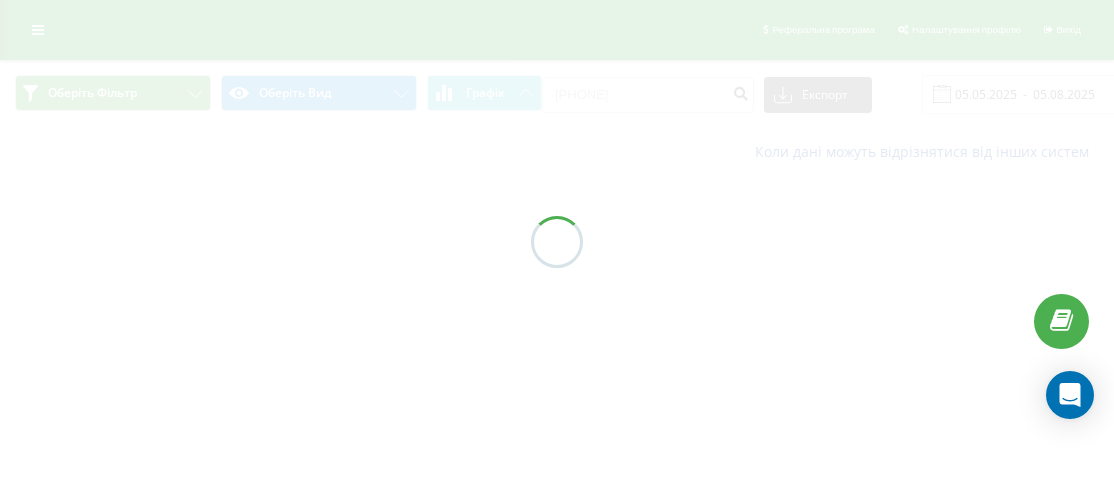 scroll, scrollTop: 0, scrollLeft: 0, axis: both 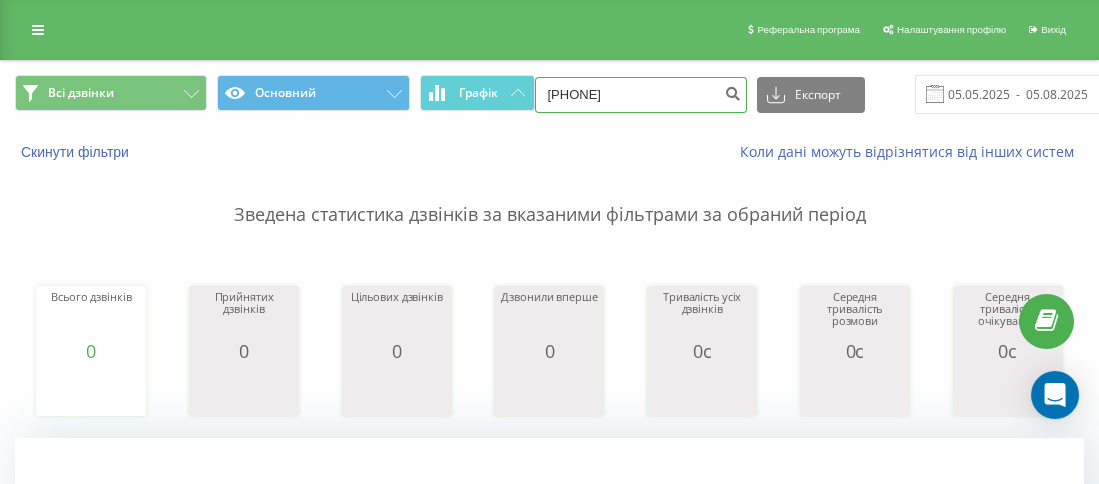 drag, startPoint x: 656, startPoint y: 88, endPoint x: 561, endPoint y: 88, distance: 95 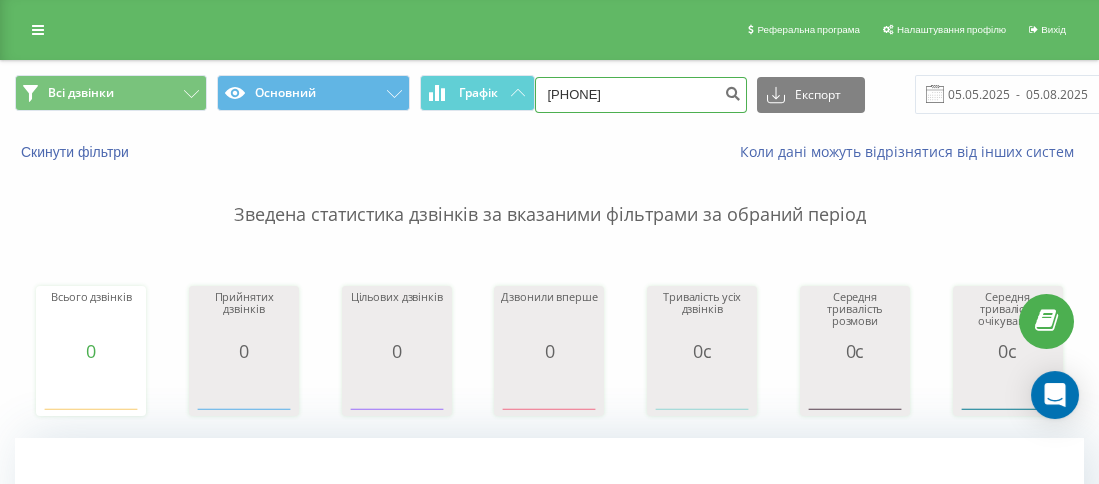 click on "[PHONE]" at bounding box center (641, 95) 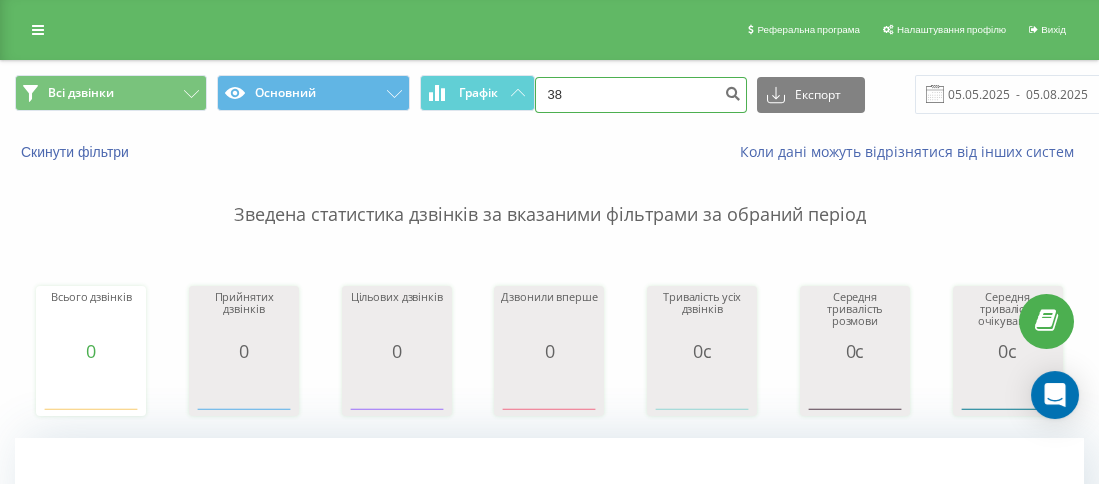 paste on "0936044525" 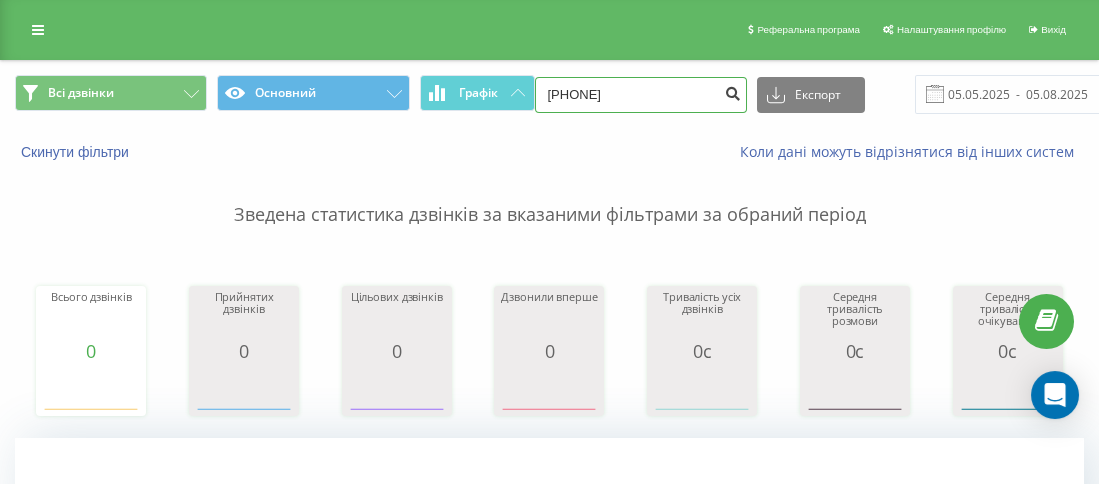 type on "380936044525" 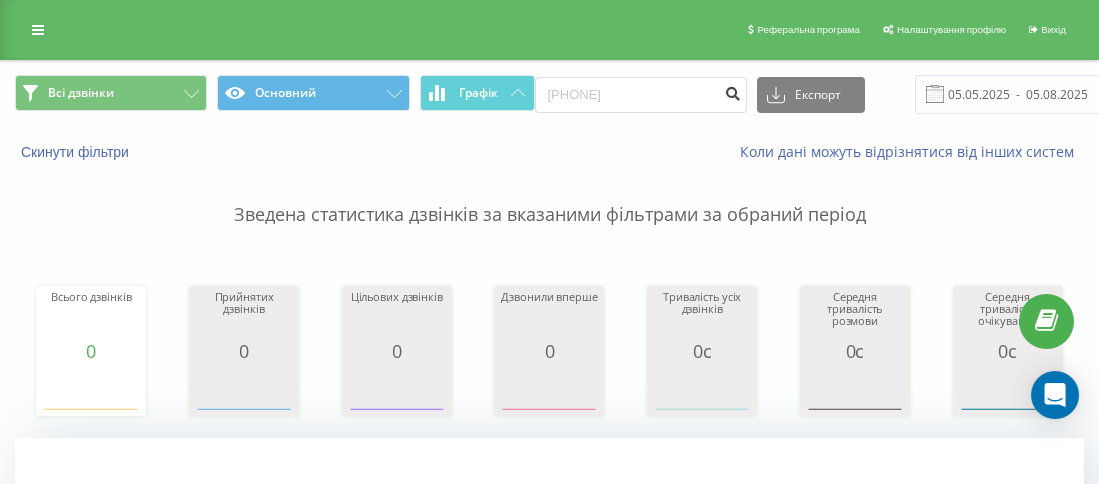 click at bounding box center (733, 91) 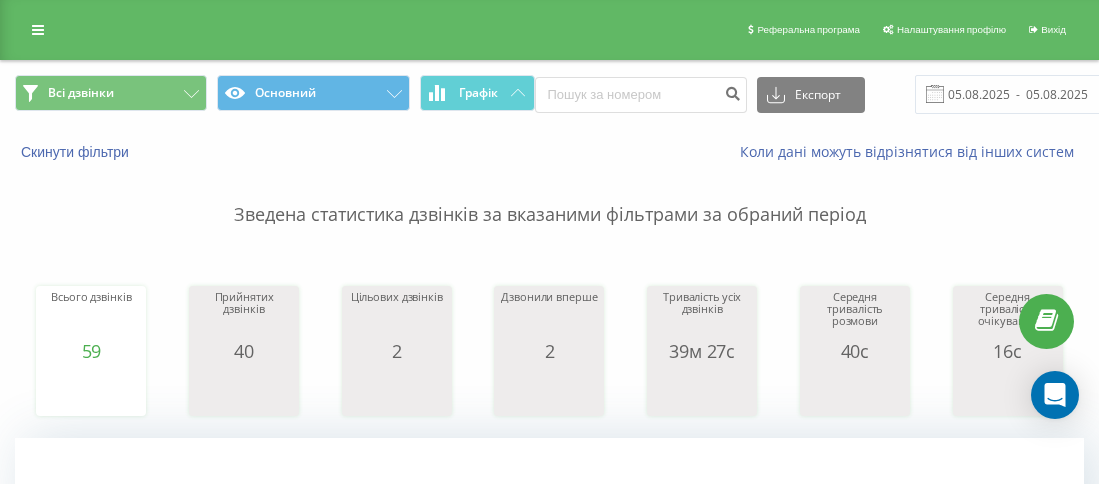 scroll, scrollTop: 0, scrollLeft: 0, axis: both 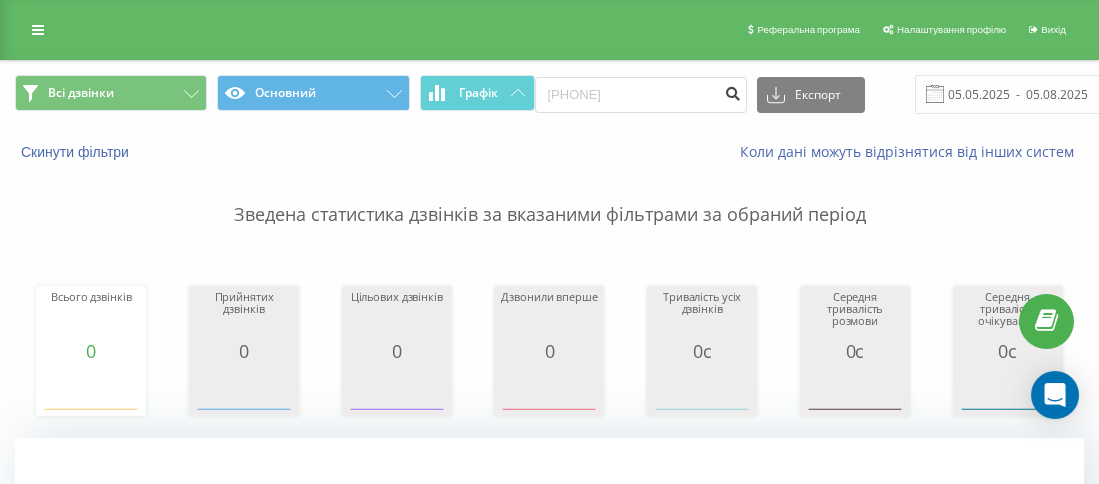 click 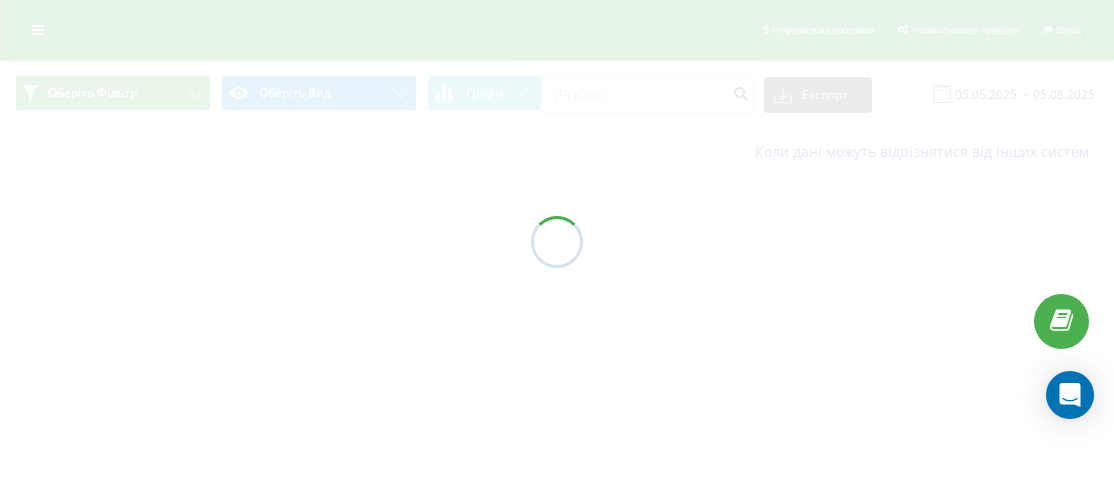 scroll, scrollTop: 0, scrollLeft: 0, axis: both 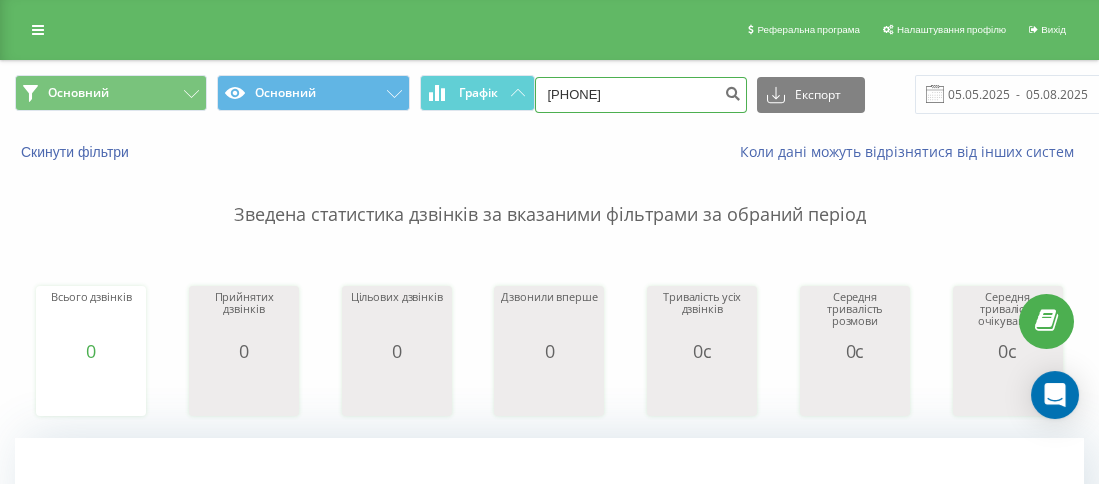 drag, startPoint x: 596, startPoint y: 92, endPoint x: 560, endPoint y: 91, distance: 36.013885 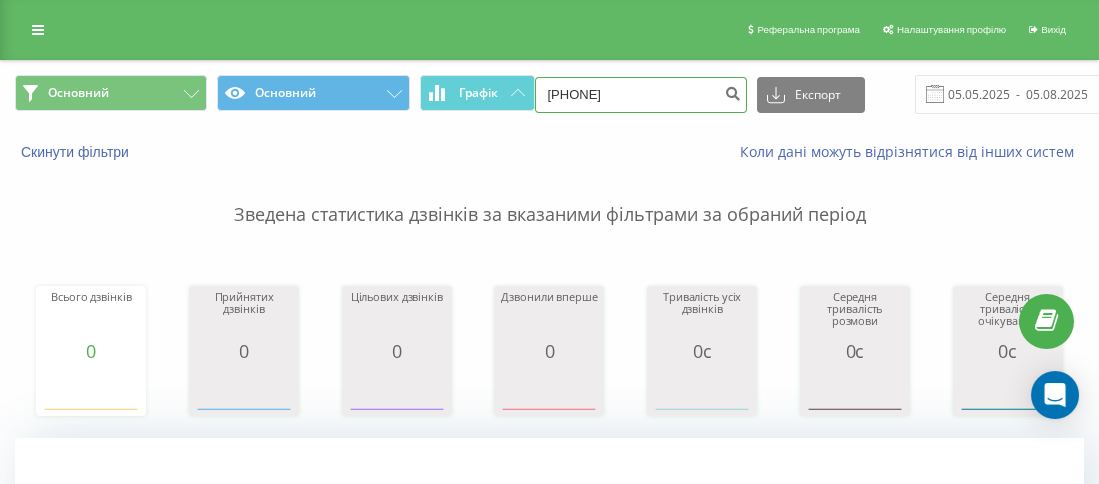 click on "[PHONE]" 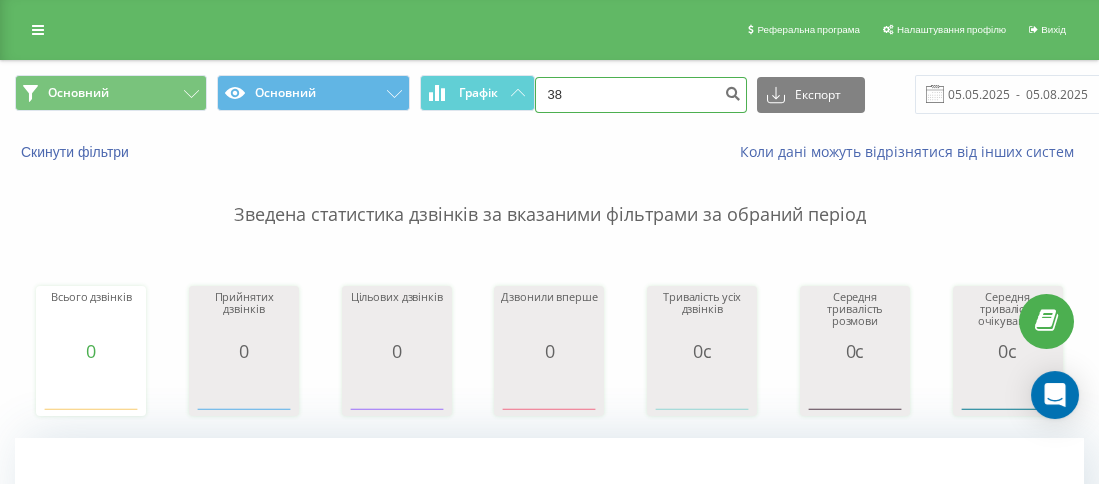 paste on "[PHONE]" 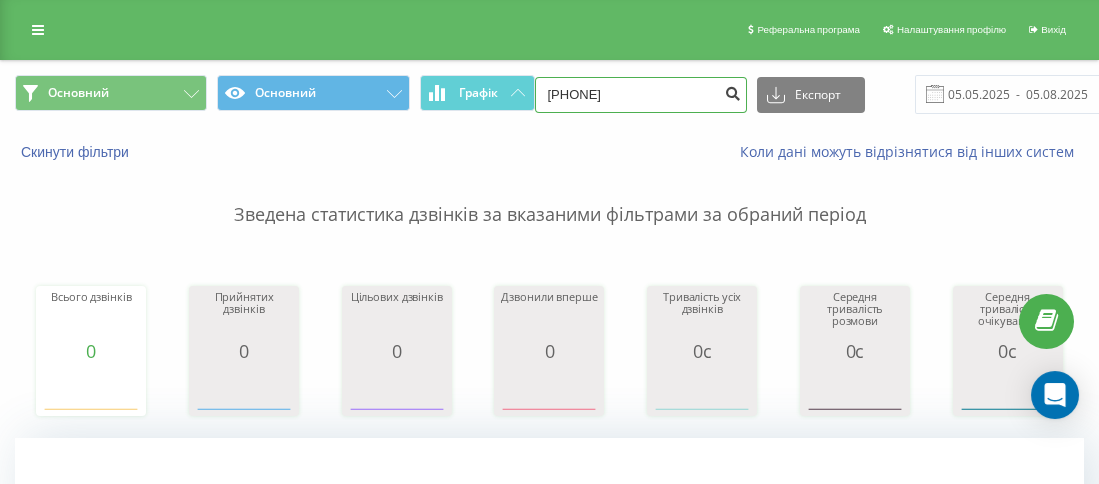 type on "[PHONE]" 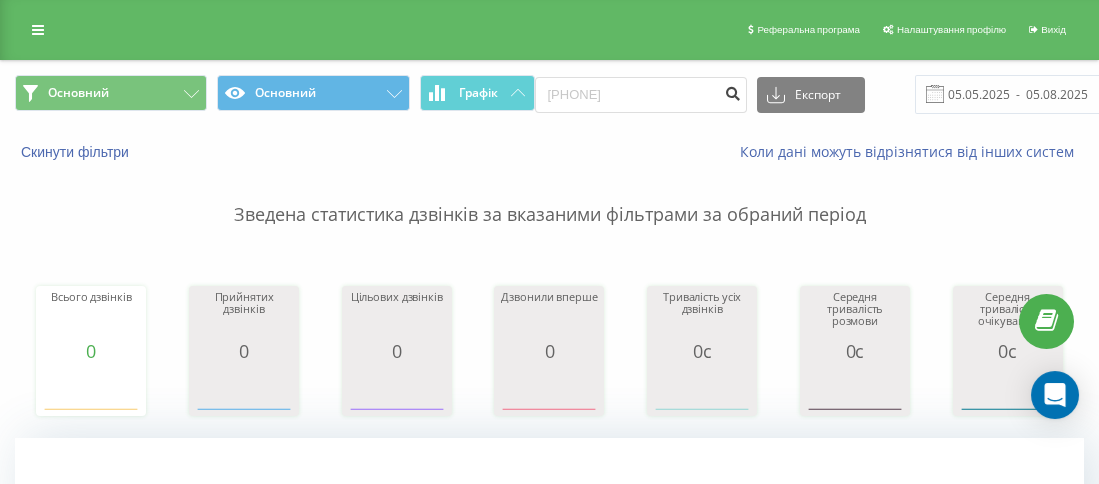click 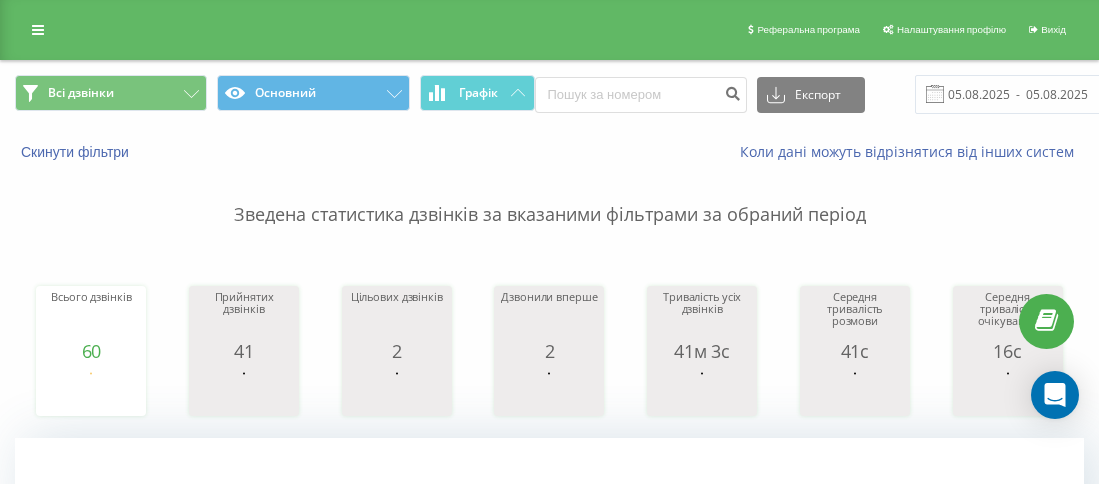 scroll, scrollTop: 0, scrollLeft: 0, axis: both 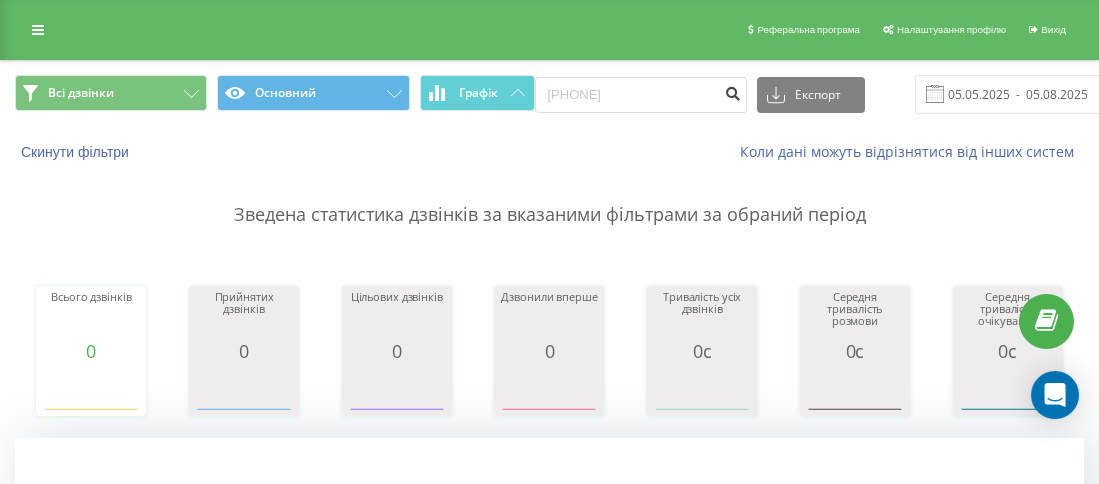 click at bounding box center [733, 91] 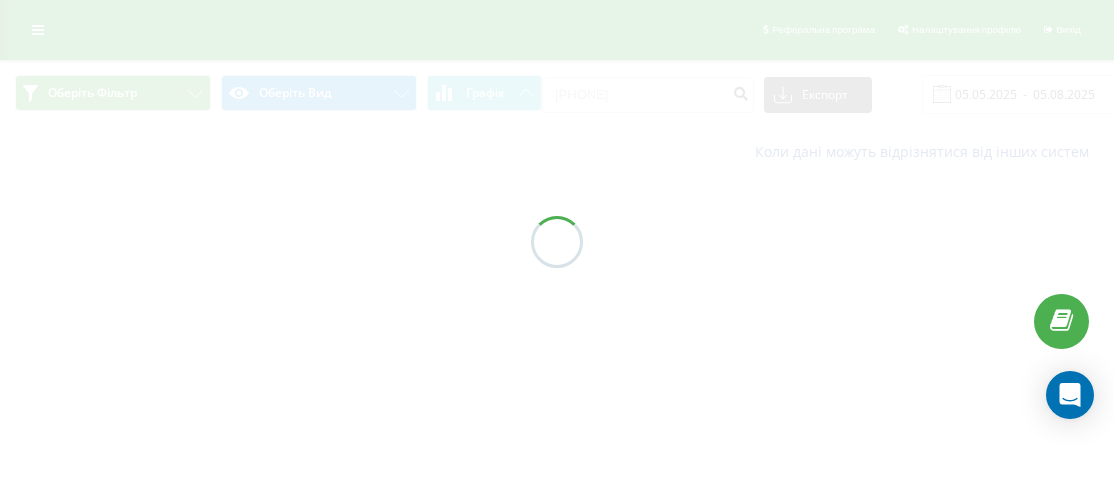 scroll, scrollTop: 0, scrollLeft: 0, axis: both 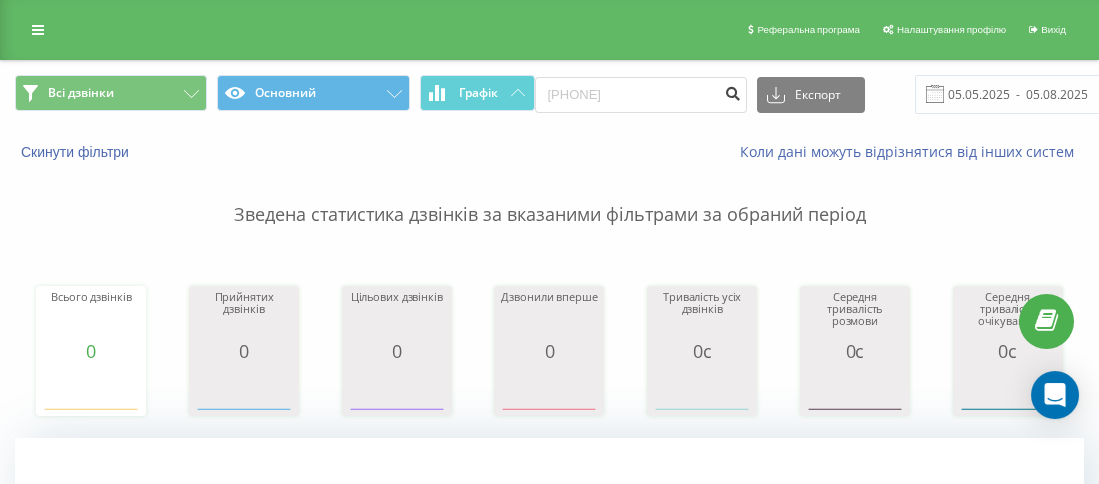 drag, startPoint x: 665, startPoint y: 89, endPoint x: 567, endPoint y: 92, distance: 98.045906 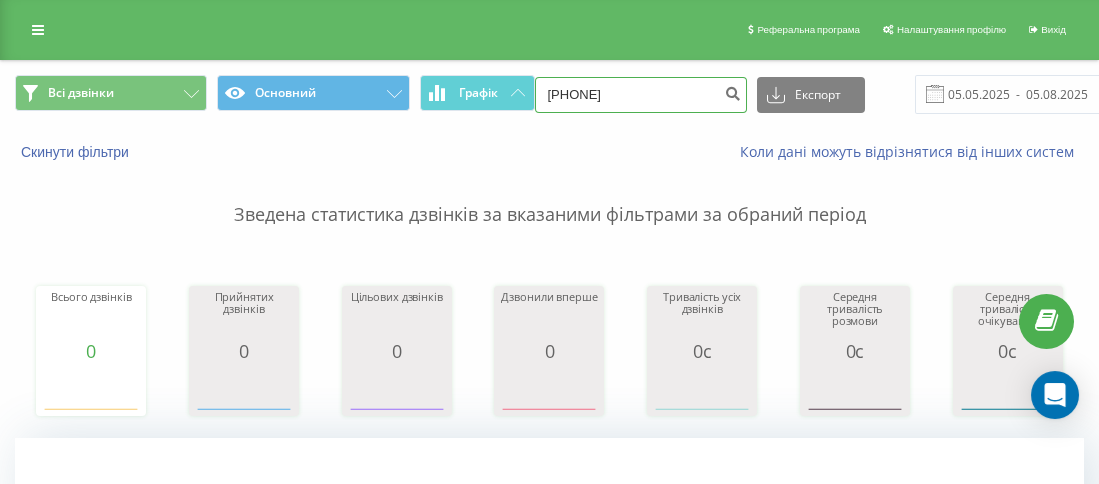 drag, startPoint x: 639, startPoint y: 89, endPoint x: 566, endPoint y: 92, distance: 73.061615 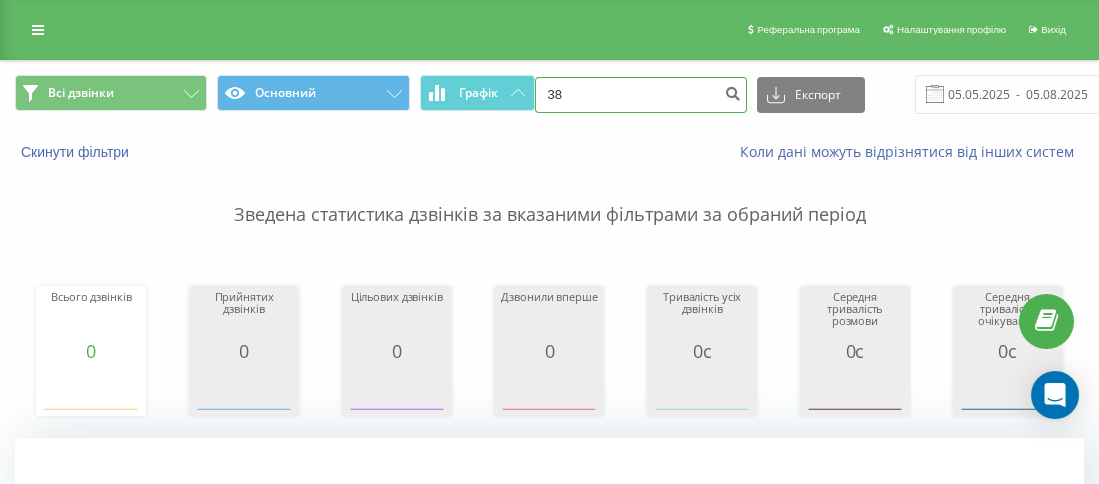 paste on "0960025026" 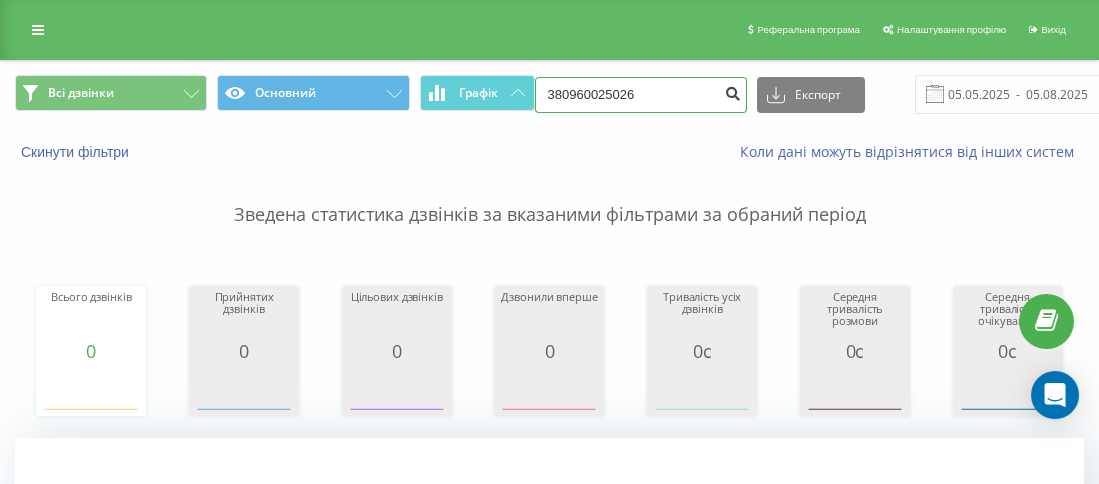 type on "380960025026" 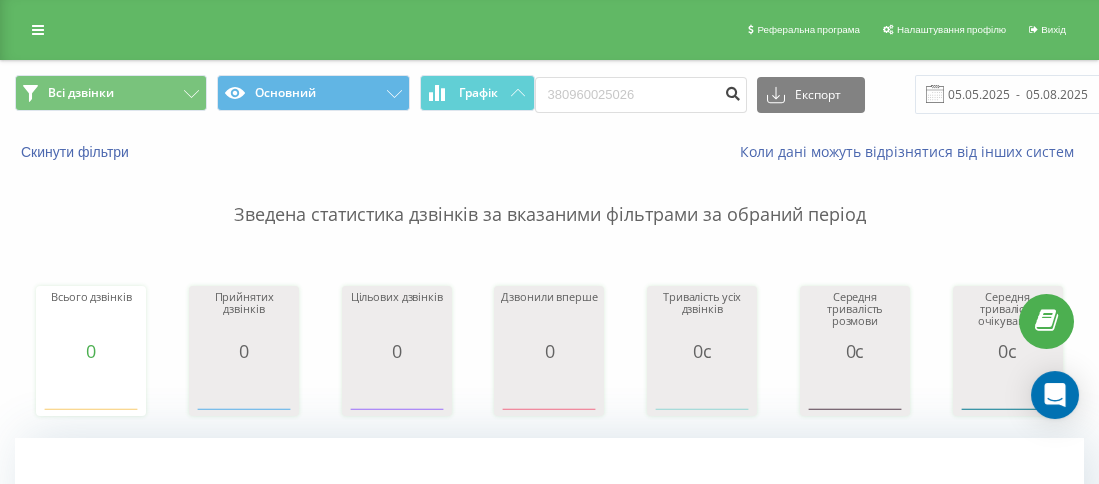 click at bounding box center (733, 91) 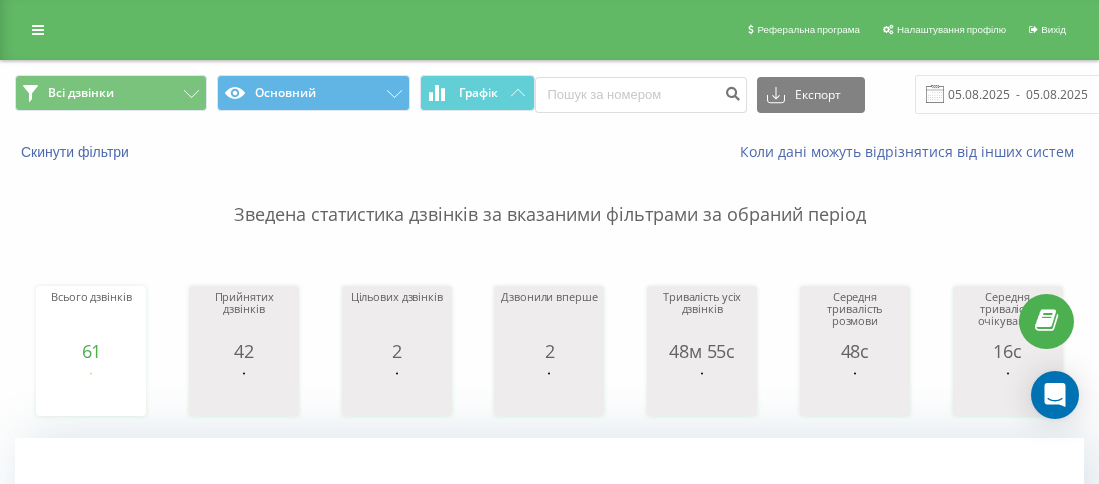 scroll, scrollTop: 0, scrollLeft: 0, axis: both 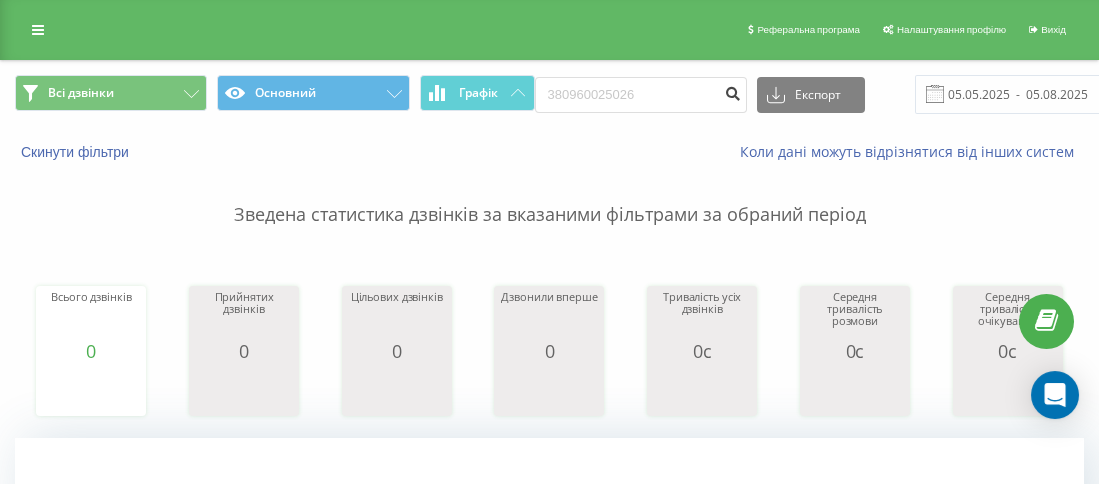 click at bounding box center (733, 91) 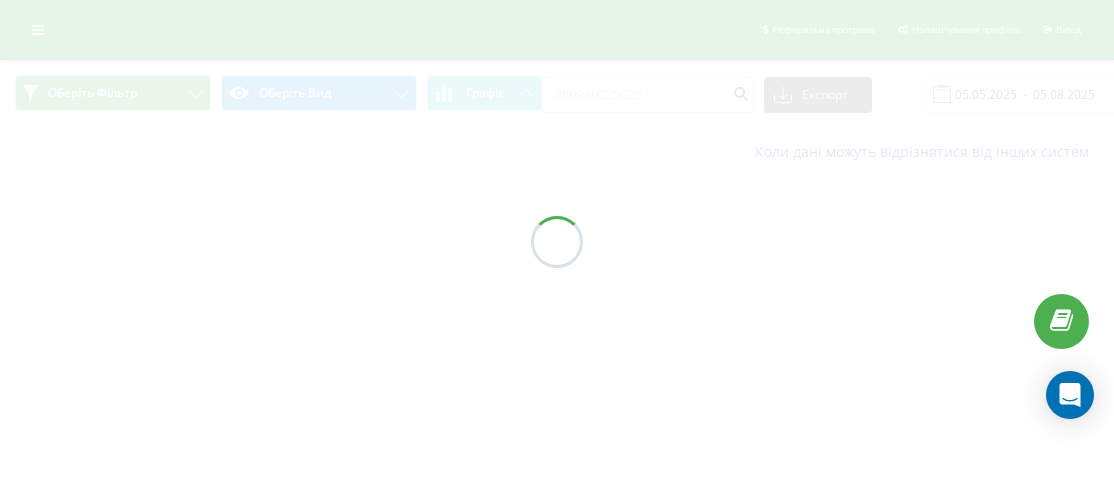 scroll, scrollTop: 0, scrollLeft: 0, axis: both 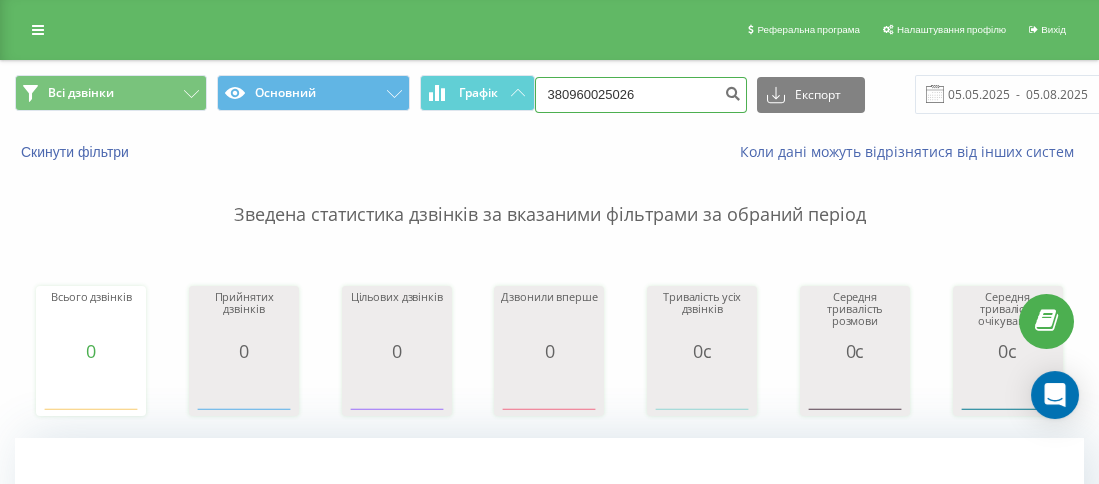 drag, startPoint x: 638, startPoint y: 91, endPoint x: 567, endPoint y: 92, distance: 71.00704 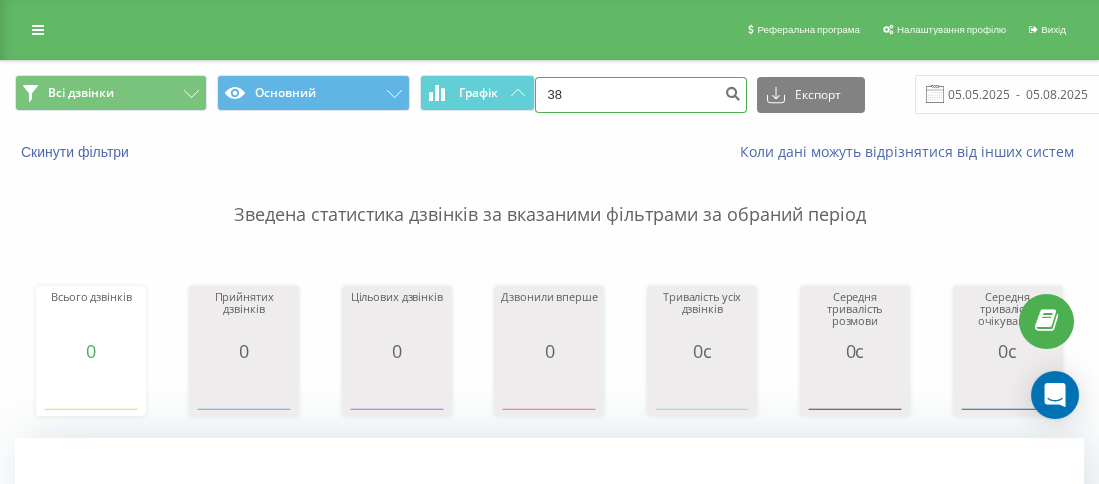 paste on "0667563513" 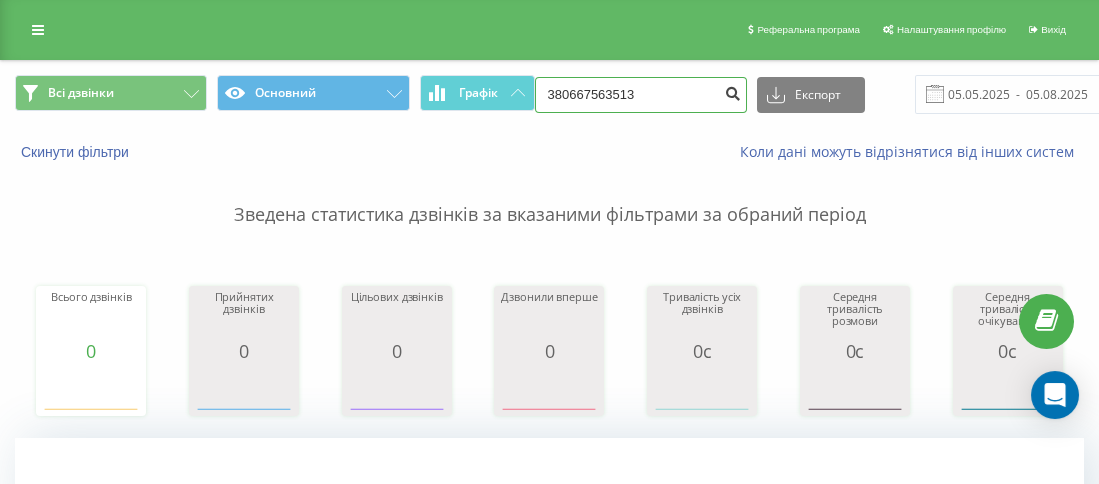 type on "380667563513" 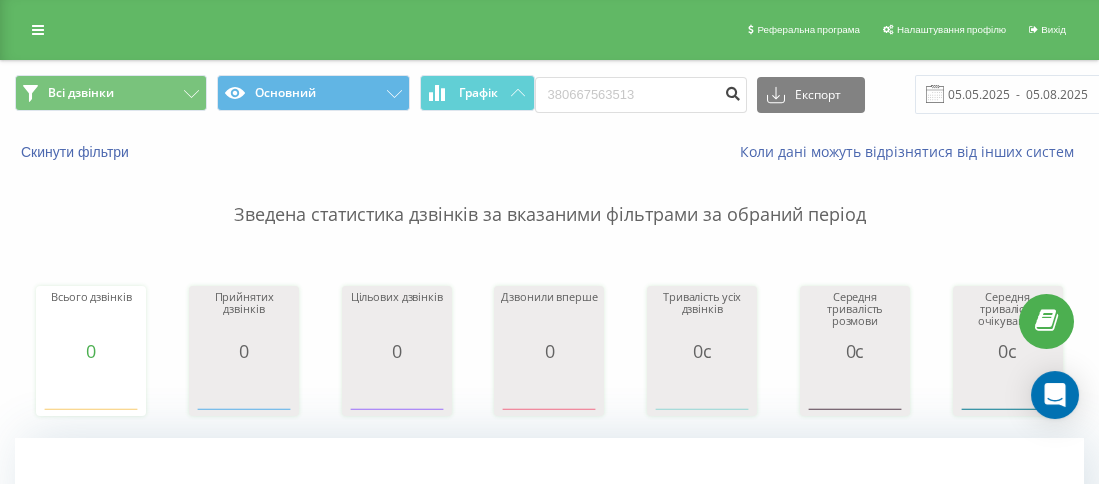 click at bounding box center [733, 91] 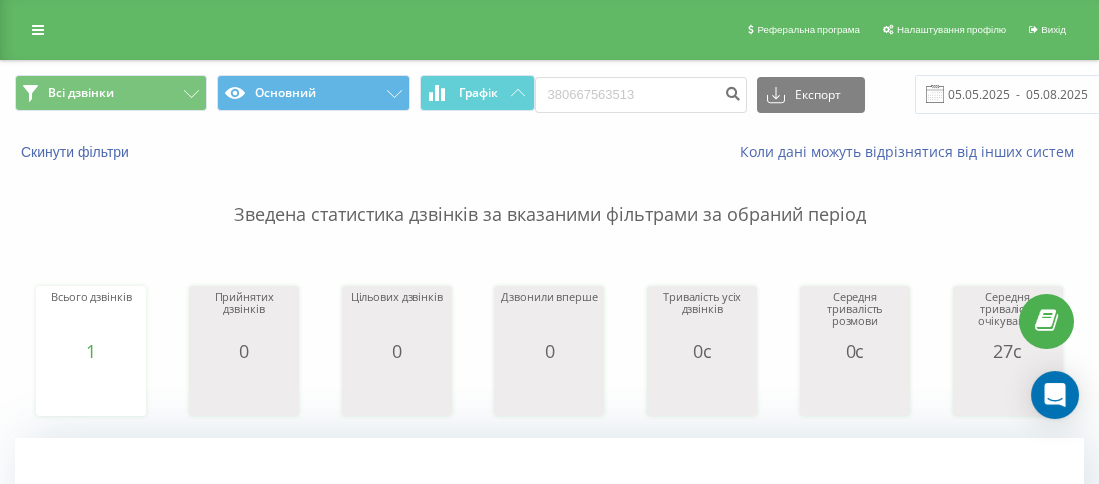 scroll, scrollTop: 499, scrollLeft: 0, axis: vertical 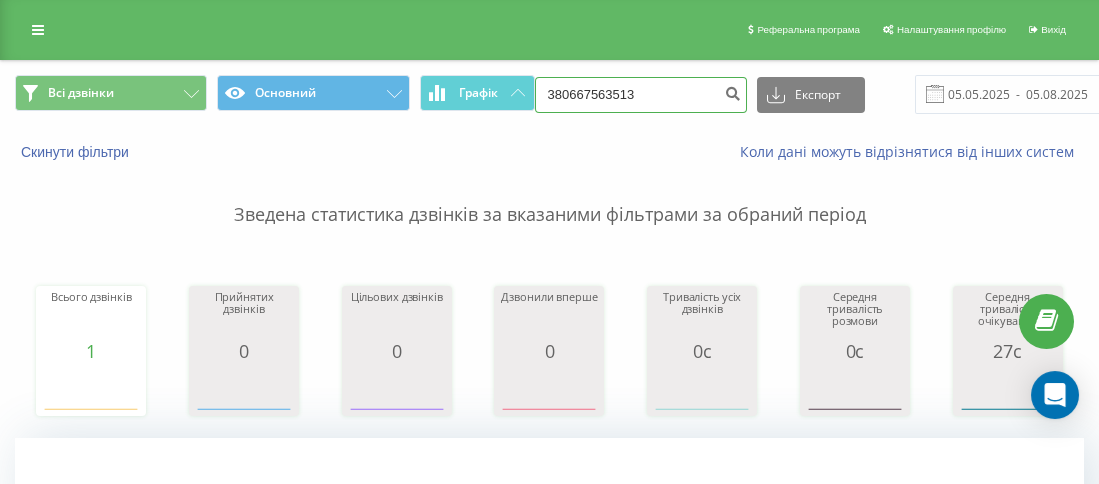 drag, startPoint x: 609, startPoint y: 91, endPoint x: 557, endPoint y: 87, distance: 52.153618 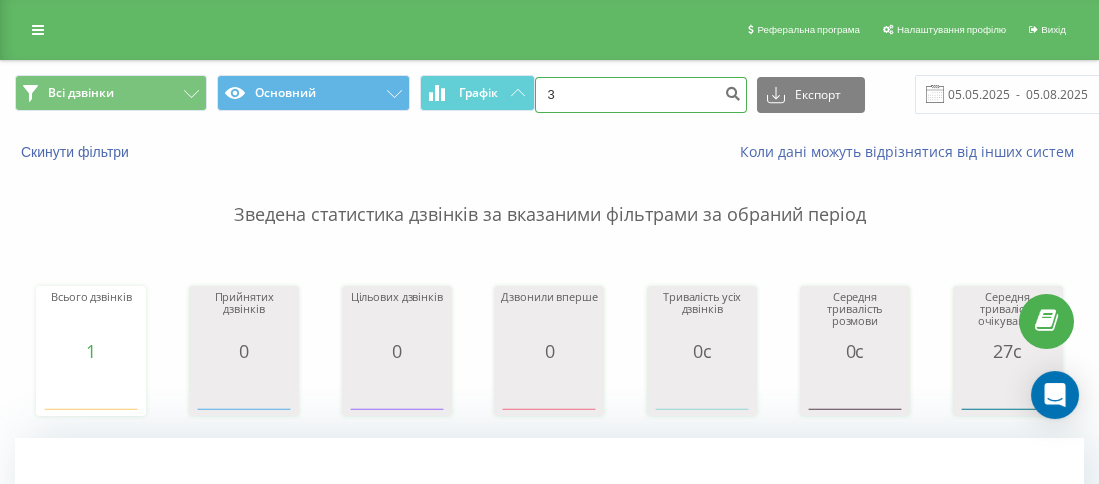 paste on "[PHONE]" 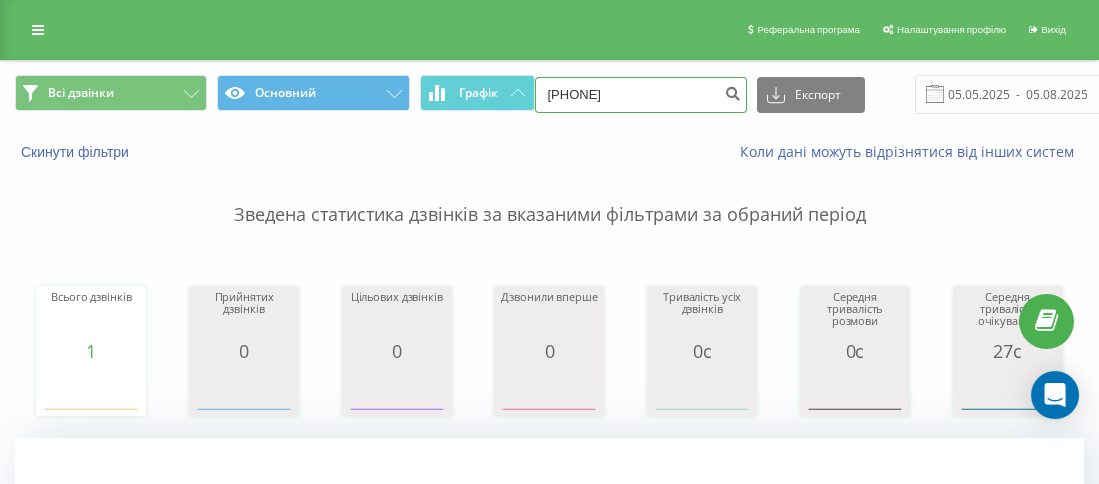 click on "30672975199" at bounding box center [641, 95] 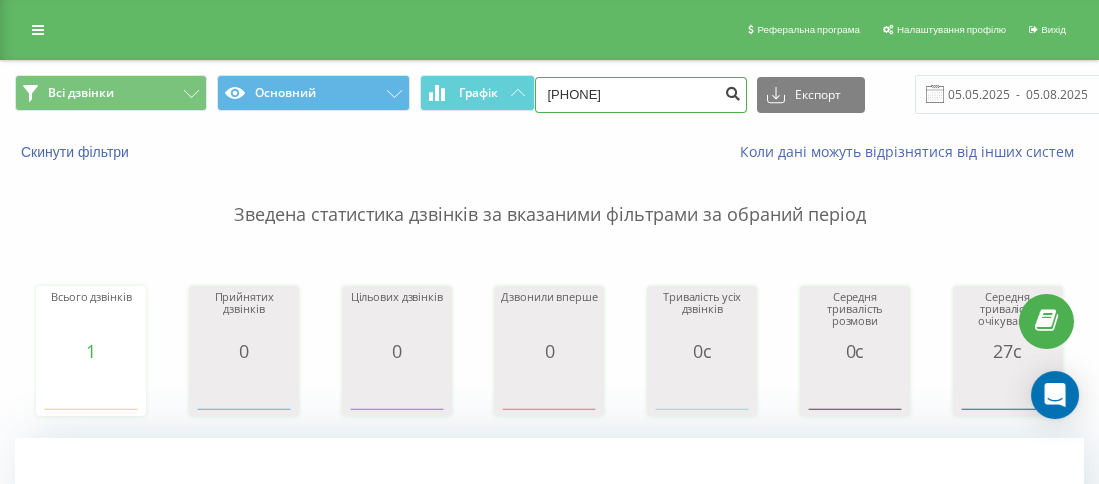 type on "[PHONE]" 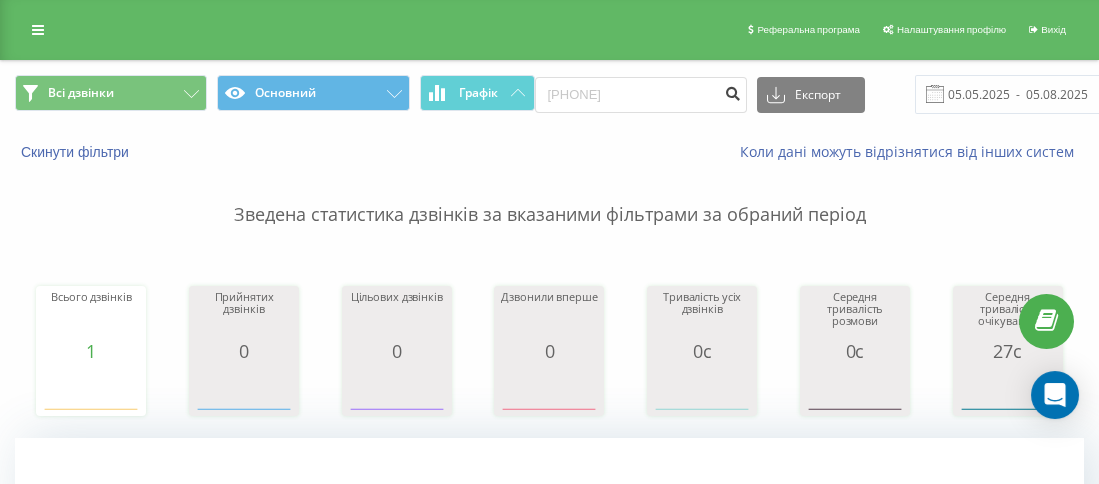 click at bounding box center [733, 91] 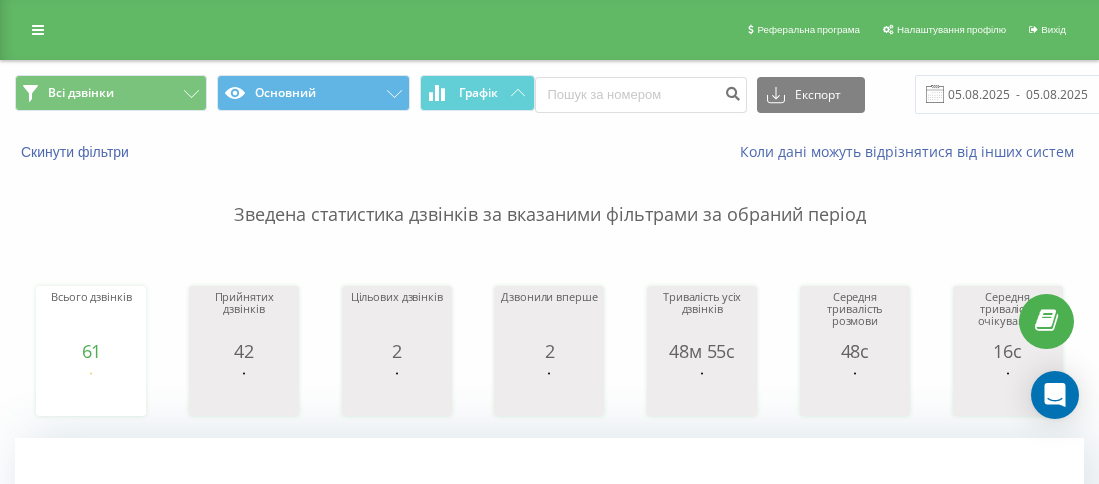 scroll, scrollTop: 0, scrollLeft: 0, axis: both 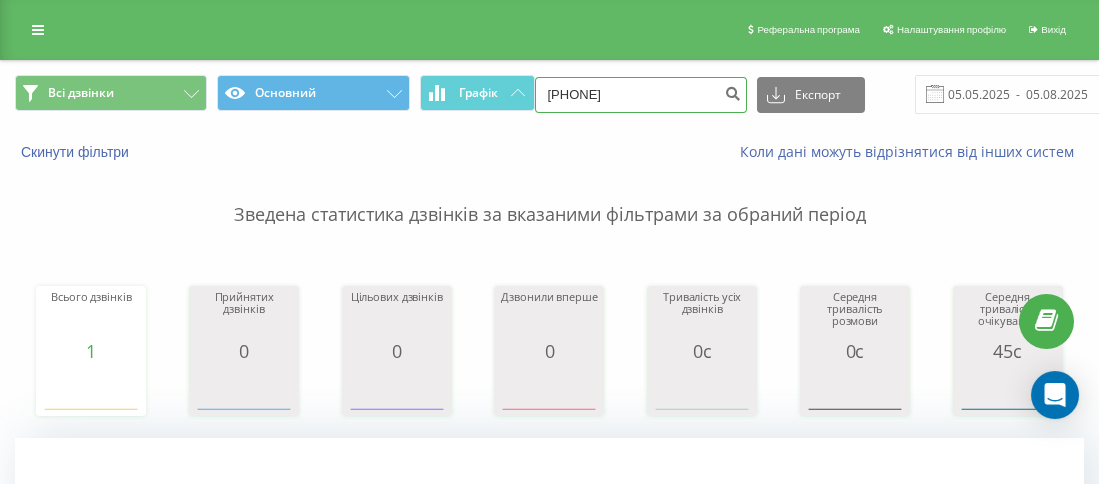 drag, startPoint x: 671, startPoint y: 94, endPoint x: 559, endPoint y: 92, distance: 112.01785 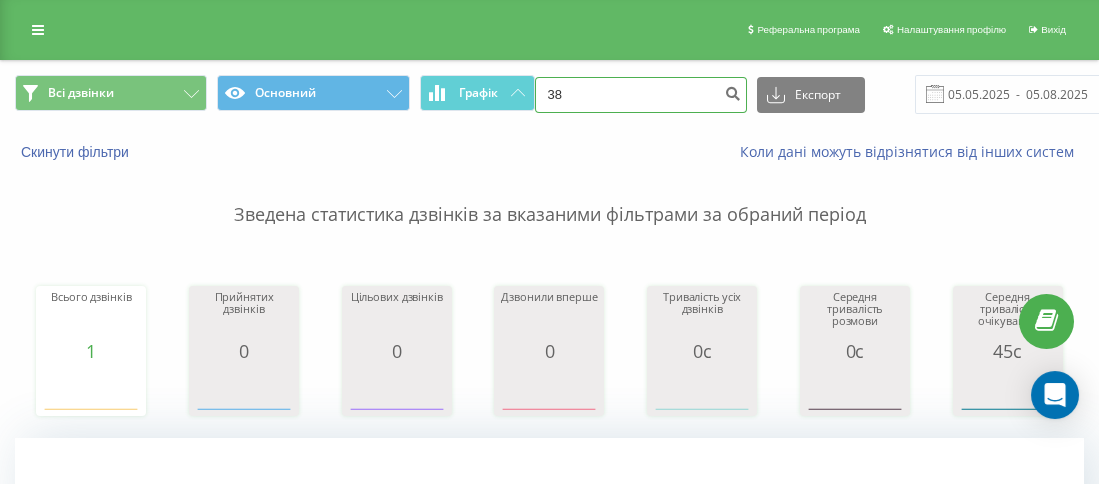 paste on "0973764464" 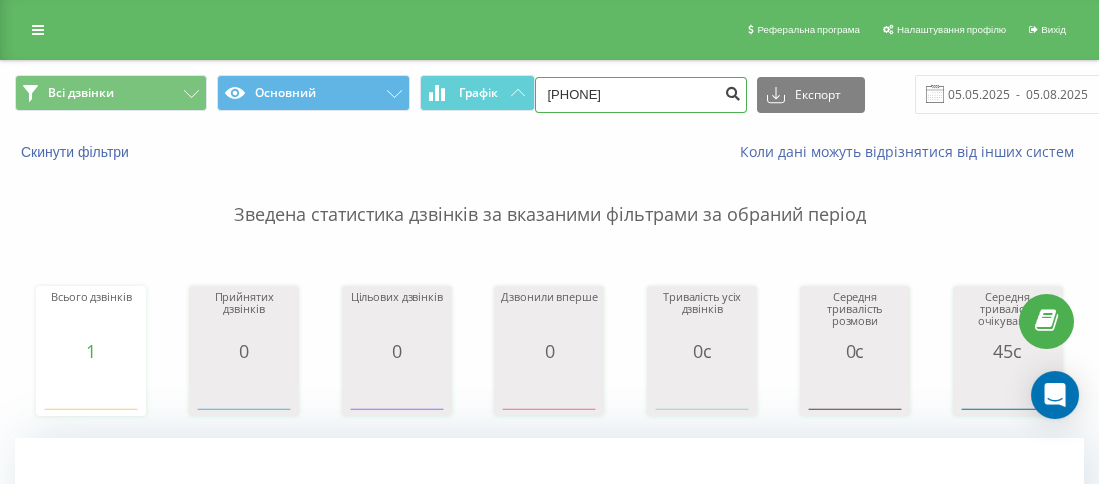 type on "380973764464" 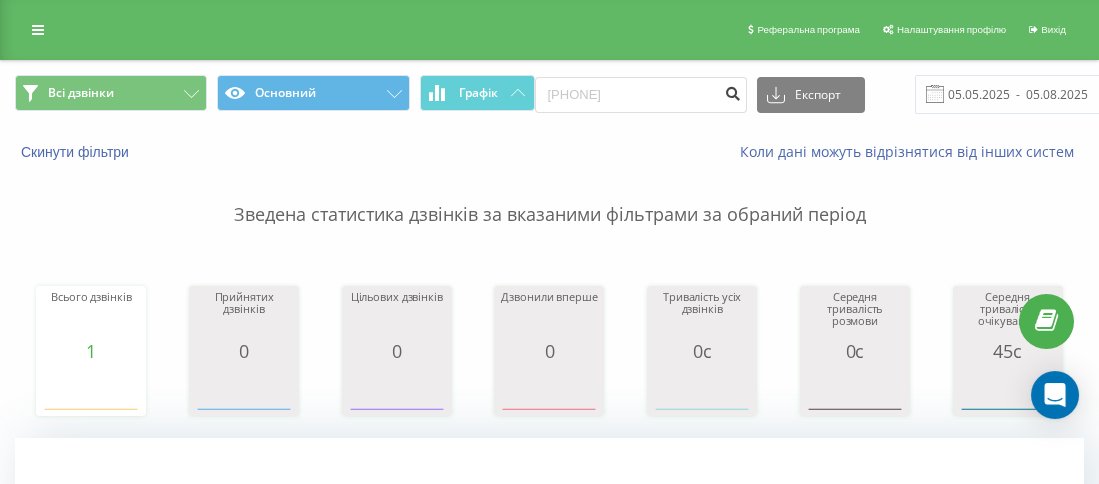 click at bounding box center [733, 91] 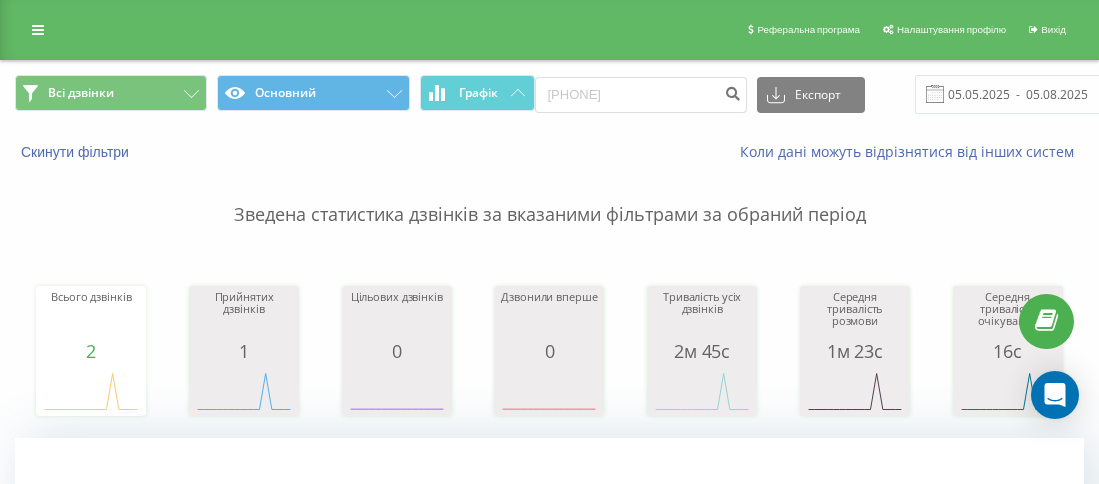 scroll, scrollTop: 0, scrollLeft: 0, axis: both 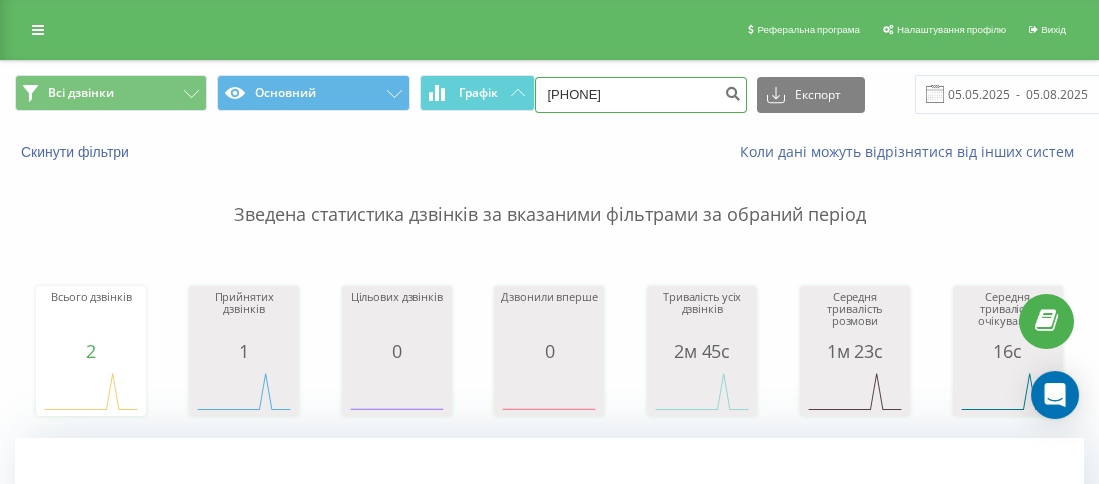 drag, startPoint x: 610, startPoint y: 101, endPoint x: 560, endPoint y: 96, distance: 50.24938 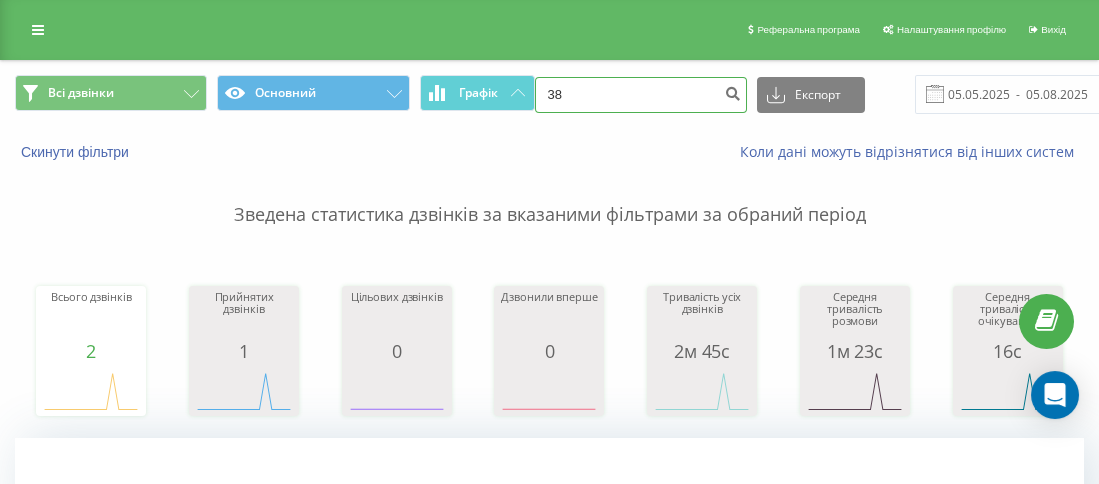 paste on "0996636978" 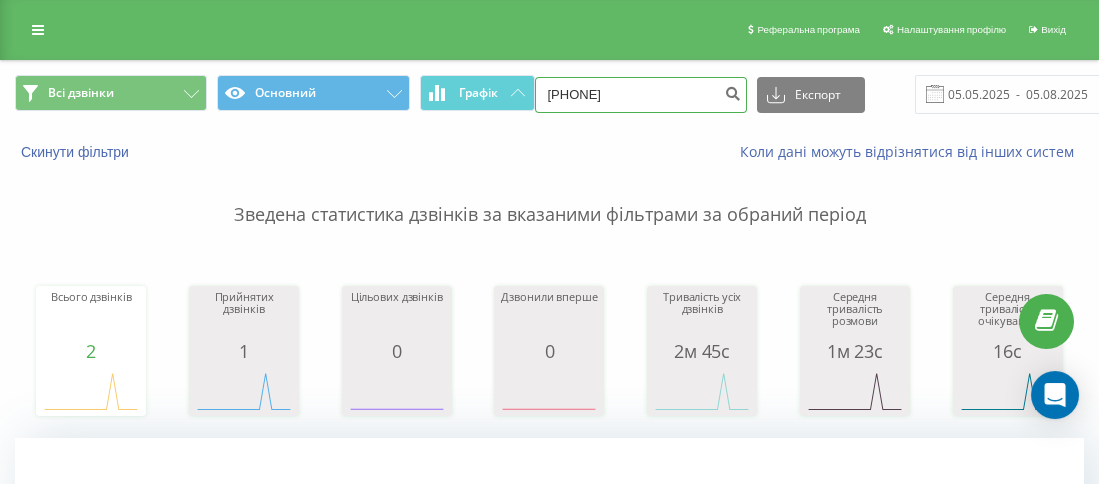 type on "[PHONE]" 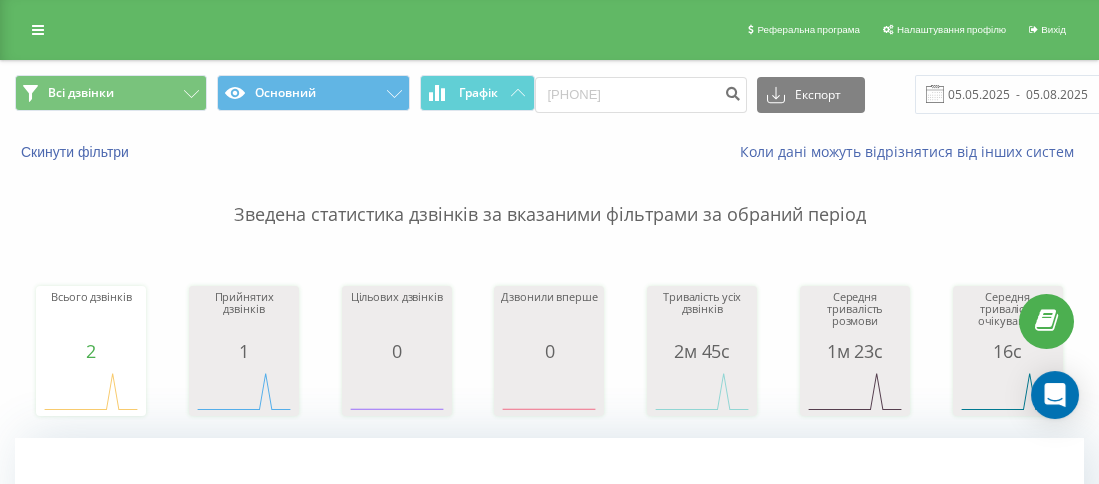 click on "380996636978" at bounding box center (641, 95) 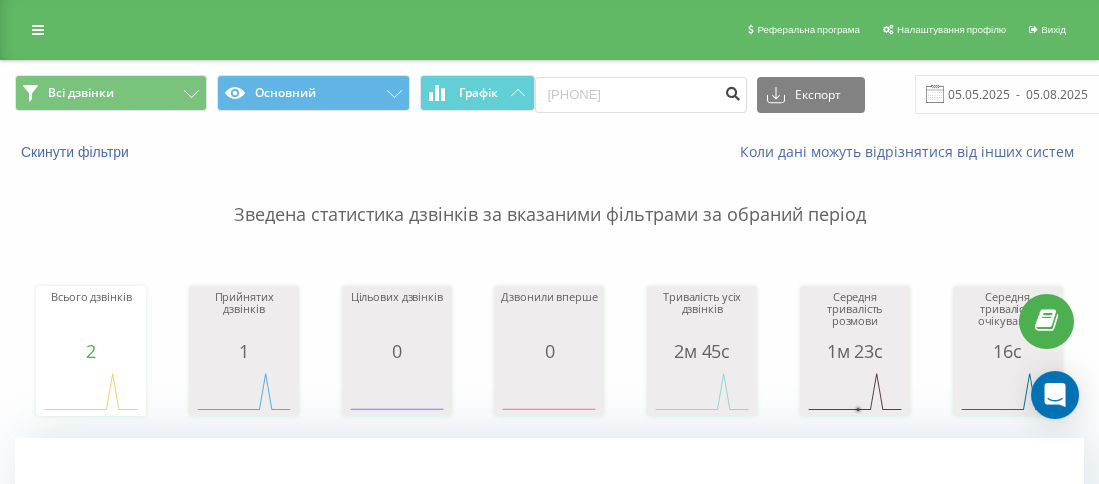 click at bounding box center (733, 91) 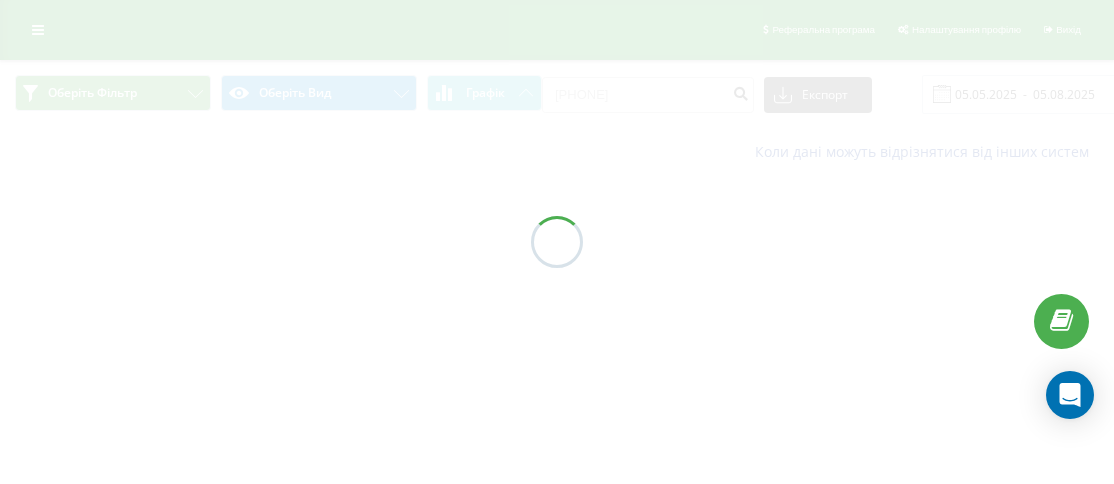 scroll, scrollTop: 0, scrollLeft: 0, axis: both 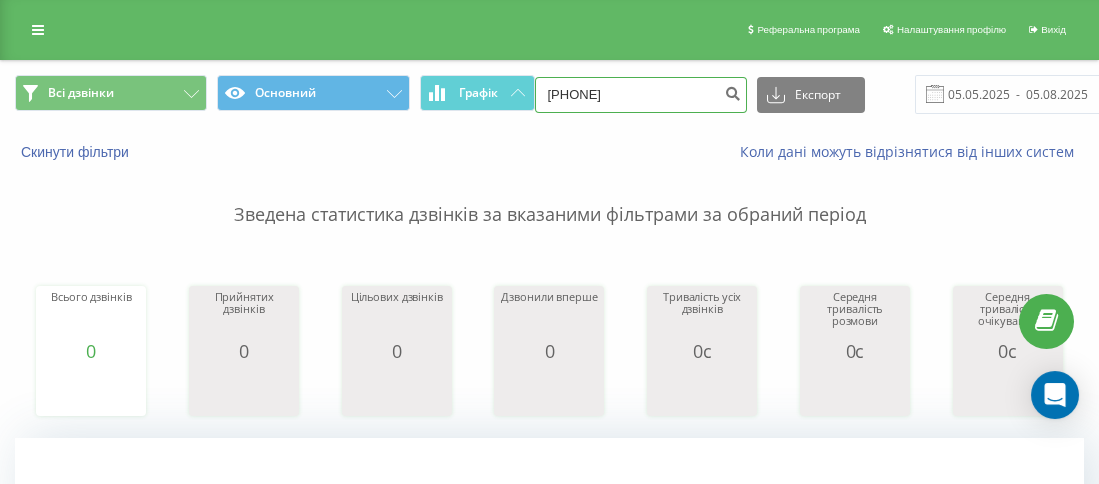 drag, startPoint x: 662, startPoint y: 94, endPoint x: 559, endPoint y: 93, distance: 103.00485 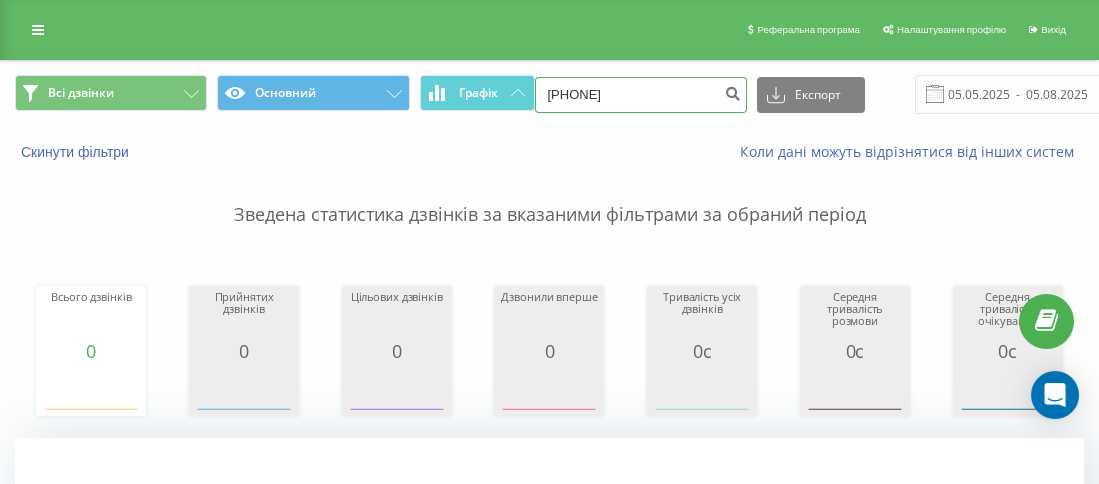 click on "380996636978" at bounding box center (641, 95) 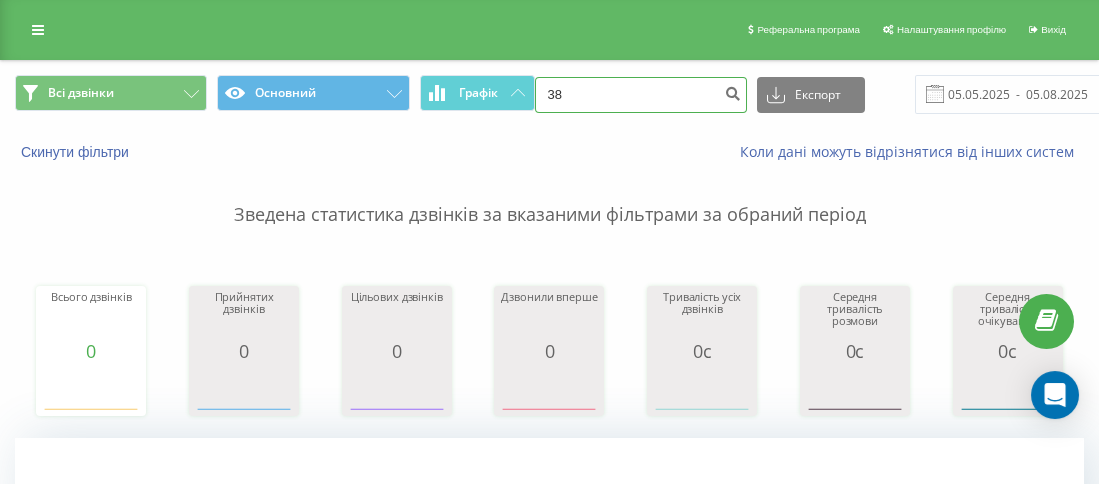 paste on "[PHONE]" 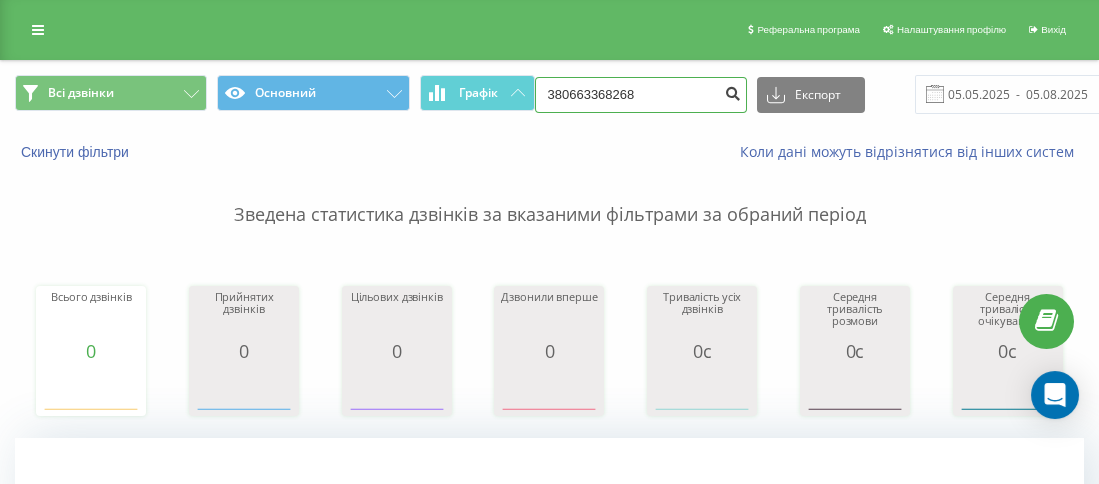 type on "380663368268" 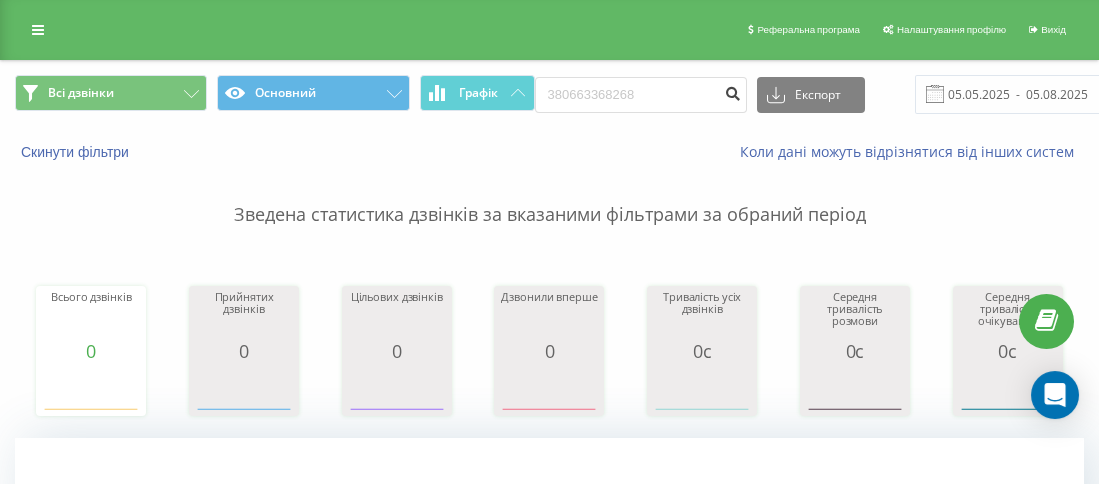 click at bounding box center (733, 91) 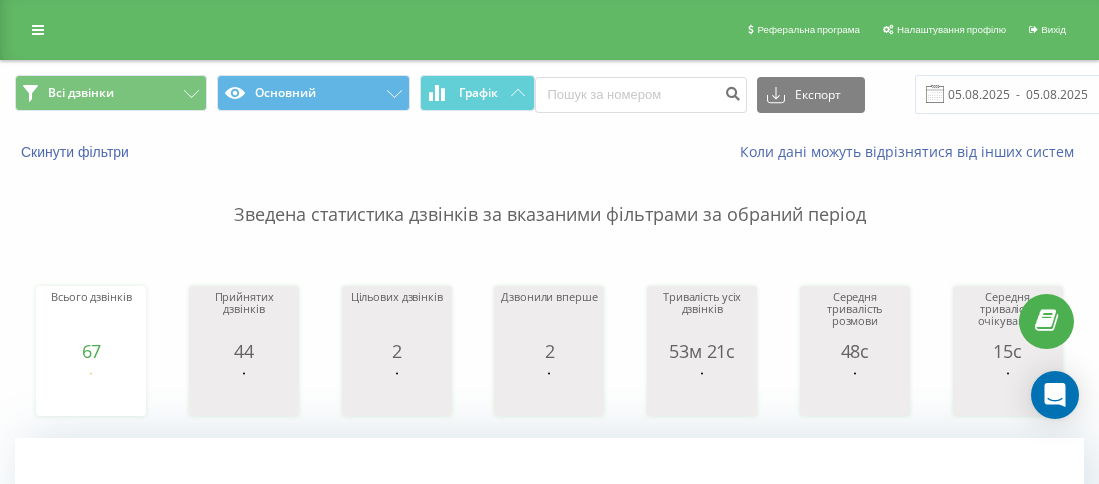 scroll, scrollTop: 0, scrollLeft: 0, axis: both 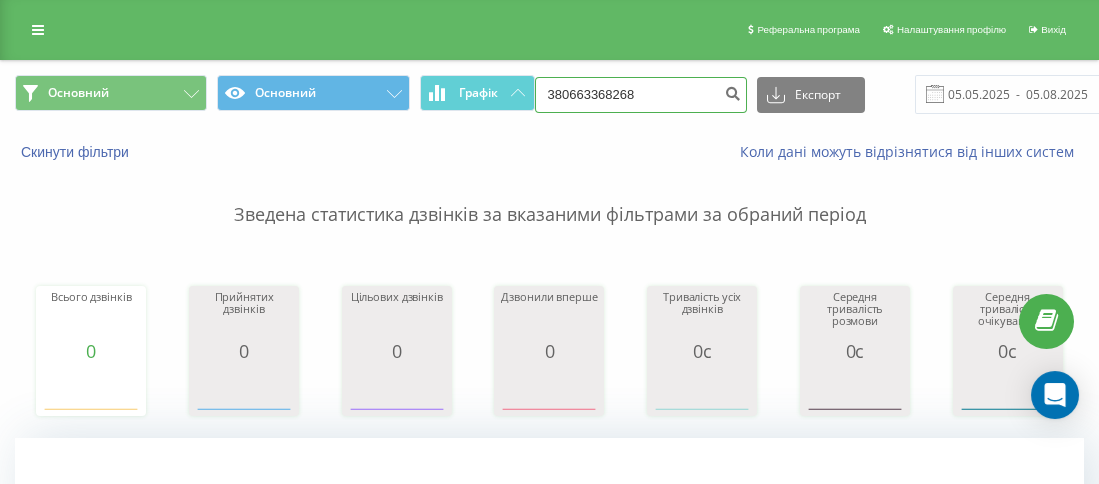 drag, startPoint x: 626, startPoint y: 96, endPoint x: 565, endPoint y: 89, distance: 61.400326 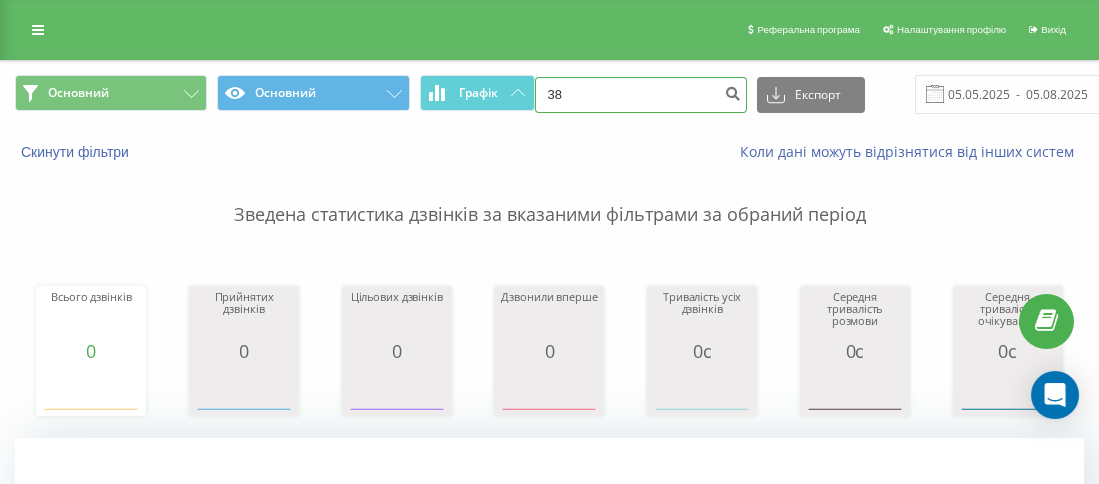 paste on "[PHONE]" 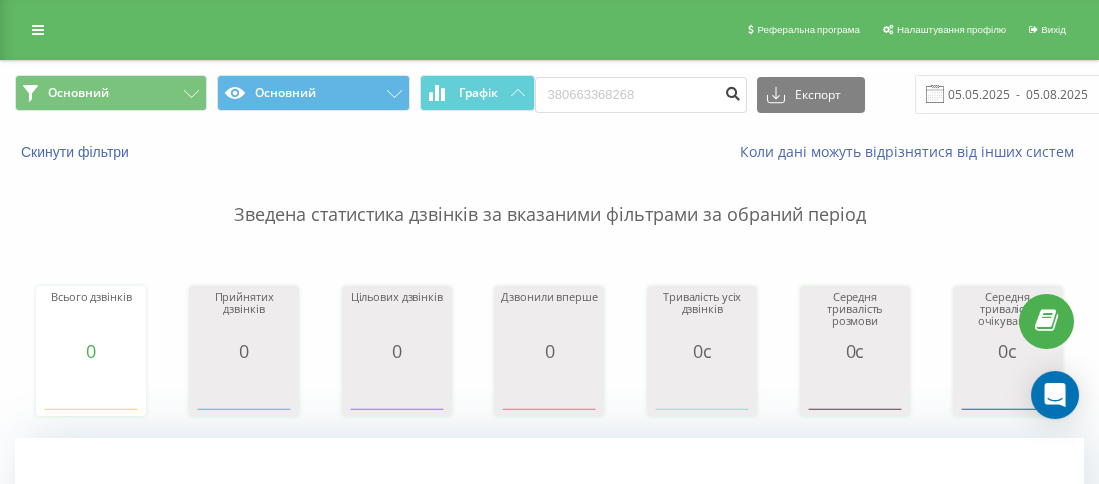 click at bounding box center [733, 95] 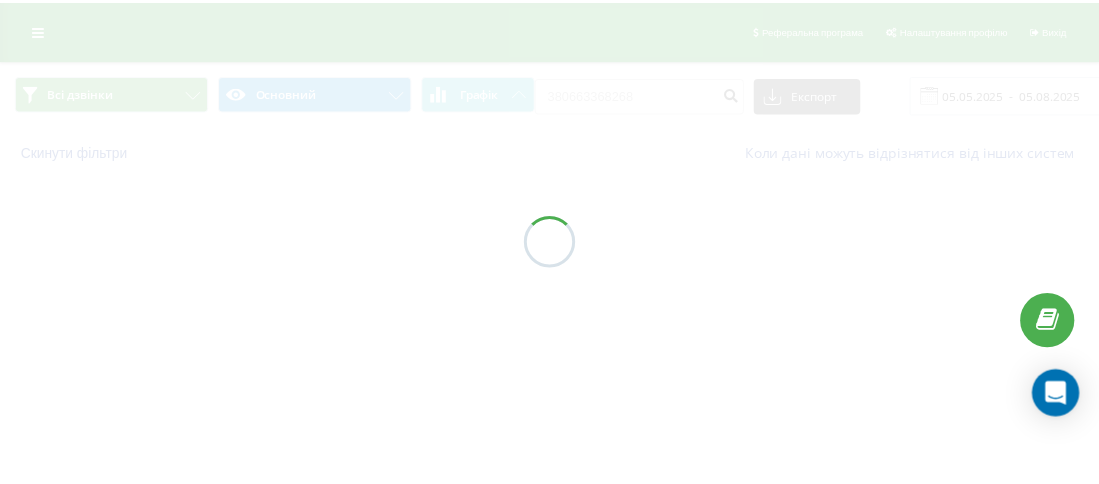 scroll, scrollTop: 0, scrollLeft: 0, axis: both 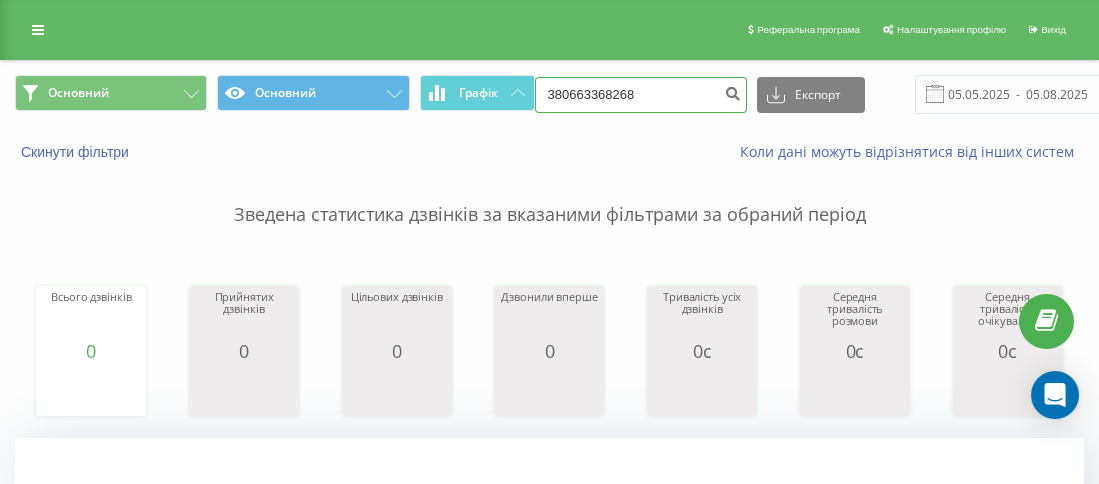drag, startPoint x: 617, startPoint y: 109, endPoint x: 567, endPoint y: 105, distance: 50.159744 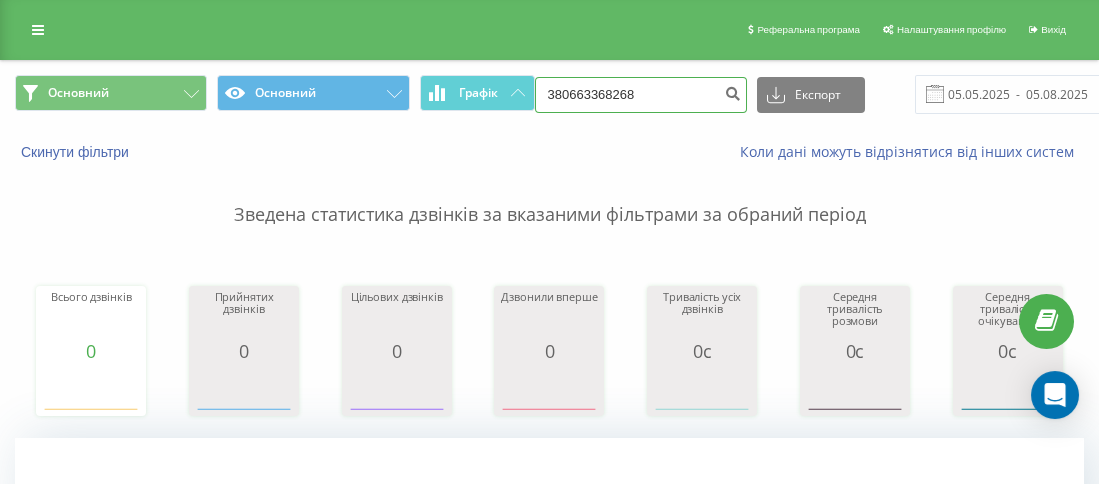 click on "380663368268" at bounding box center (641, 95) 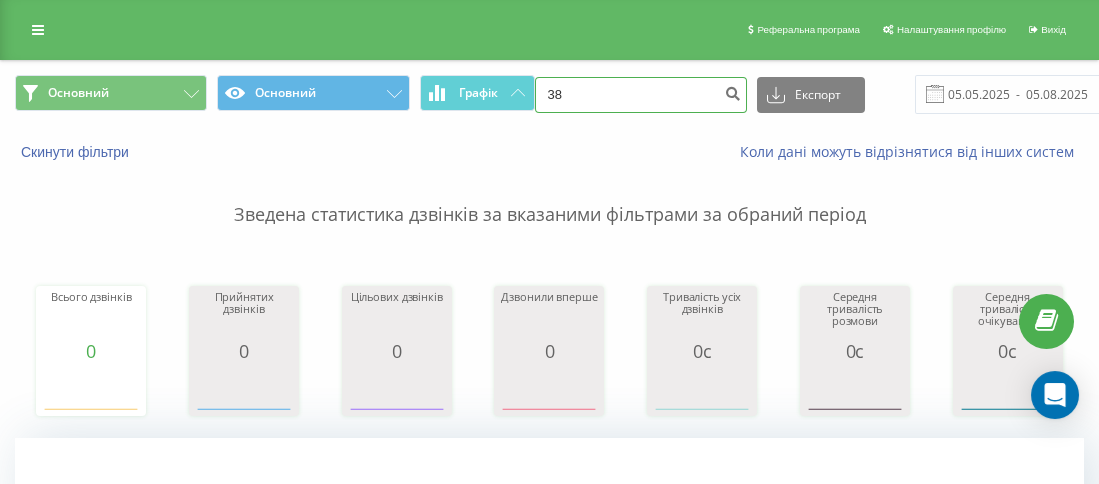 paste on "0967771394" 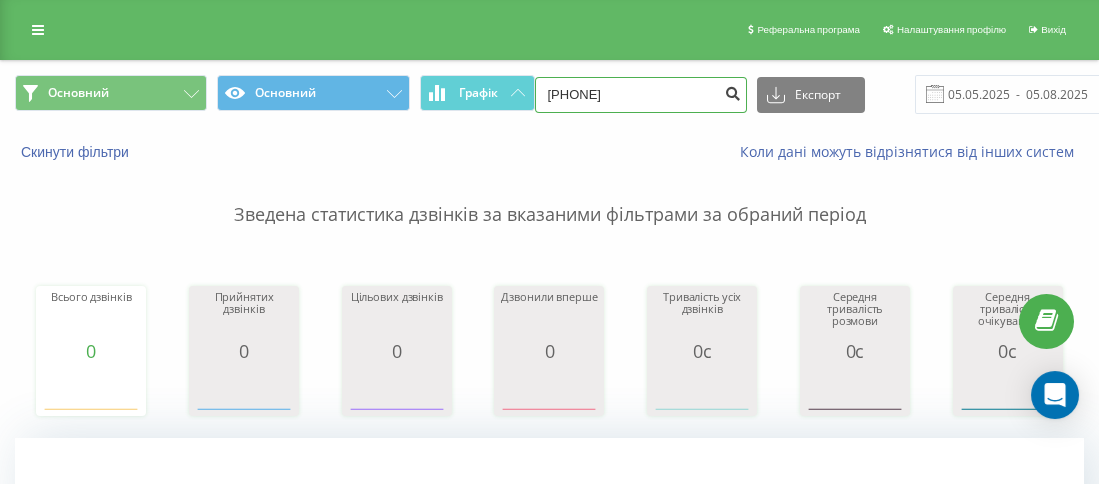 type on "[PHONE]" 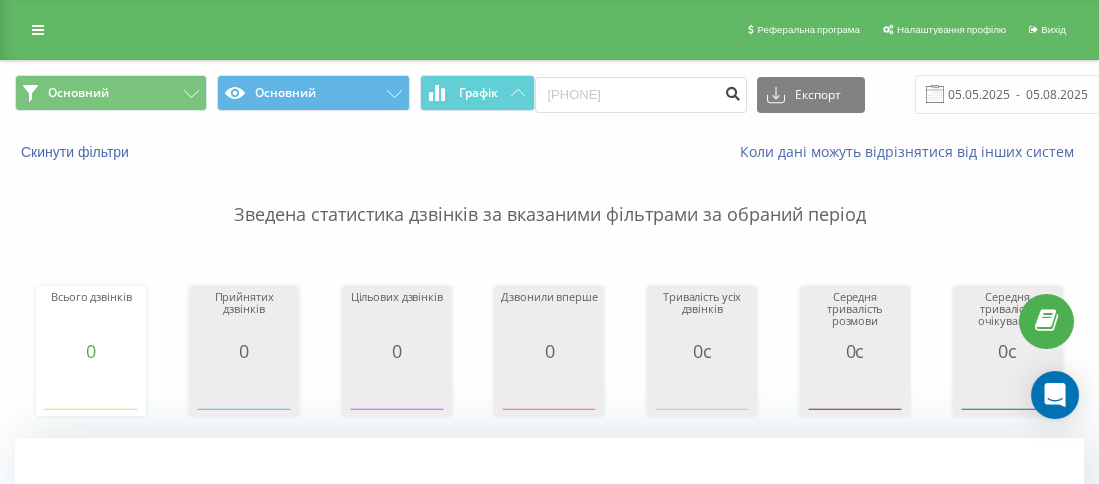 click at bounding box center [733, 91] 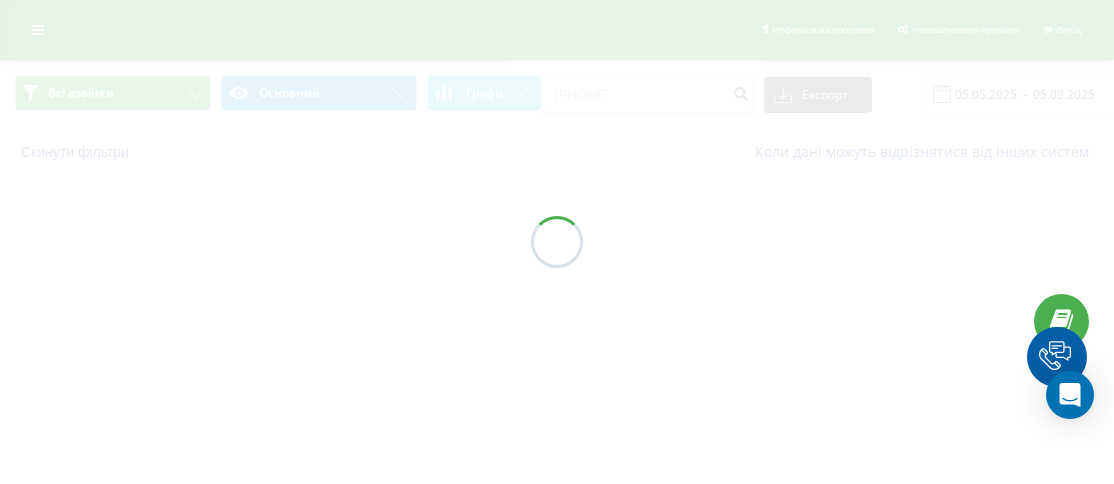 scroll, scrollTop: 0, scrollLeft: 0, axis: both 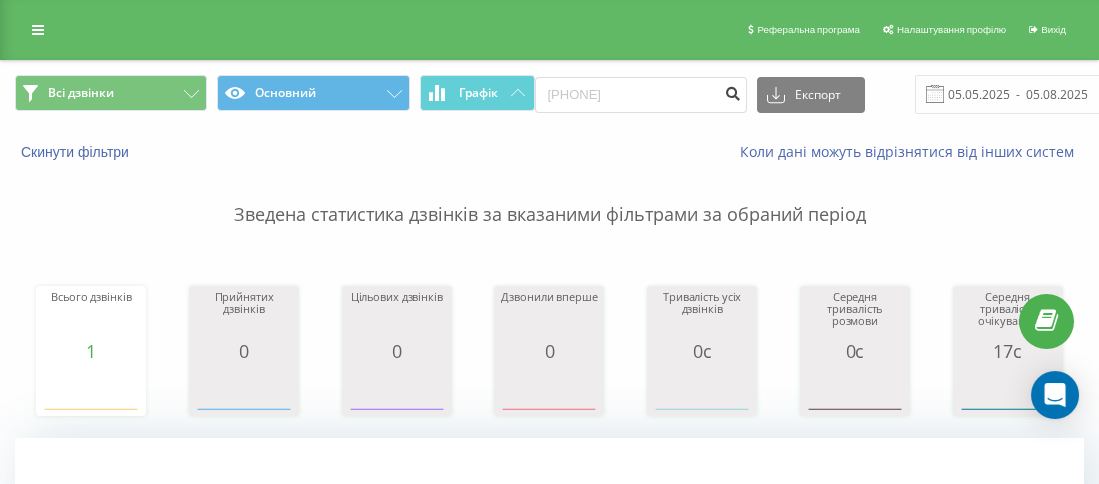 click at bounding box center (733, 91) 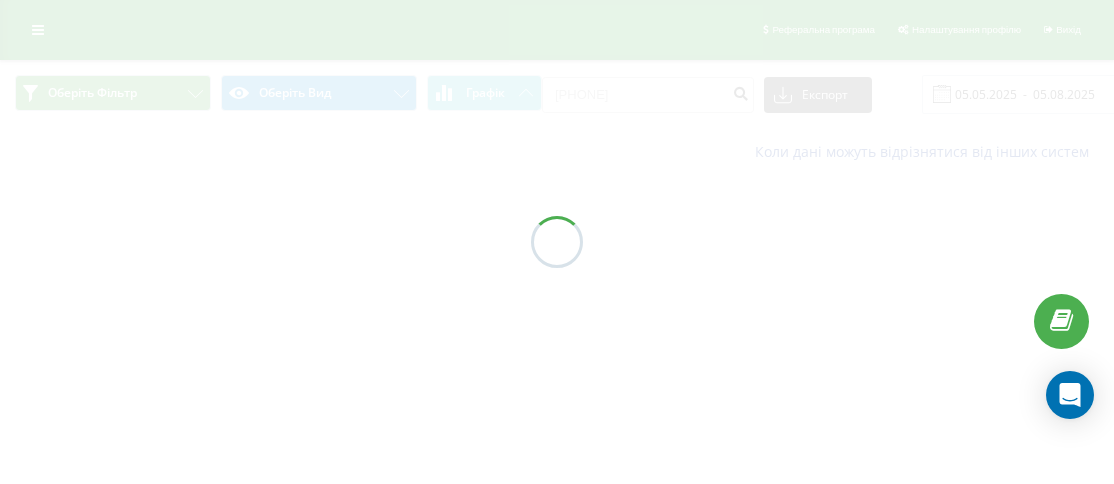 scroll, scrollTop: 0, scrollLeft: 0, axis: both 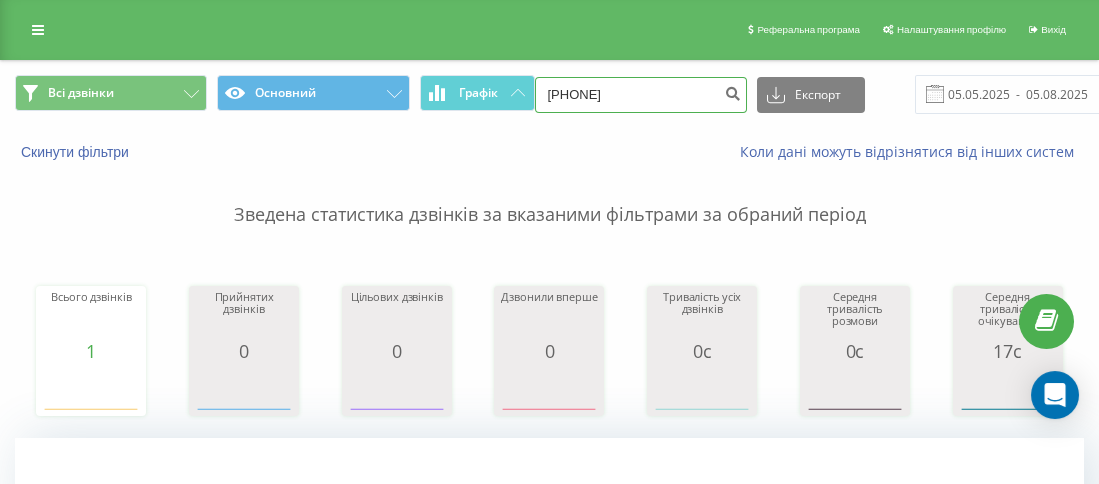 drag, startPoint x: 618, startPoint y: 96, endPoint x: 568, endPoint y: 92, distance: 50.159744 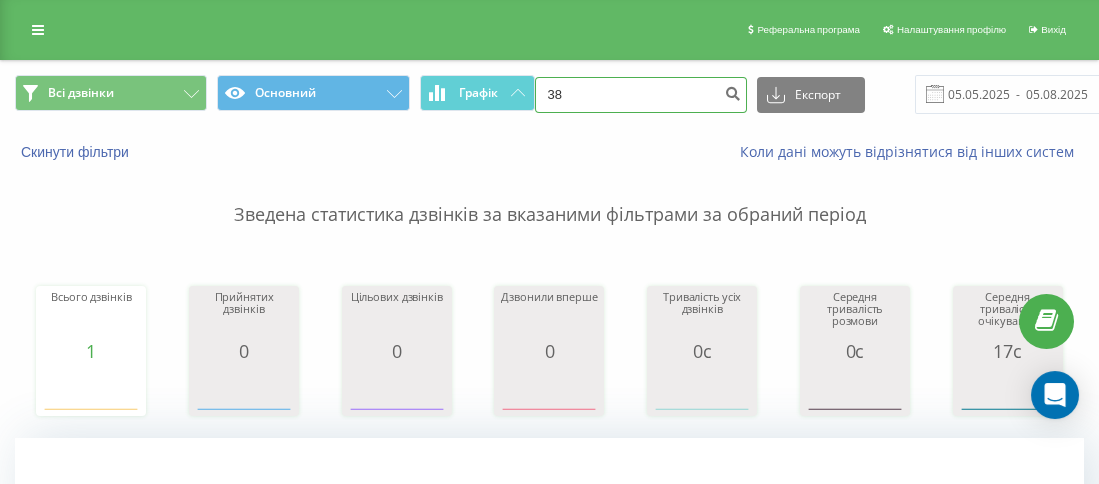 paste on "0684432679" 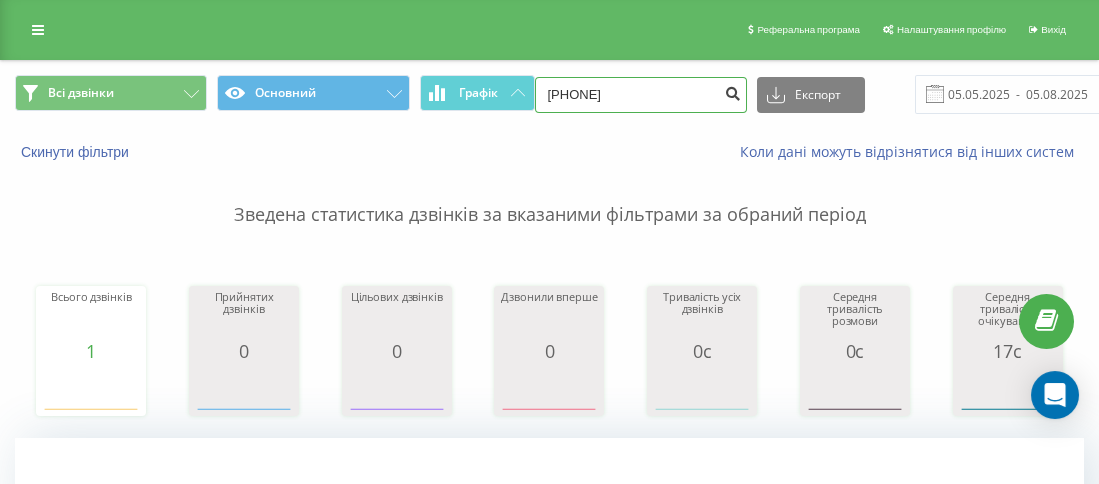 type on "[PHONE]" 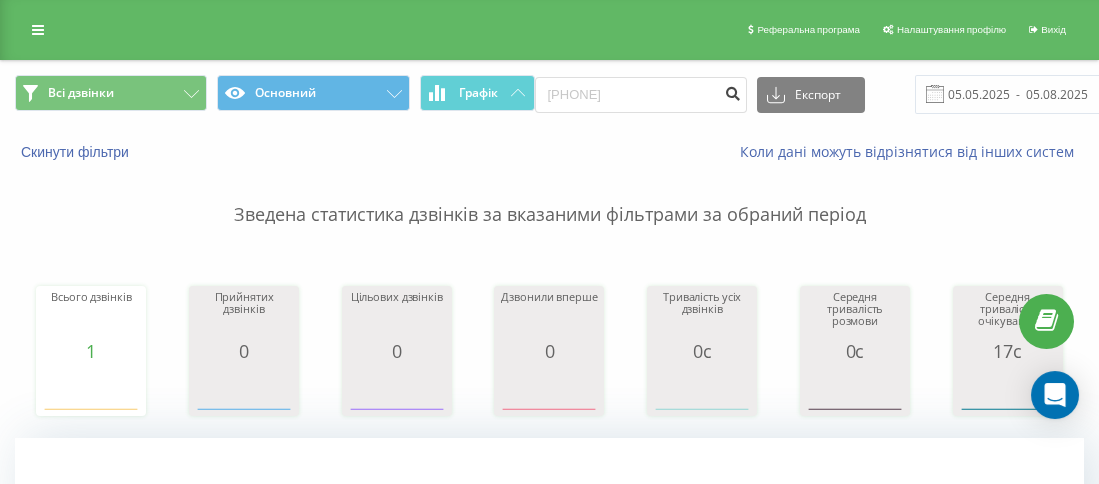 click at bounding box center [733, 91] 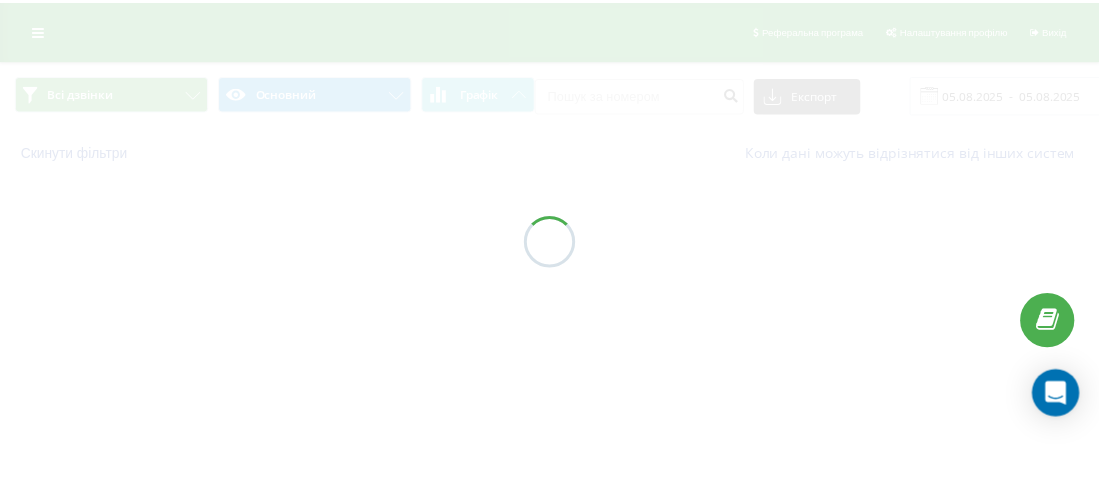 scroll, scrollTop: 0, scrollLeft: 0, axis: both 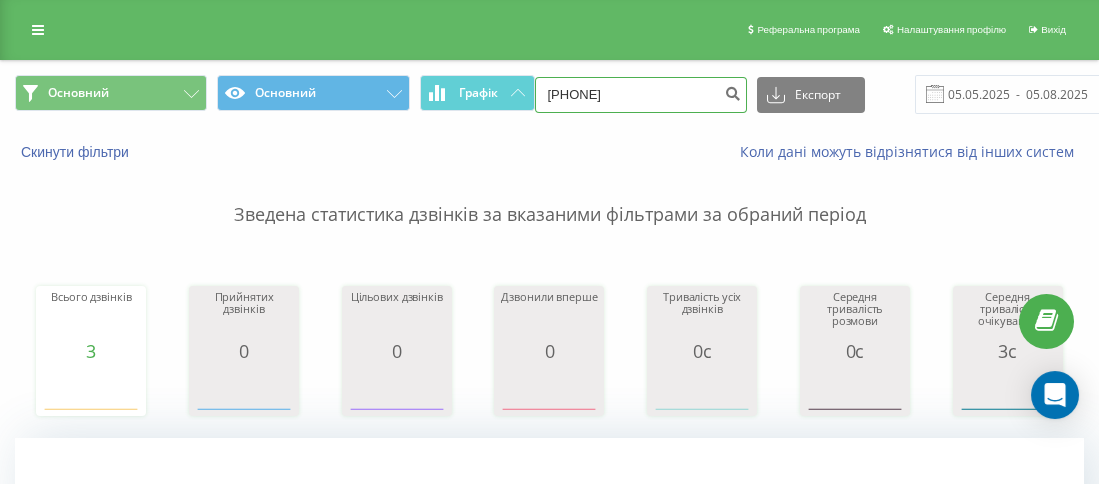 drag, startPoint x: 661, startPoint y: 93, endPoint x: 565, endPoint y: 89, distance: 96.0833 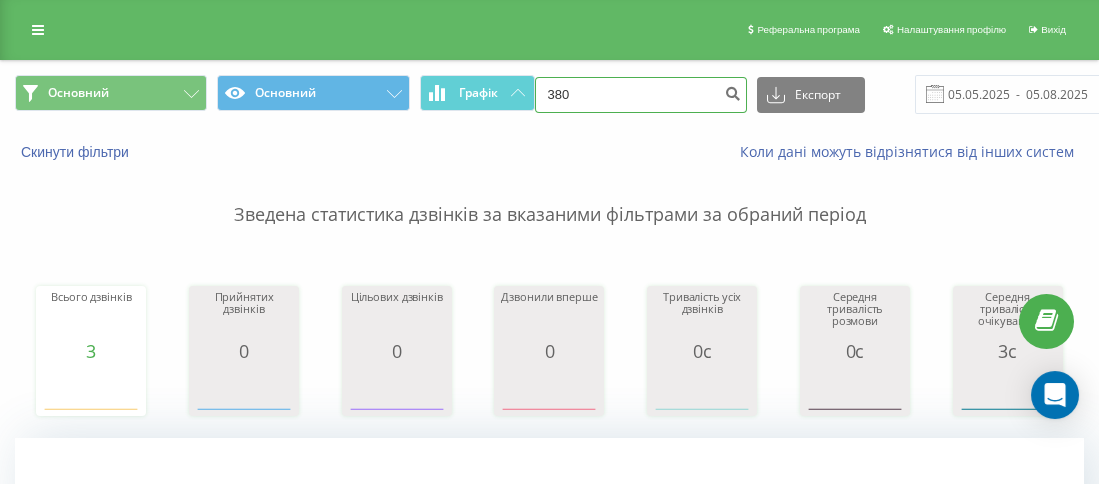 click on "380" at bounding box center (641, 95) 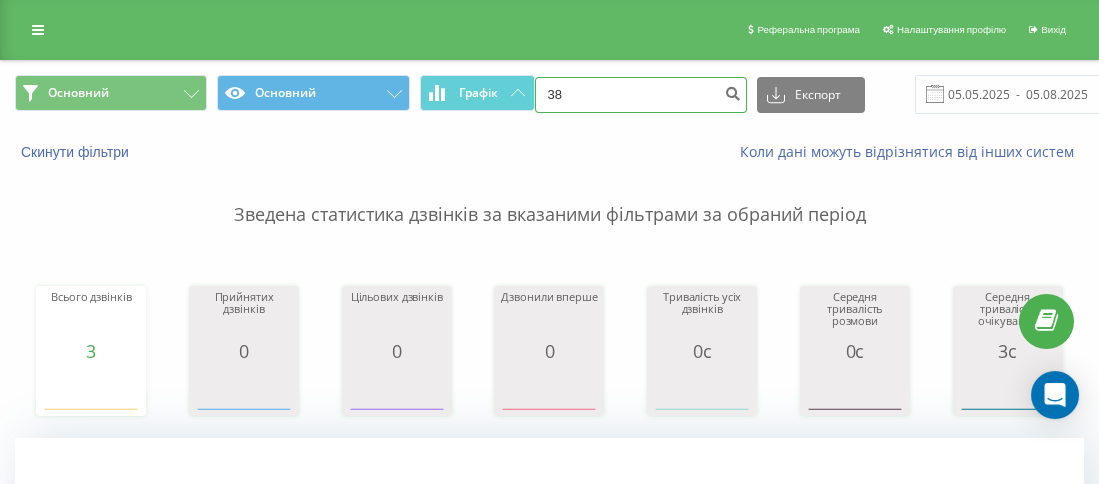 paste on "0686557807" 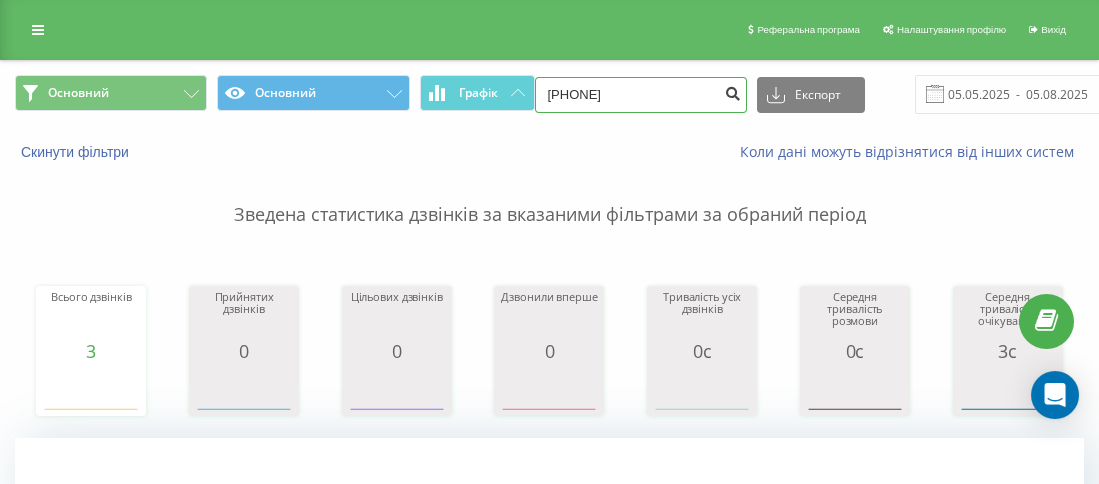 type on "380686557807" 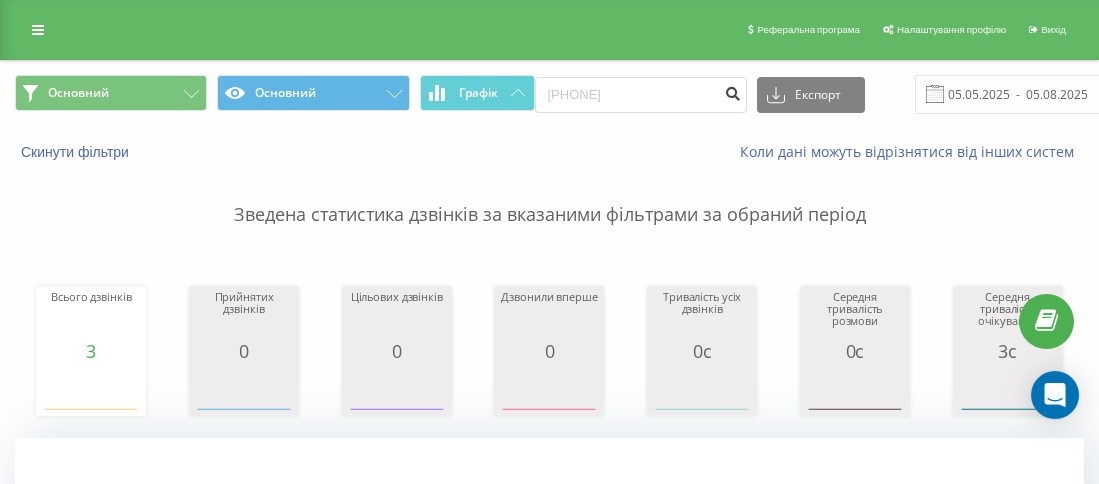 click at bounding box center [733, 91] 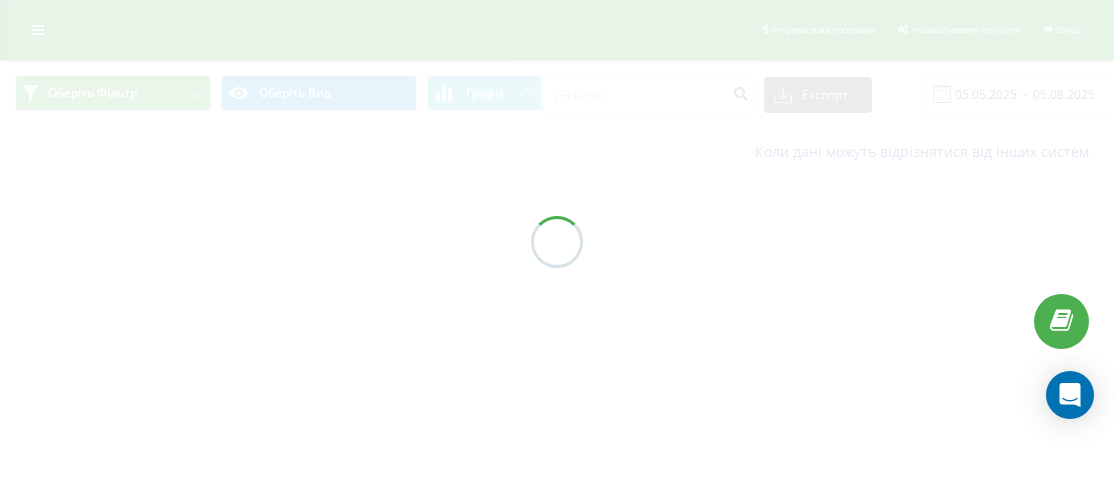 scroll, scrollTop: 0, scrollLeft: 0, axis: both 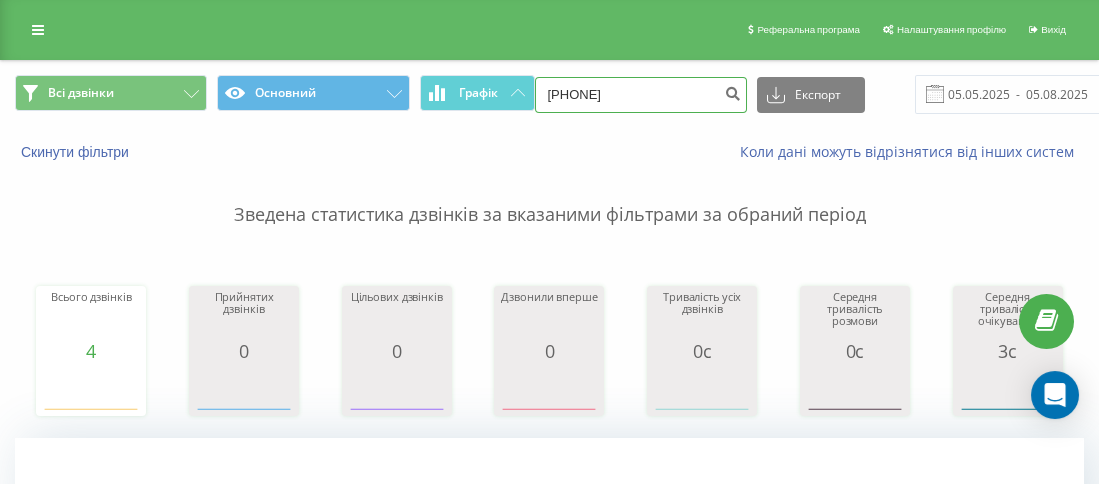 drag, startPoint x: 652, startPoint y: 80, endPoint x: 558, endPoint y: 89, distance: 94.42987 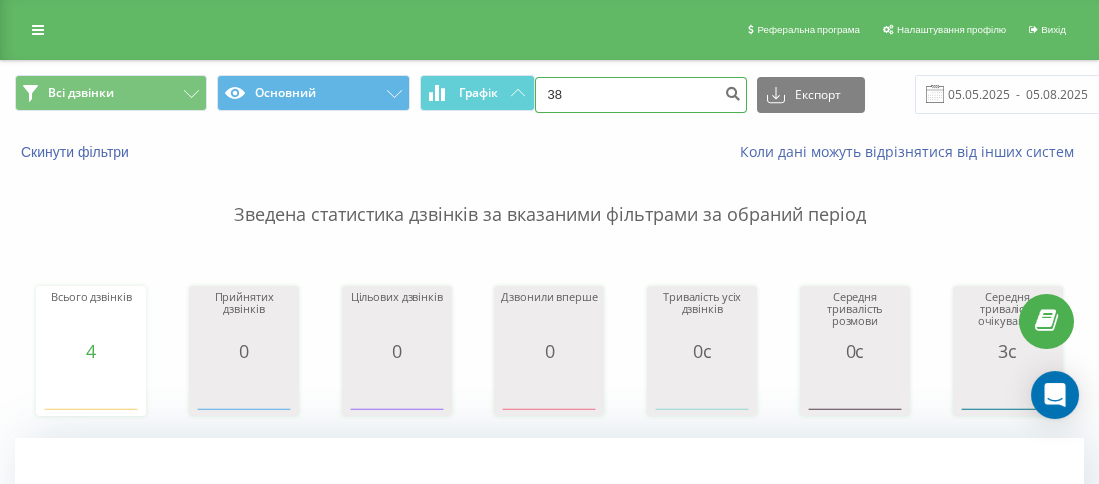 paste on "0636789861" 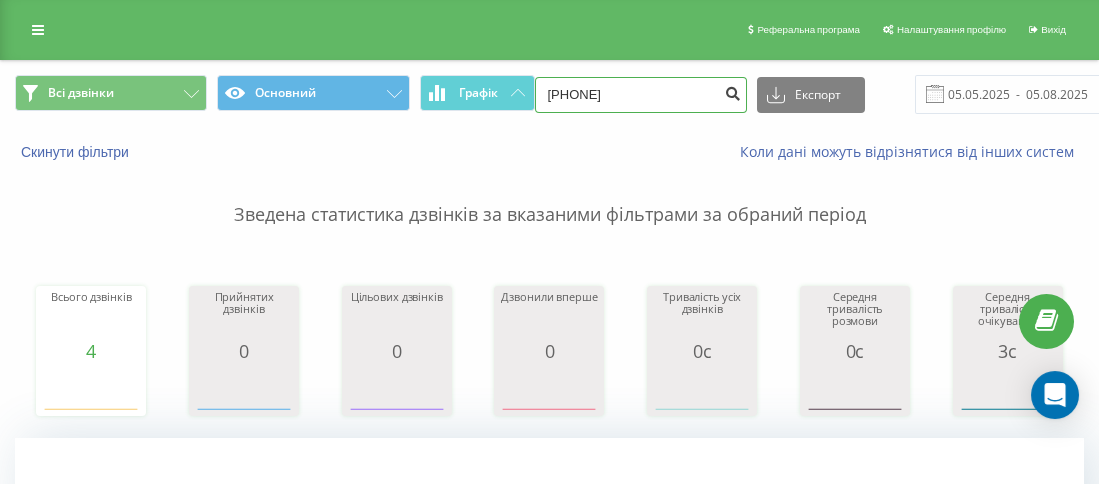 type on "380636789861" 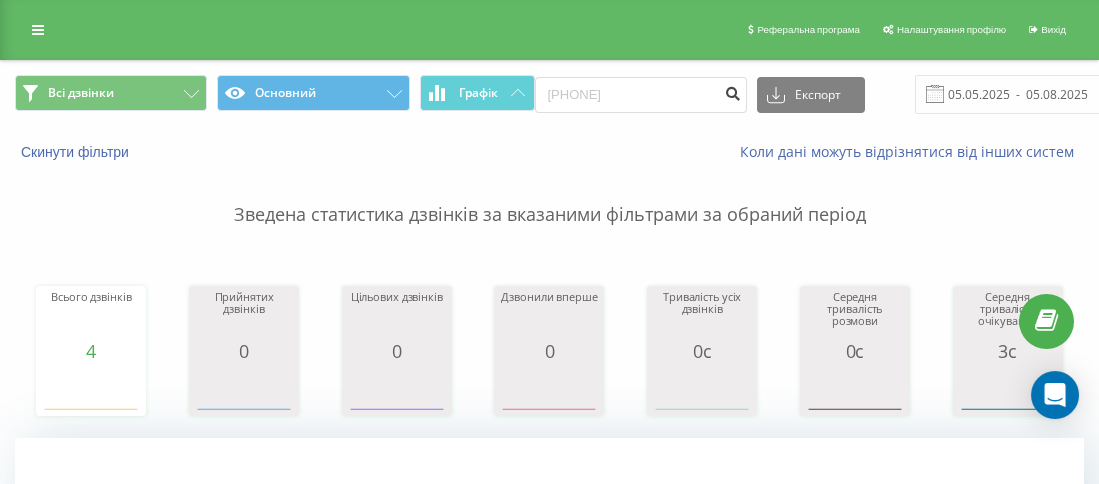click at bounding box center [733, 95] 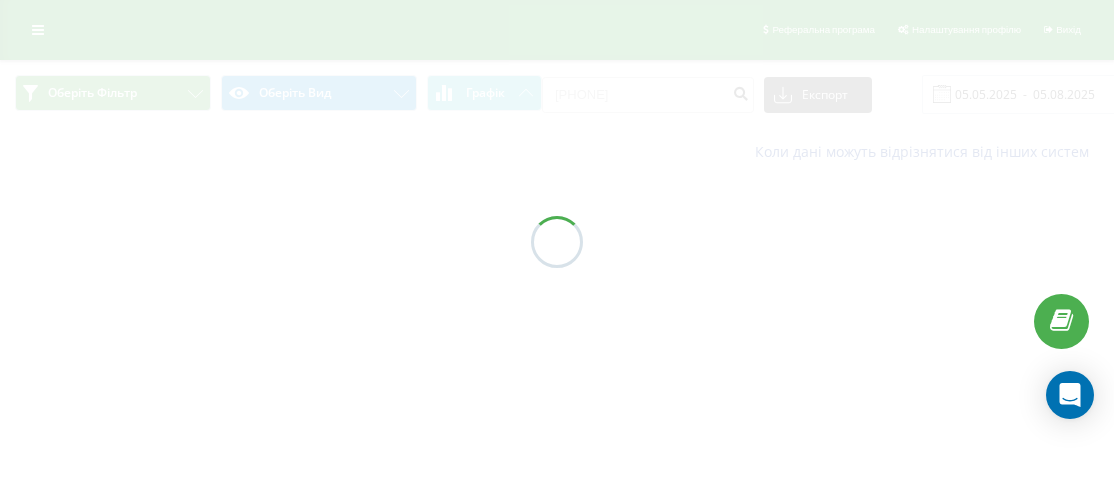 scroll, scrollTop: 0, scrollLeft: 0, axis: both 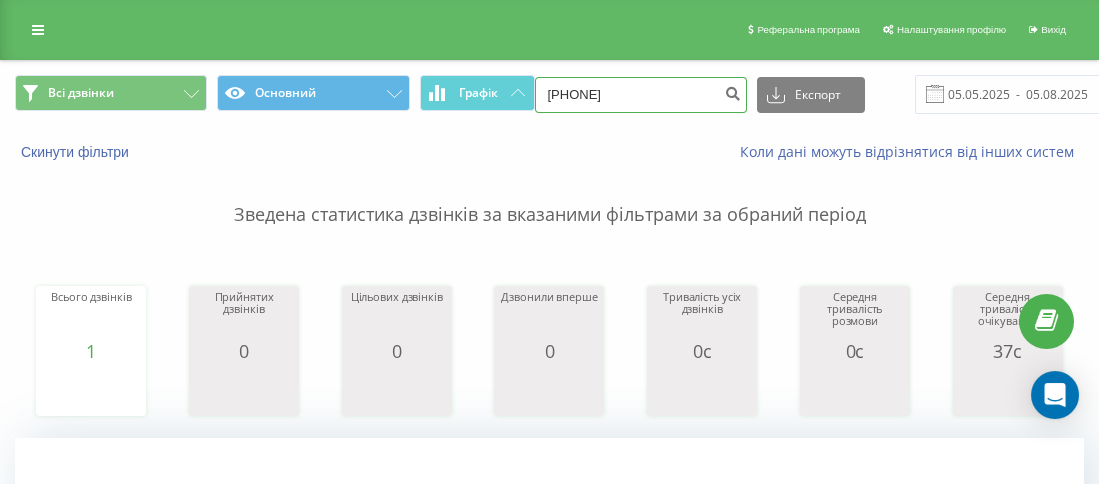 drag, startPoint x: 585, startPoint y: 94, endPoint x: 565, endPoint y: 93, distance: 20.024984 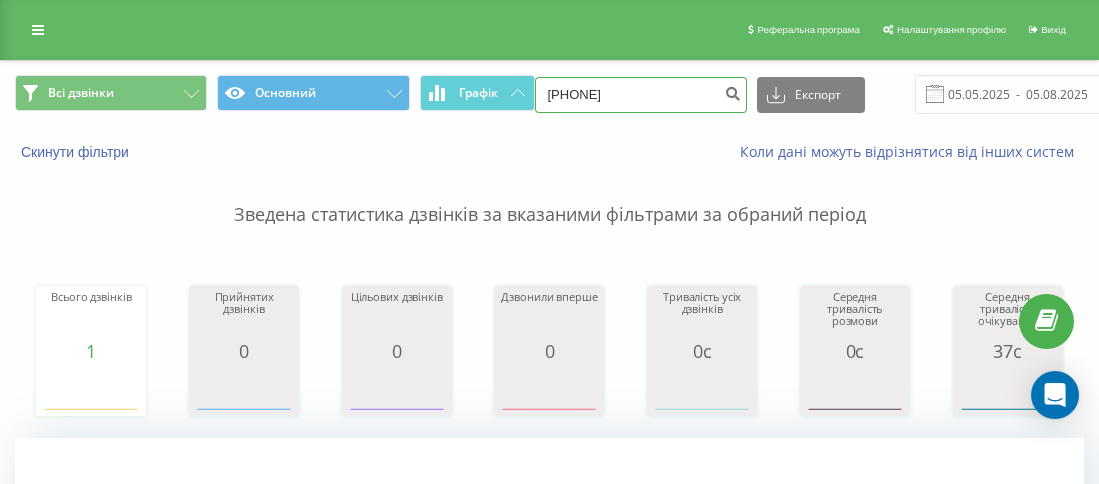click on "380636789861" at bounding box center (641, 95) 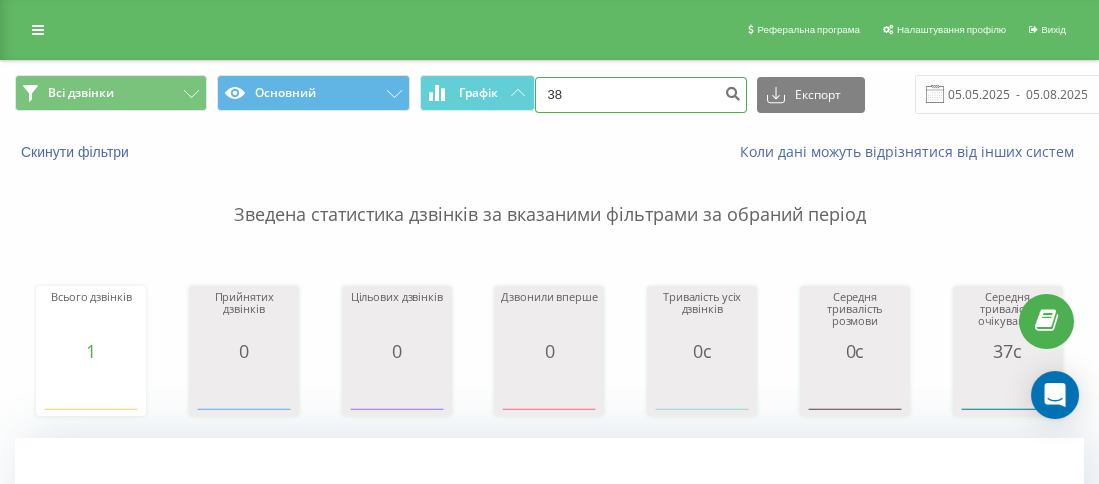 paste on "0633930763" 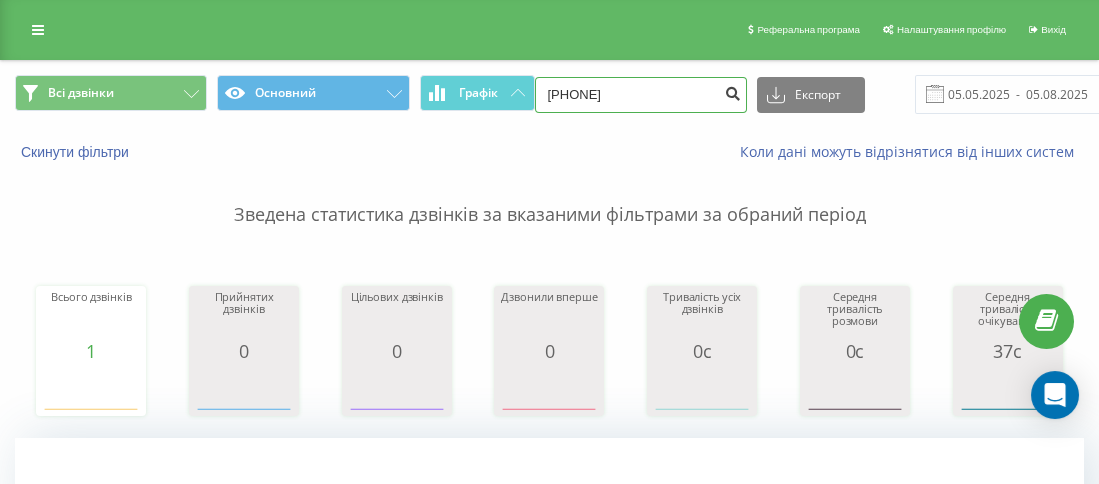type on "[PHONE]" 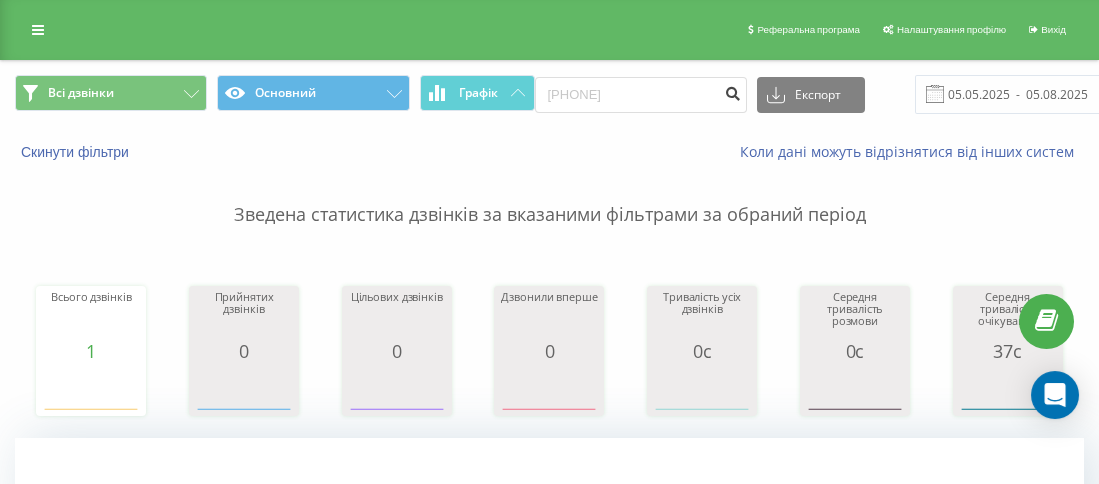 click at bounding box center (733, 91) 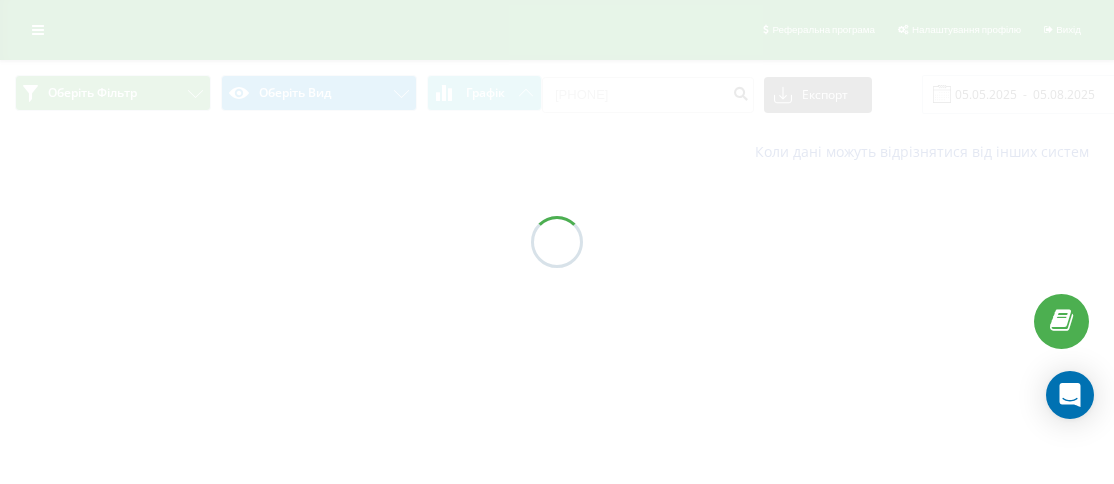 scroll, scrollTop: 0, scrollLeft: 0, axis: both 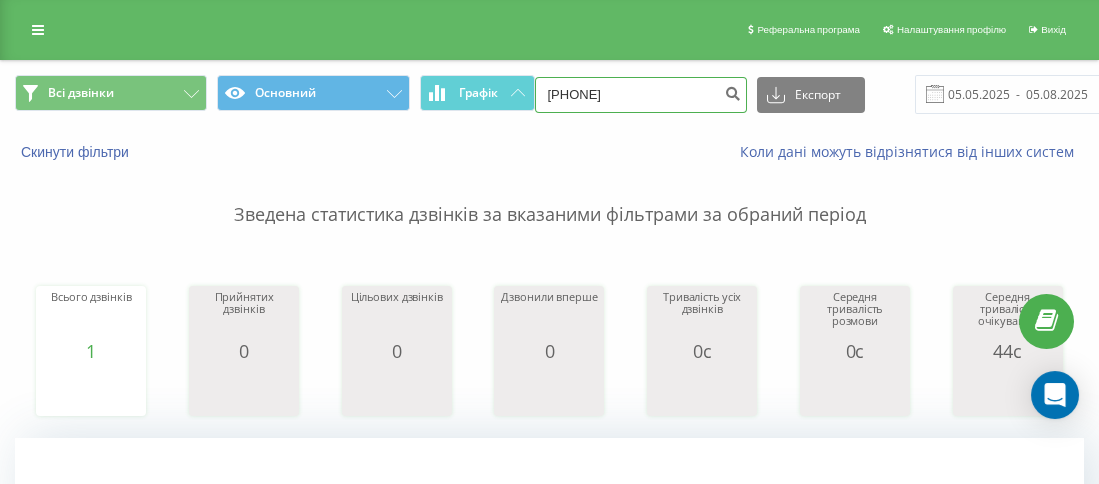 drag, startPoint x: 621, startPoint y: 97, endPoint x: 563, endPoint y: 91, distance: 58.30952 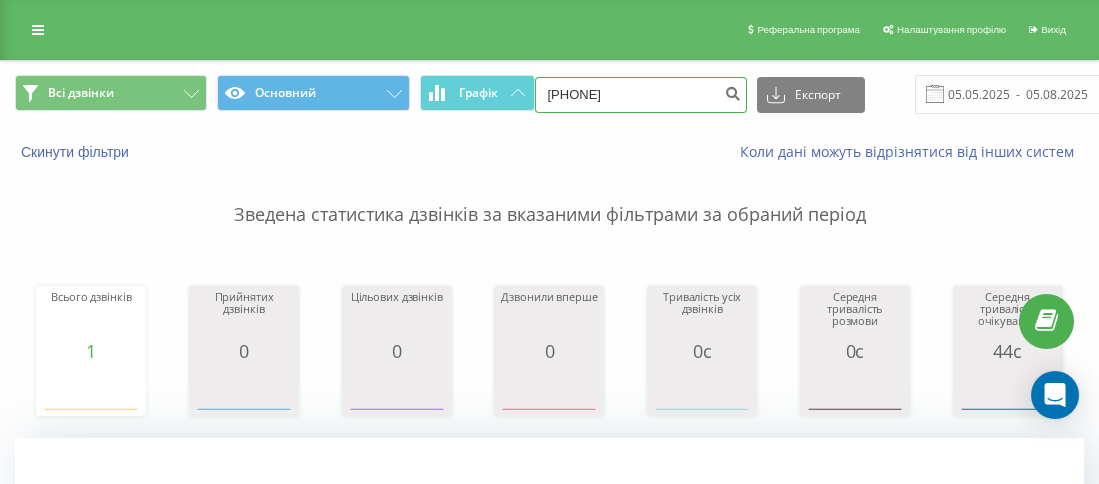 click on "[PHONE]" at bounding box center [641, 95] 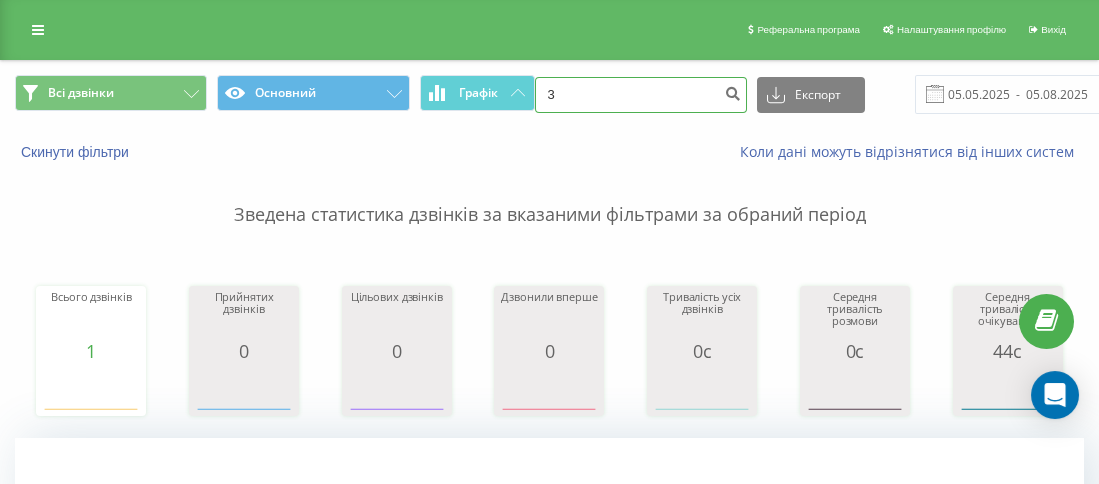 paste on "[PHONE]" 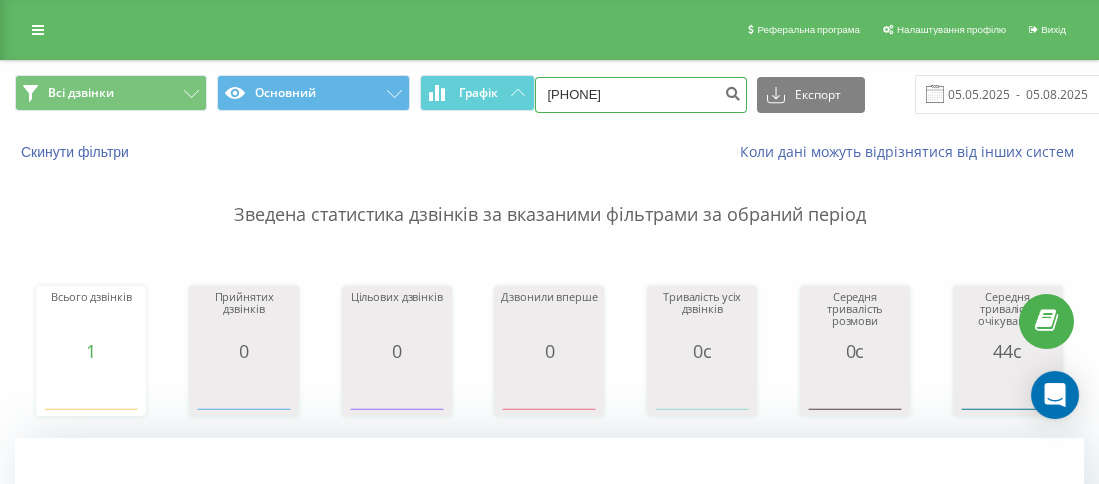 drag, startPoint x: 556, startPoint y: 88, endPoint x: 560, endPoint y: 105, distance: 17.464249 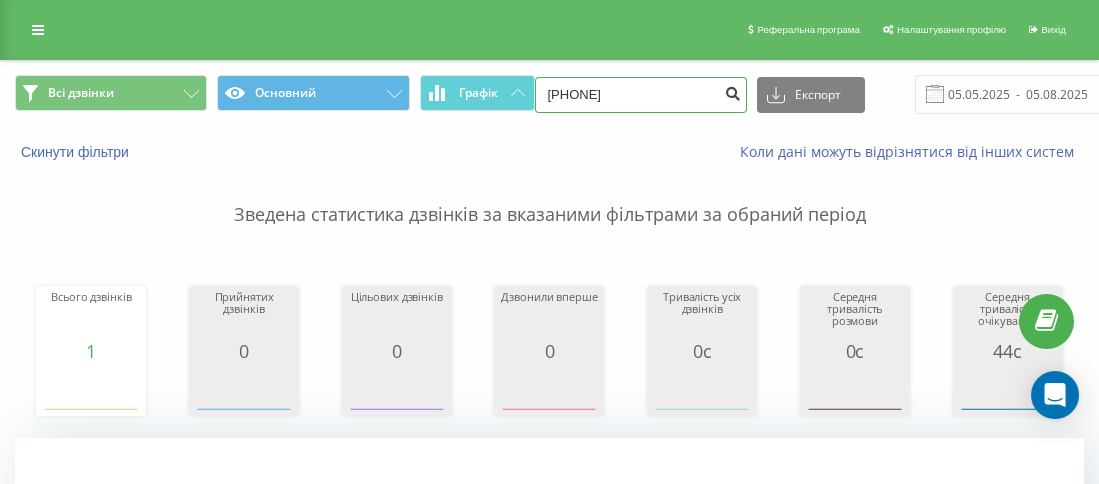 type on "[PHONE]" 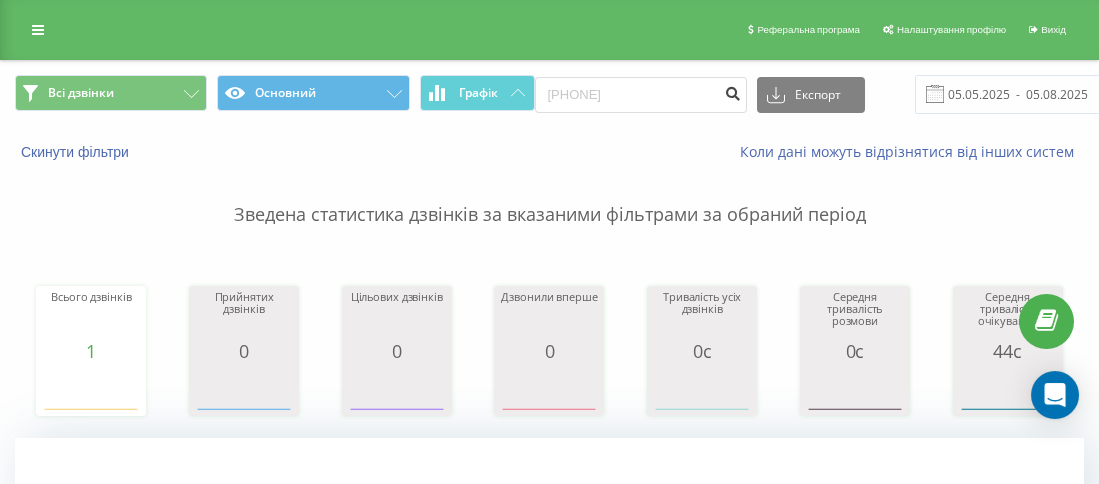 click at bounding box center [733, 95] 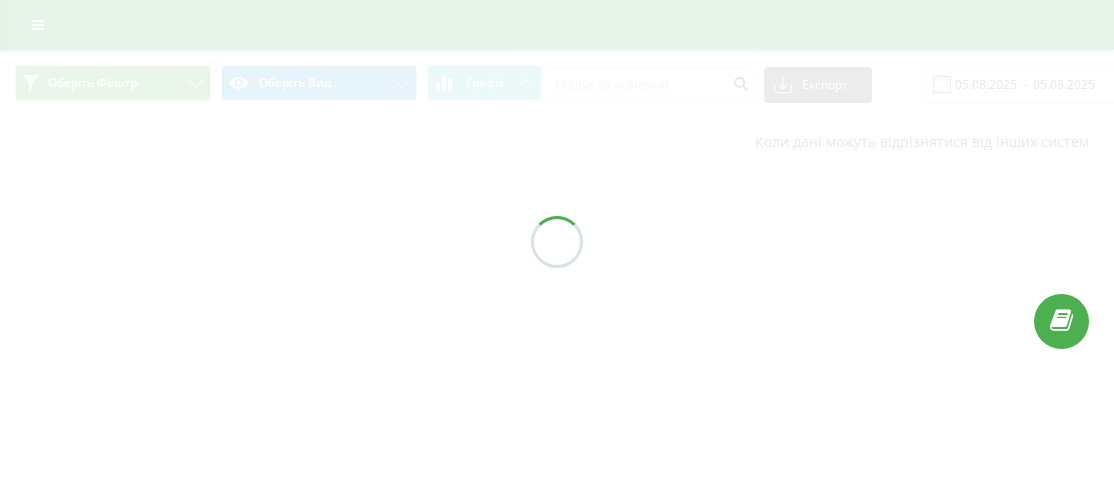 scroll, scrollTop: 0, scrollLeft: 0, axis: both 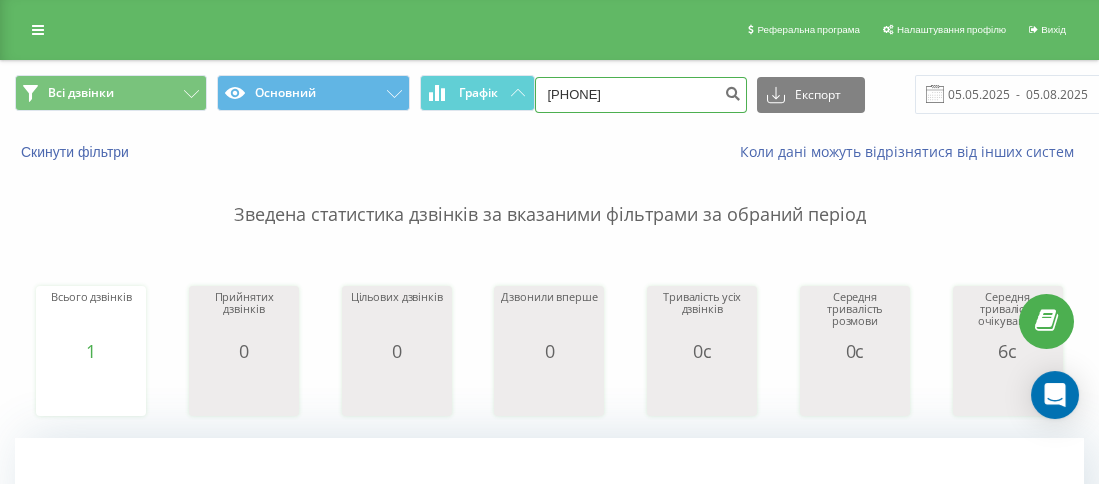 drag, startPoint x: 595, startPoint y: 91, endPoint x: 572, endPoint y: 98, distance: 24.04163 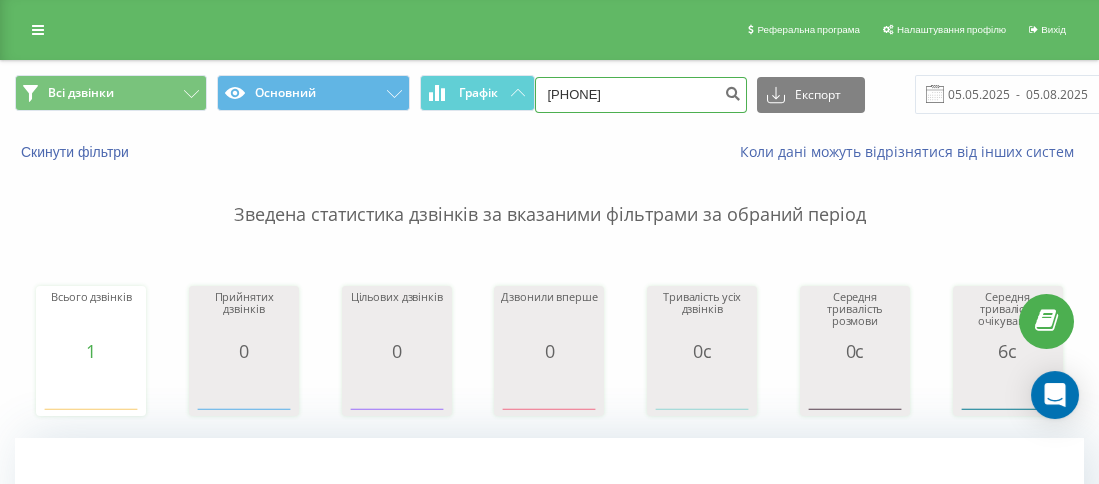 click on "[PHONE]" at bounding box center (641, 95) 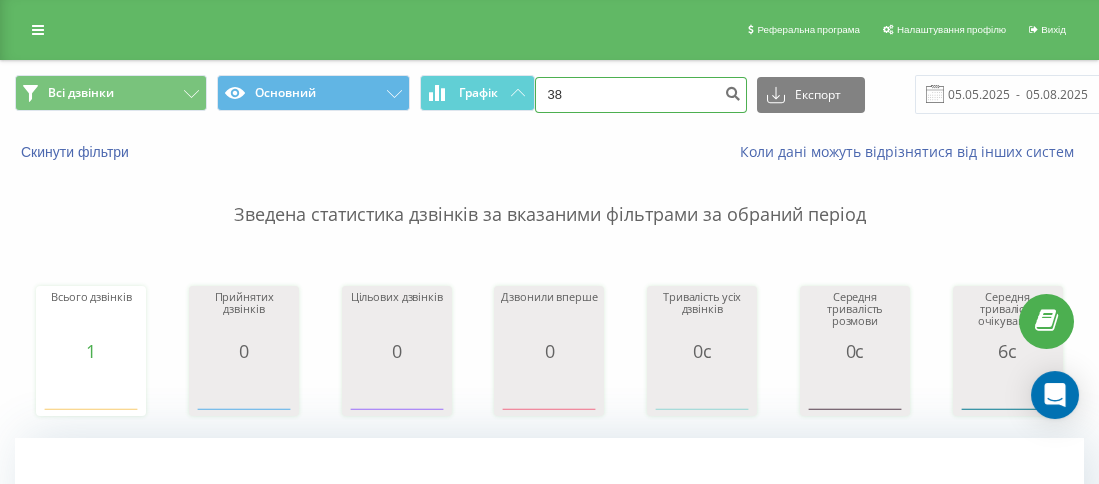 paste on "0939402800" 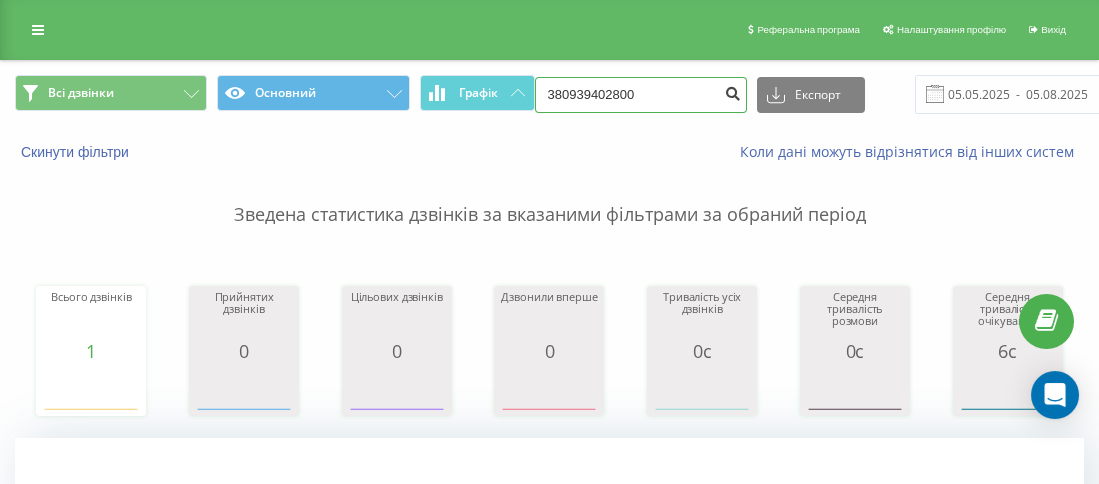 type on "380939402800" 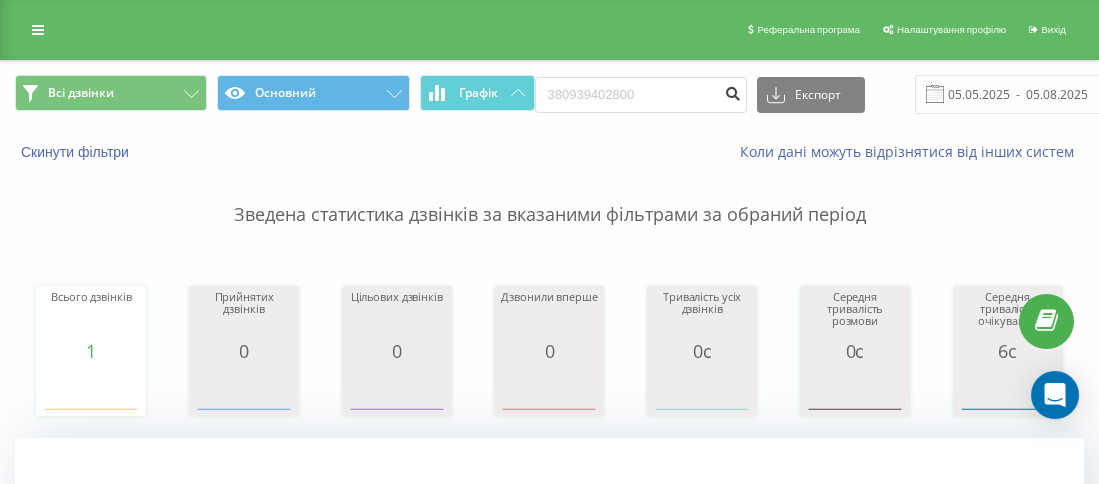click at bounding box center [733, 95] 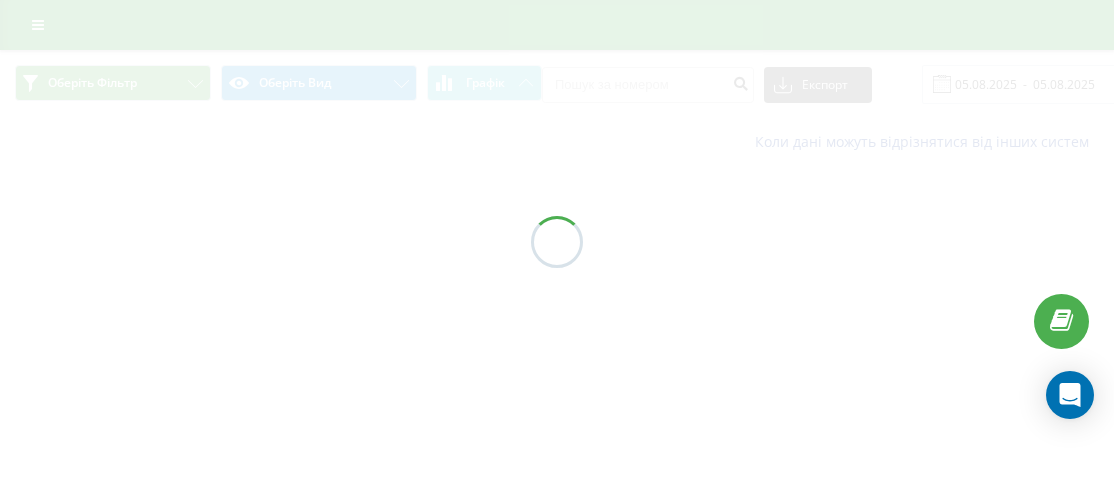 scroll, scrollTop: 0, scrollLeft: 0, axis: both 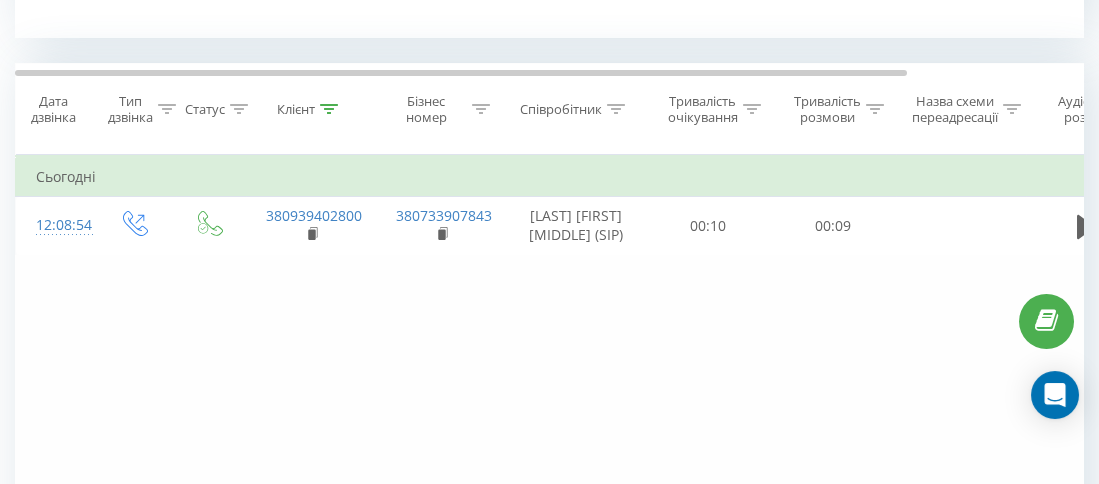 click 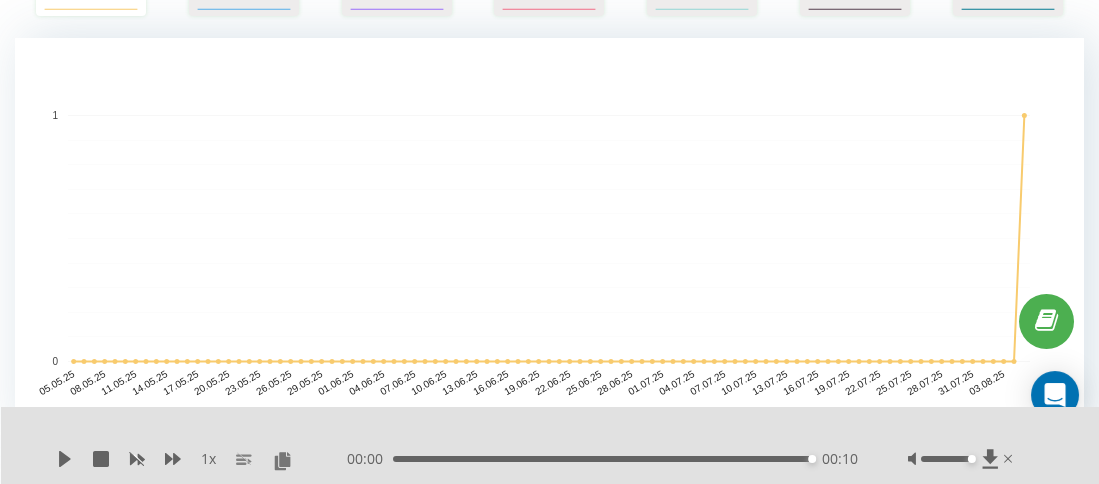 scroll, scrollTop: 0, scrollLeft: 0, axis: both 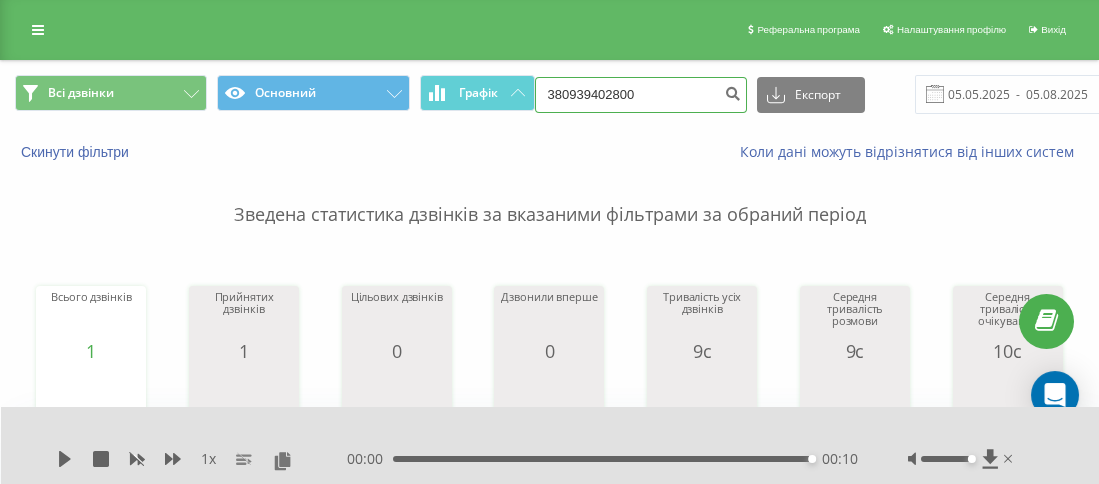 drag, startPoint x: 689, startPoint y: 95, endPoint x: 571, endPoint y: 93, distance: 118.016945 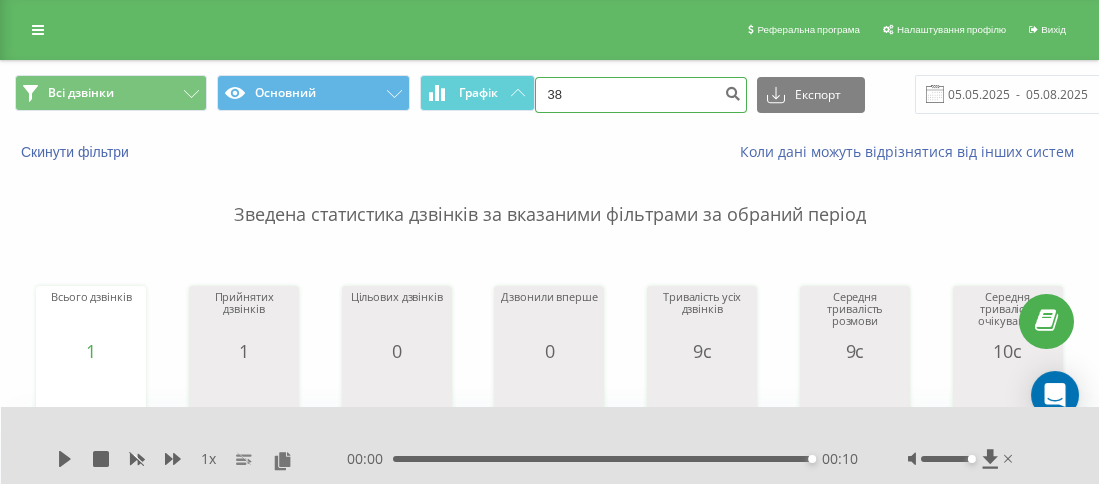 paste on "0934594201" 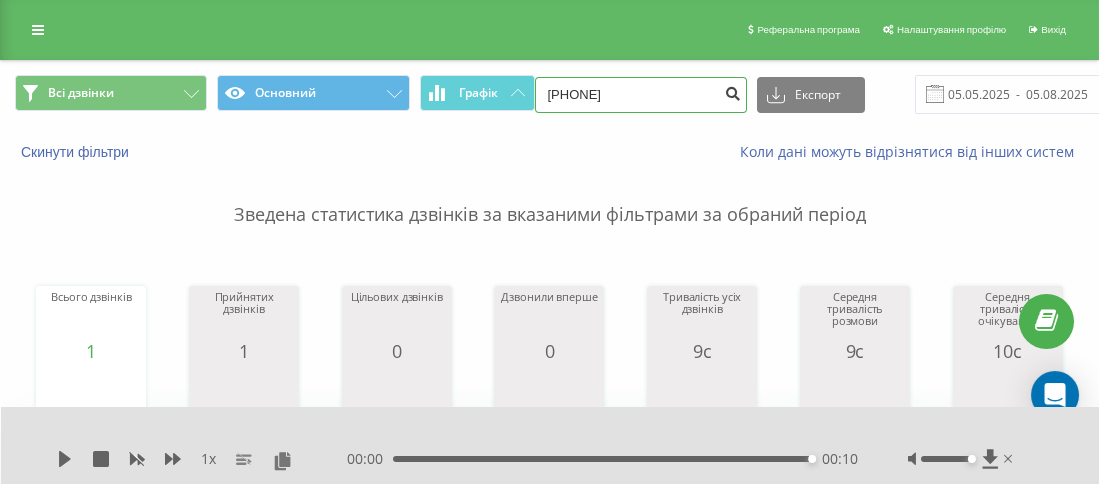 drag, startPoint x: 707, startPoint y: 110, endPoint x: 730, endPoint y: 88, distance: 31.827662 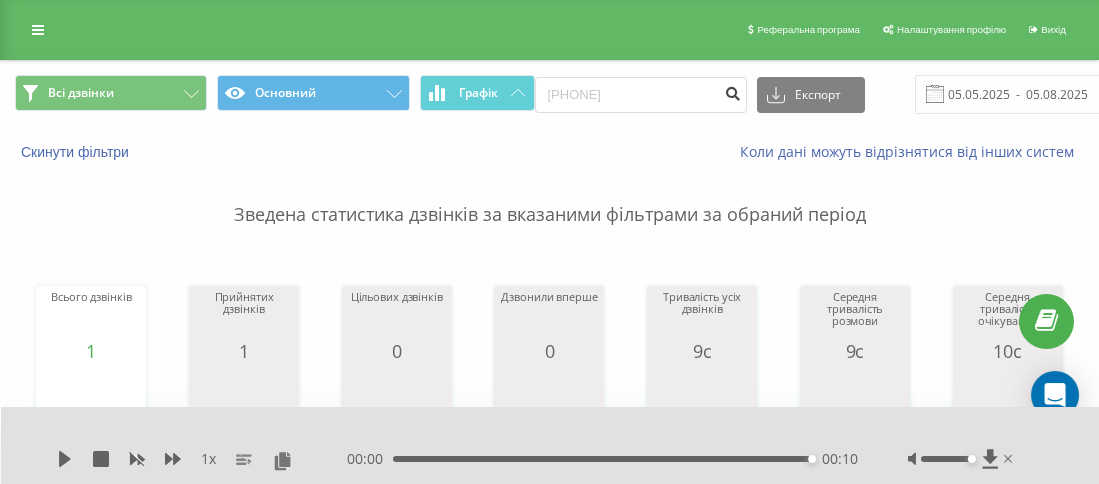 click at bounding box center (733, 91) 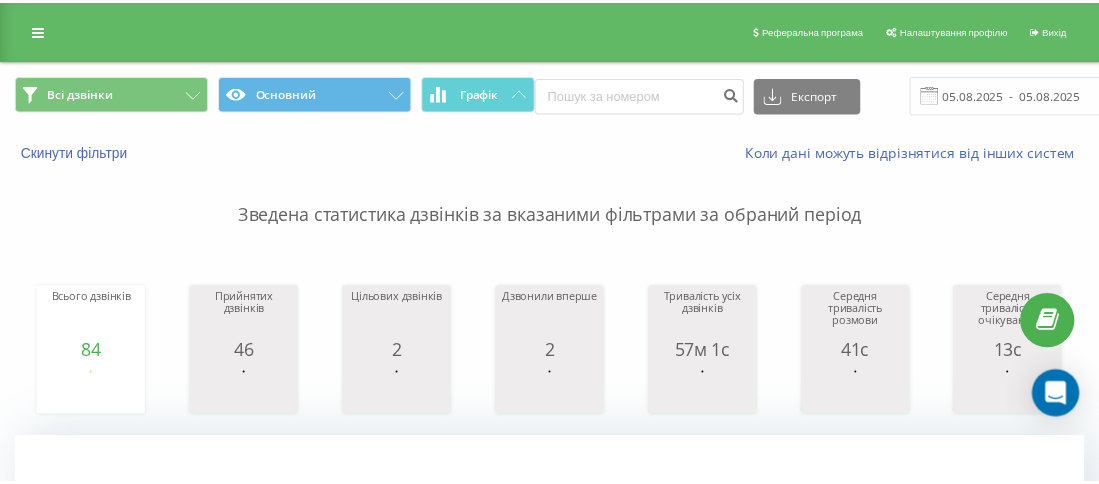 scroll, scrollTop: 0, scrollLeft: 0, axis: both 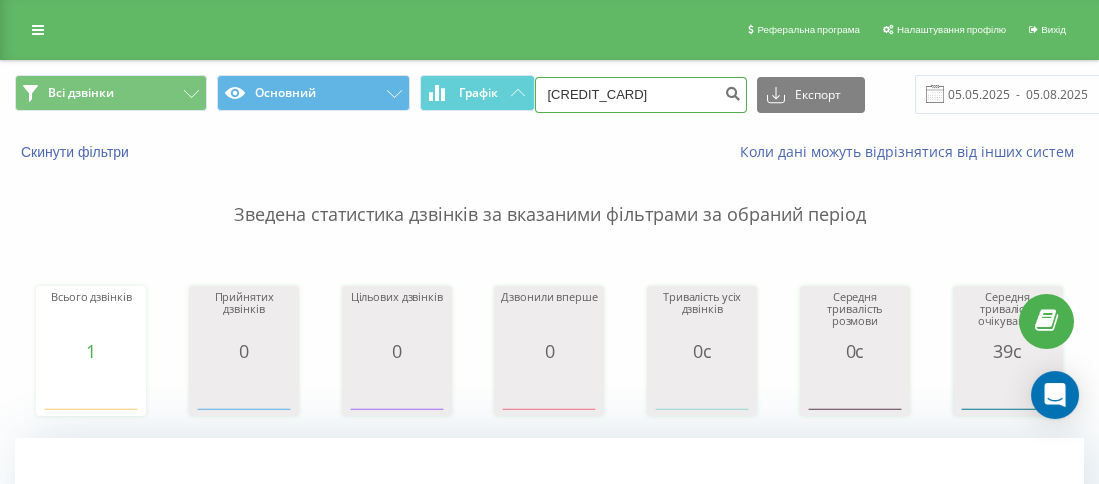 drag, startPoint x: 639, startPoint y: 95, endPoint x: 565, endPoint y: 92, distance: 74.06078 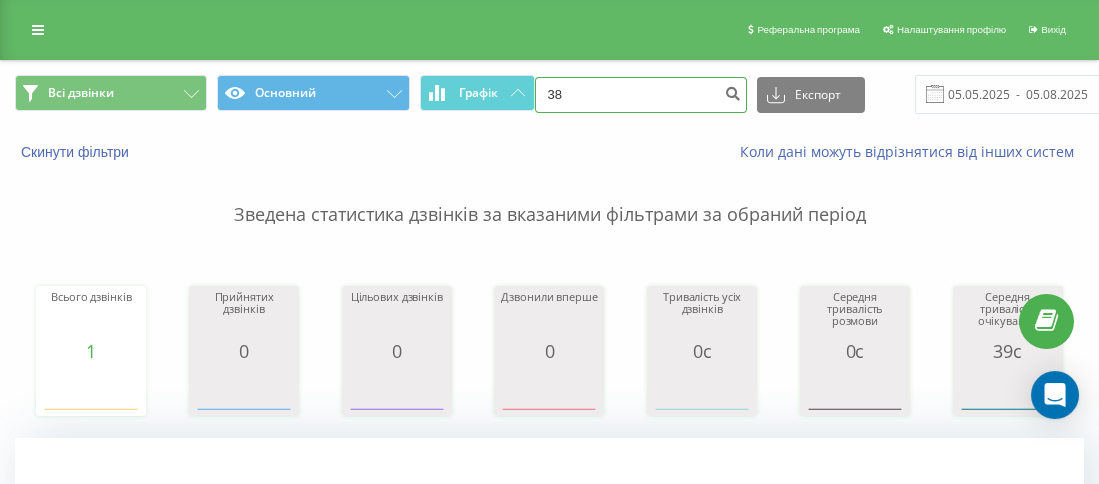 paste on "0507749303" 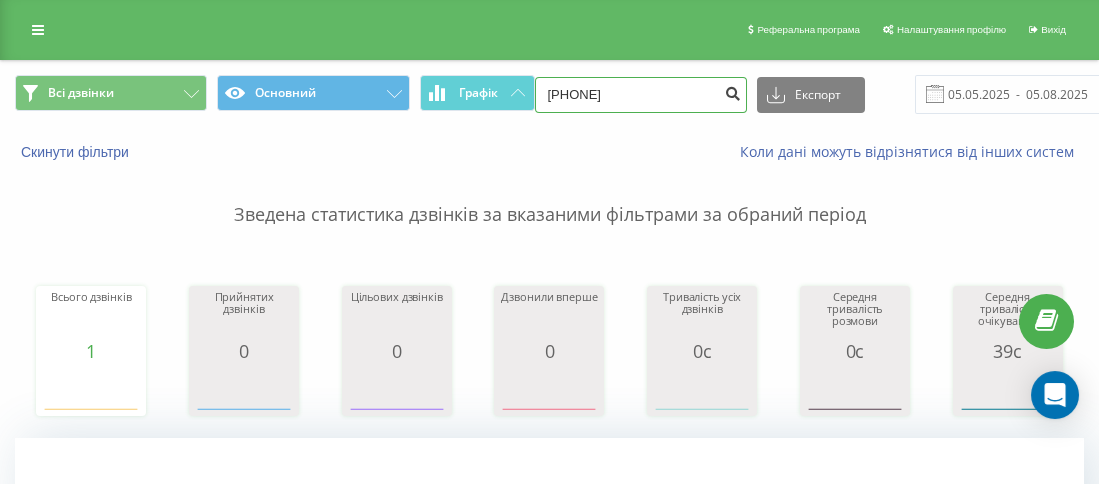 type on "[PHONE]" 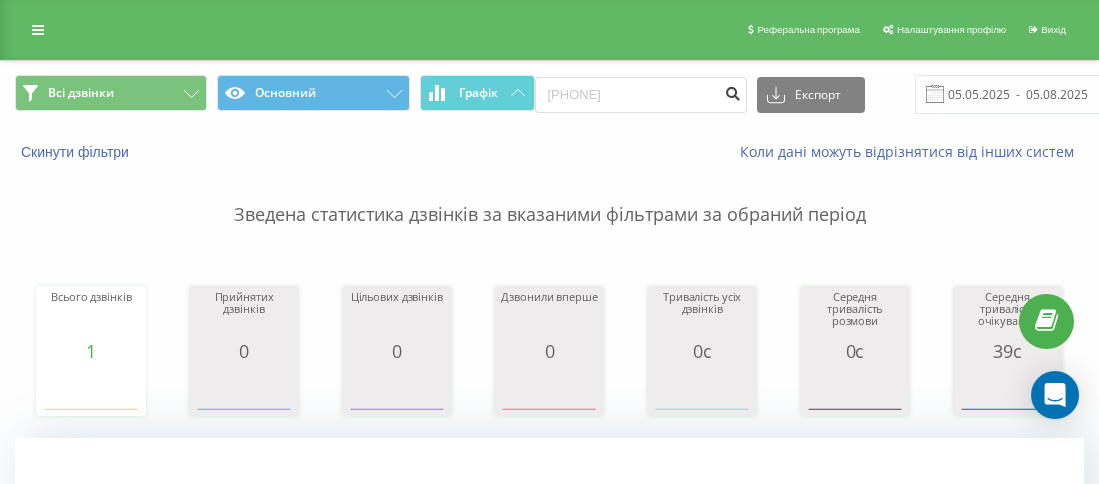 click at bounding box center (733, 91) 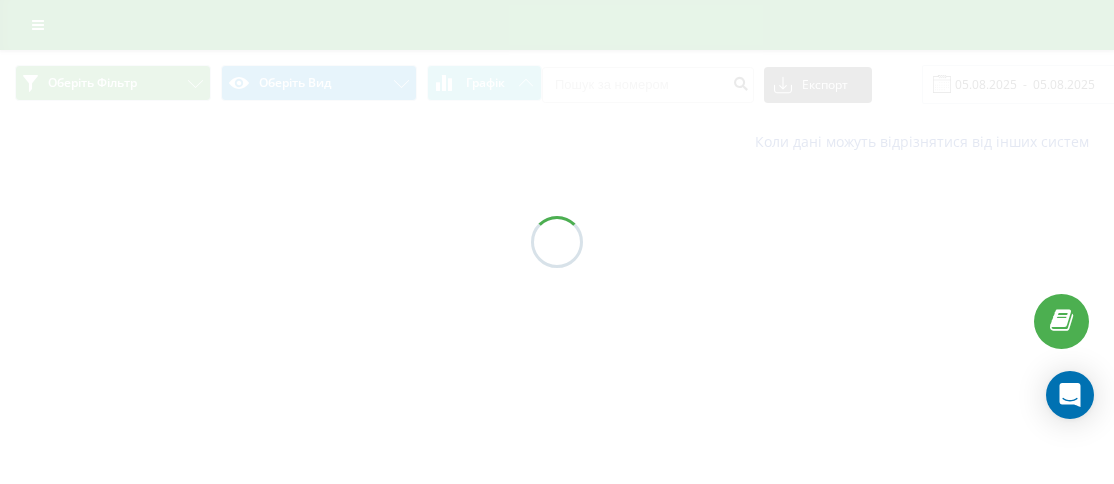 scroll, scrollTop: 0, scrollLeft: 0, axis: both 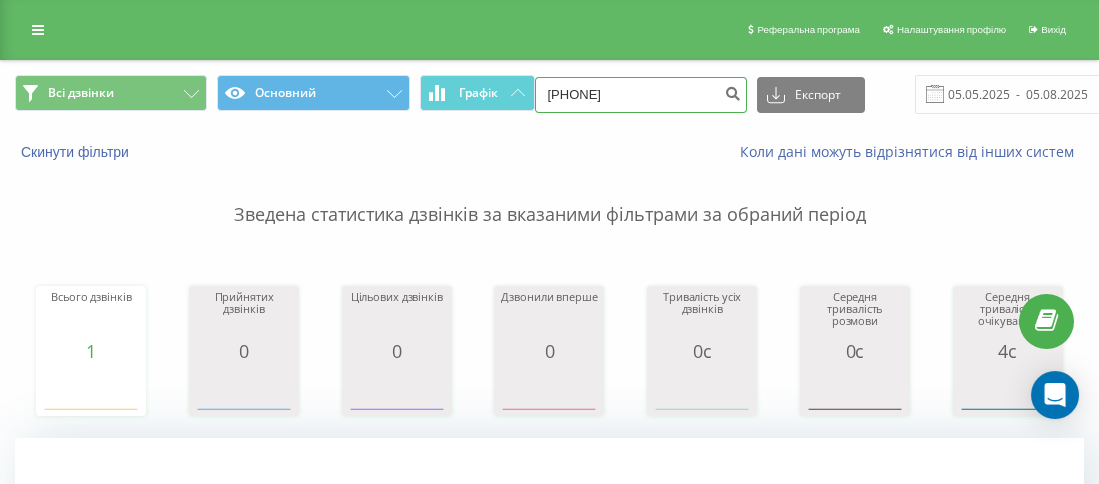 drag, startPoint x: 609, startPoint y: 99, endPoint x: 568, endPoint y: 89, distance: 42.201897 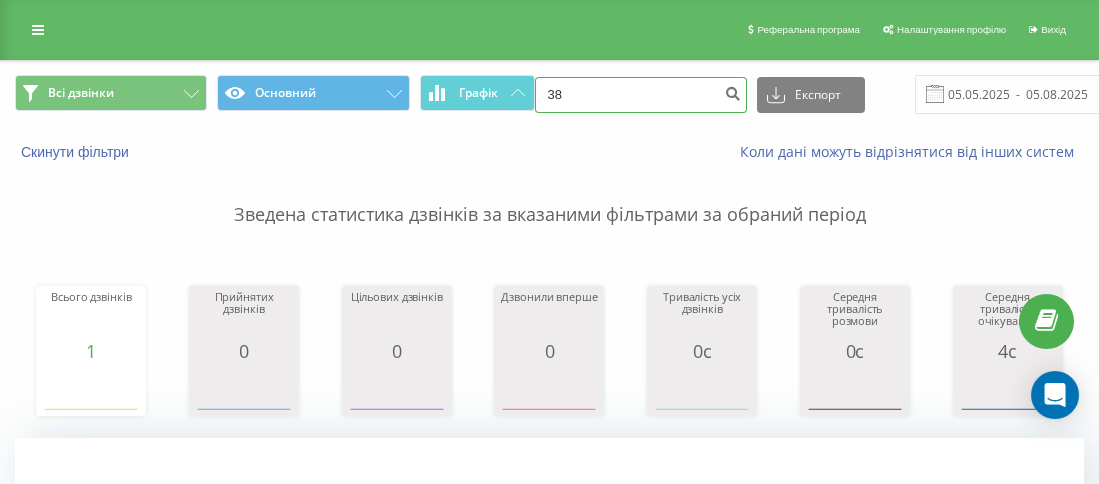 paste on "0972141007" 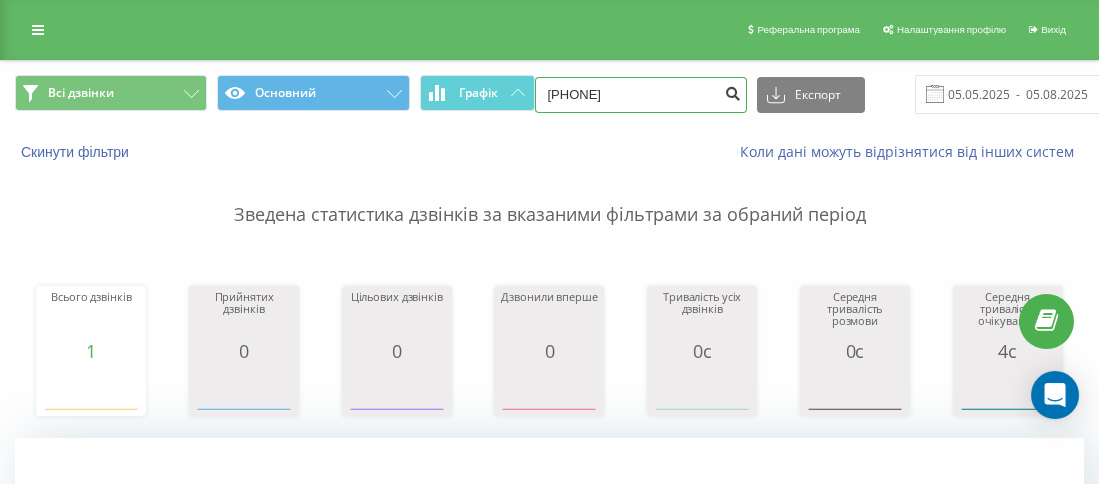 type on "[PHONE]" 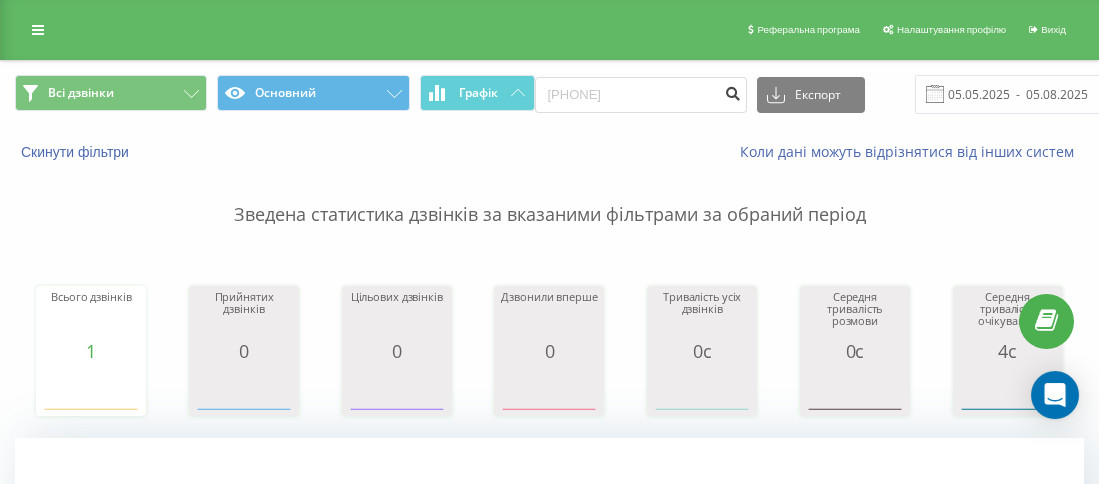 click at bounding box center (733, 91) 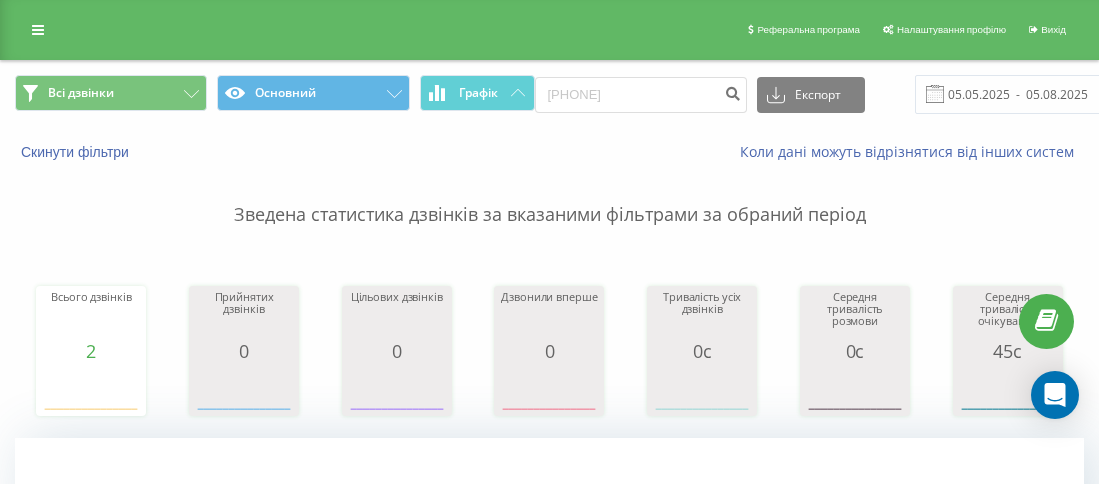 scroll, scrollTop: 0, scrollLeft: 0, axis: both 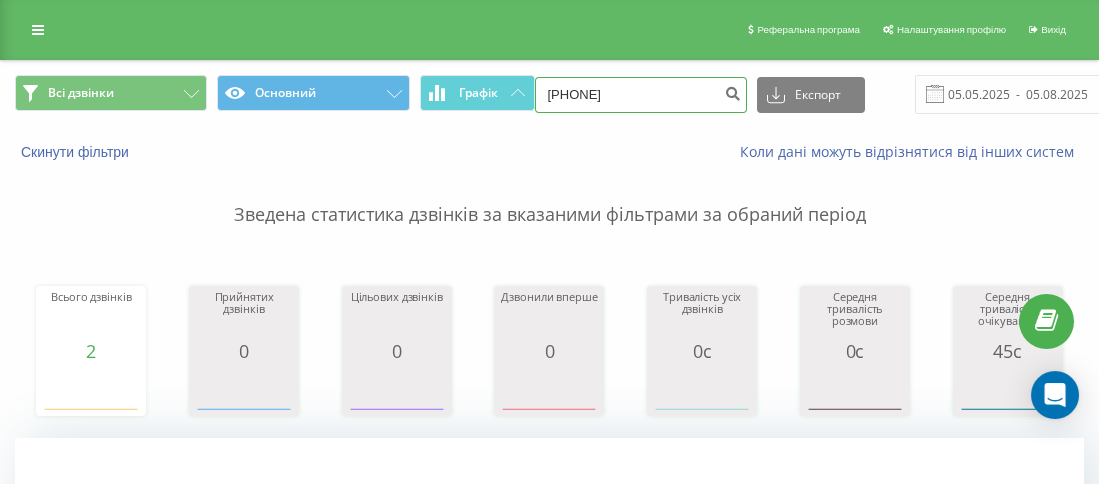 drag, startPoint x: 603, startPoint y: 90, endPoint x: 561, endPoint y: 87, distance: 42.107006 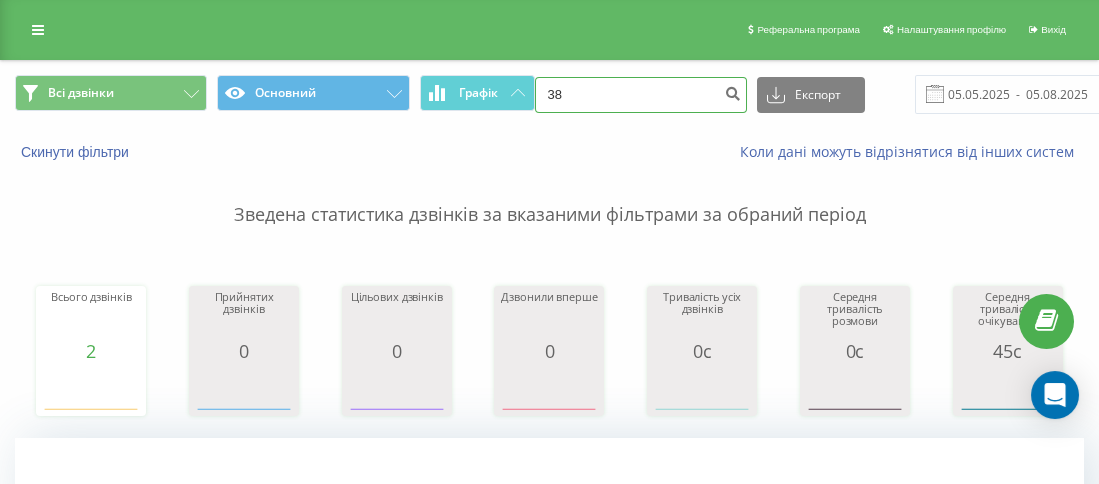 paste on "0687068858" 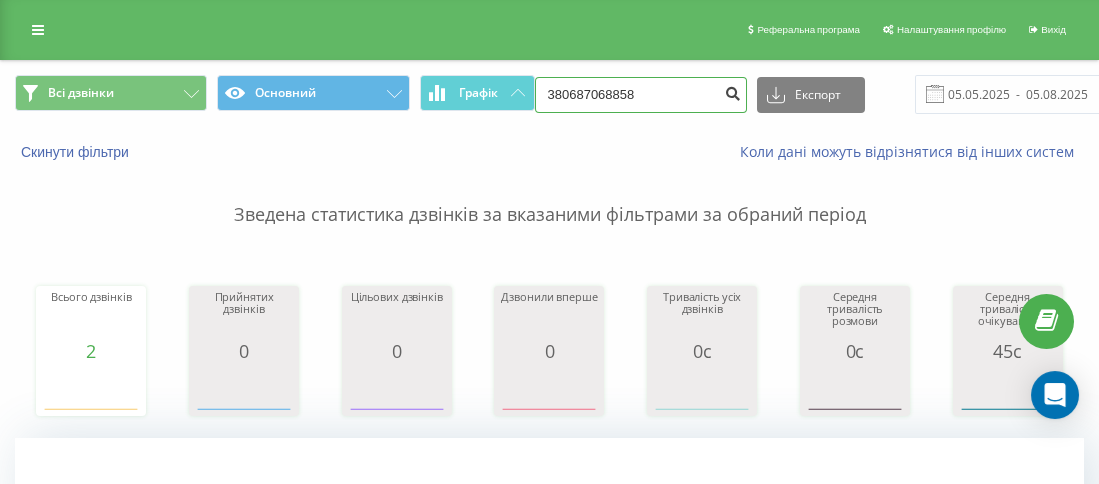 type on "380687068858" 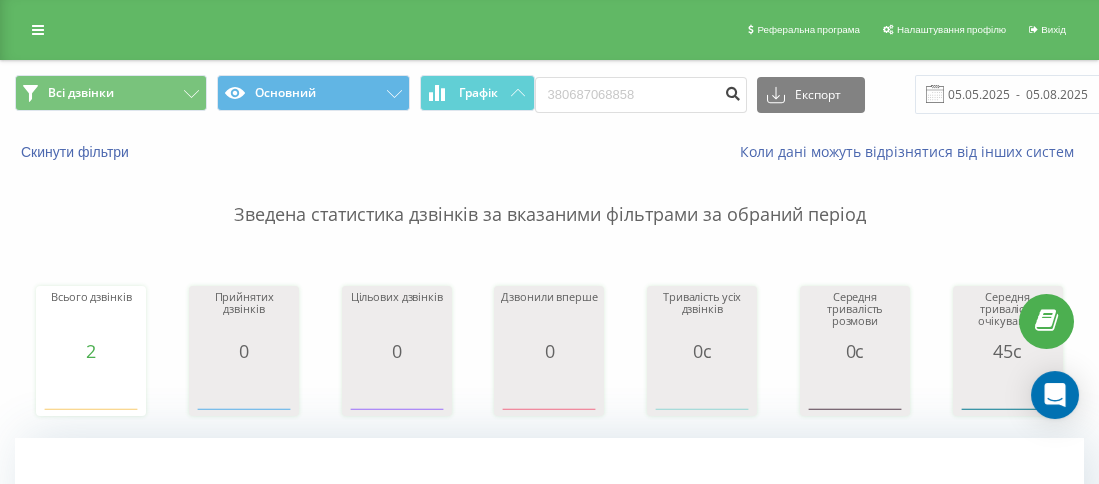 click at bounding box center [733, 91] 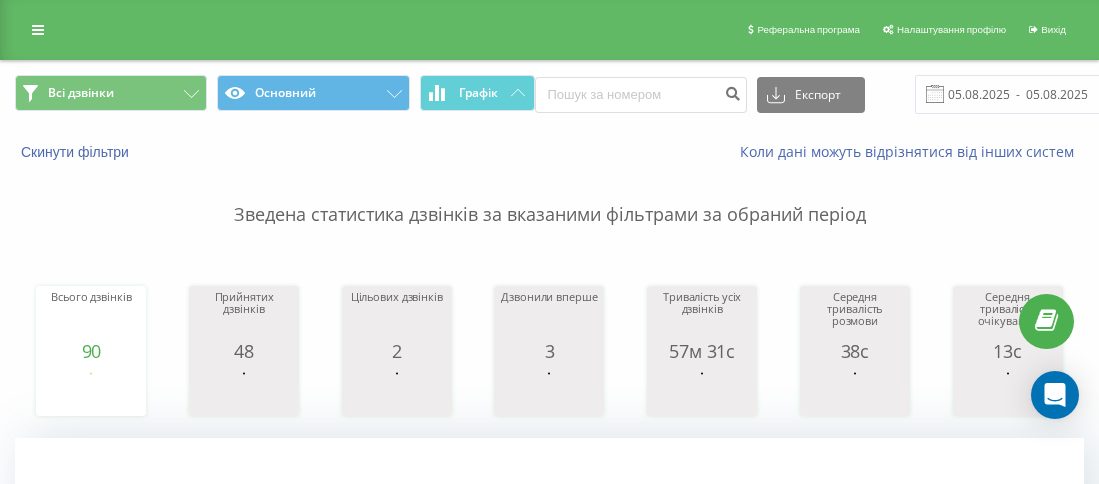 scroll, scrollTop: 0, scrollLeft: 0, axis: both 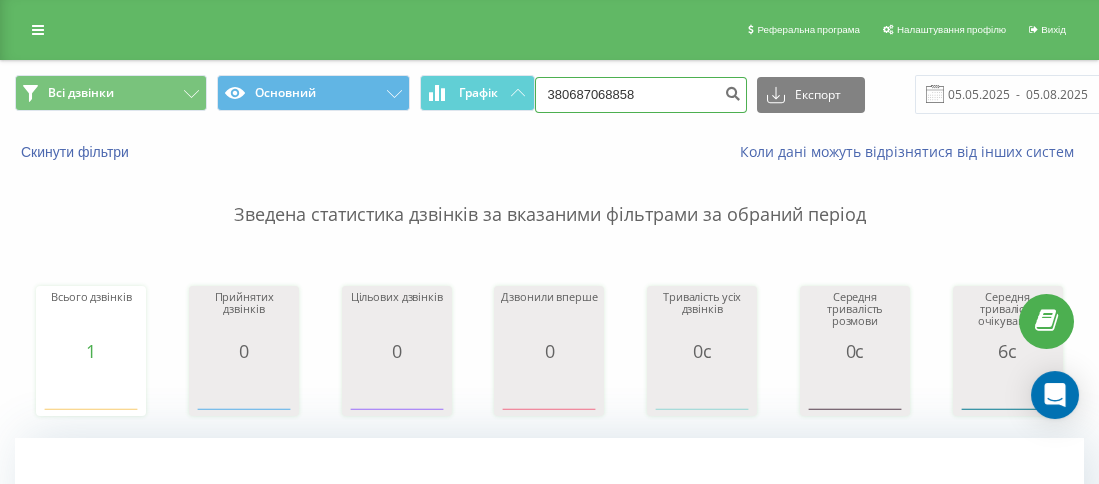 drag, startPoint x: 612, startPoint y: 101, endPoint x: 561, endPoint y: 92, distance: 51.78803 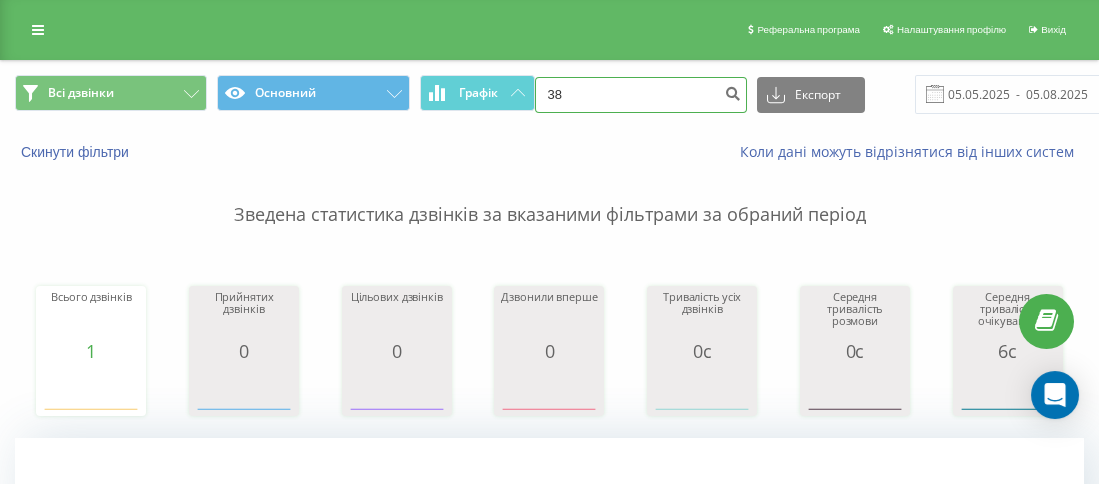 paste on "0955101760" 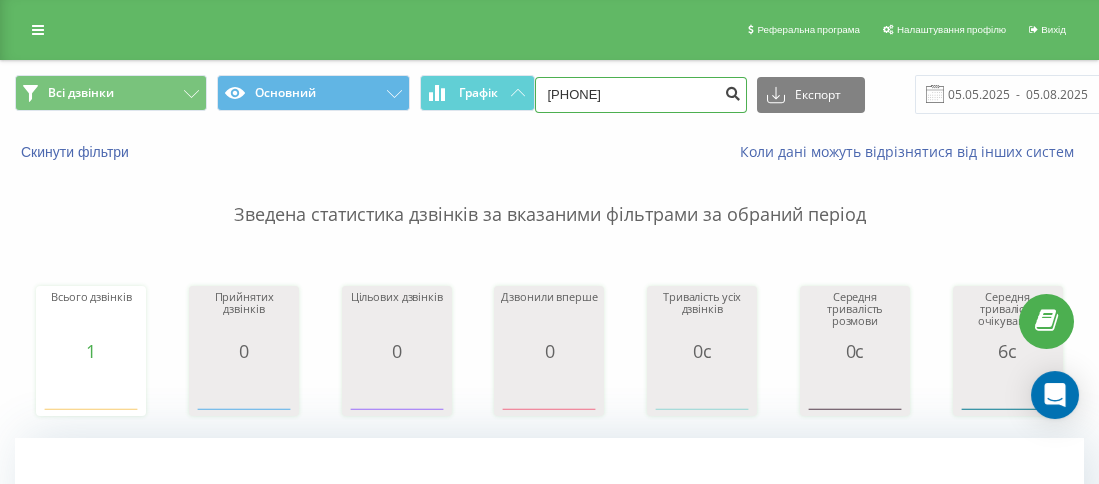 type on "380955101760" 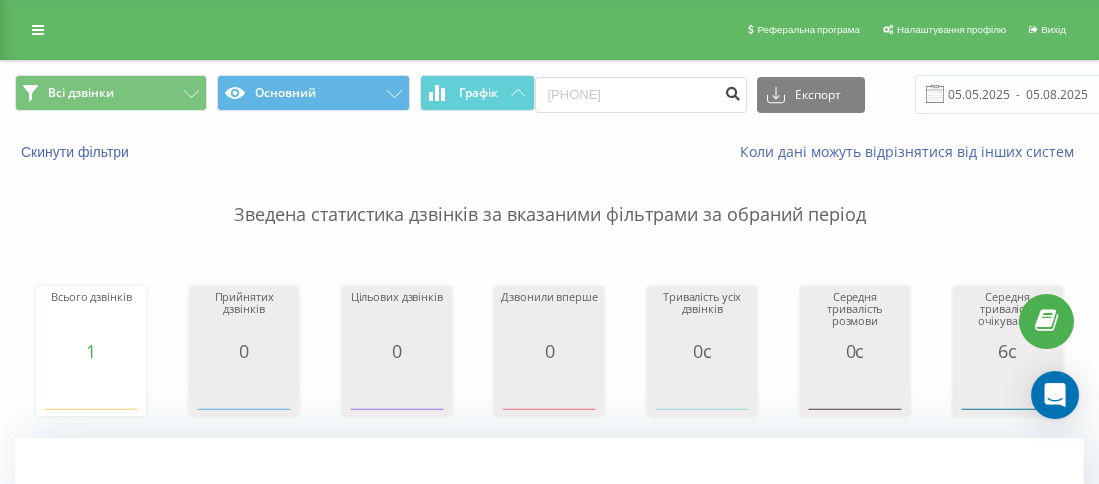 click at bounding box center [733, 91] 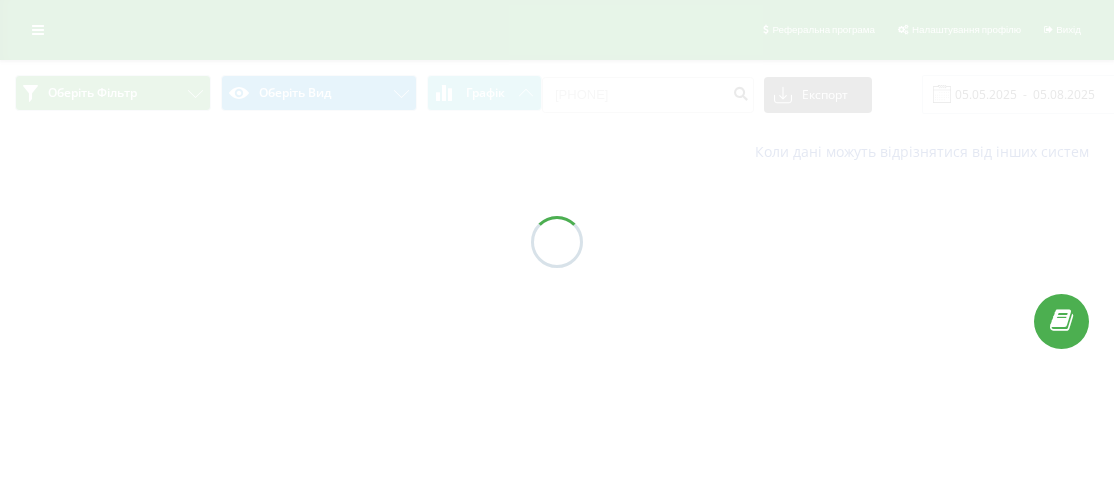 scroll, scrollTop: 0, scrollLeft: 0, axis: both 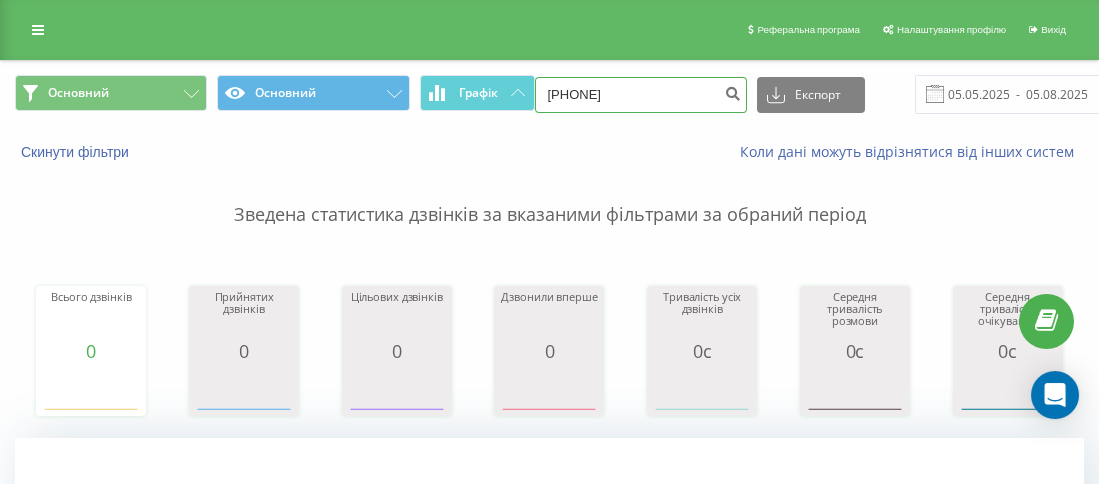 drag, startPoint x: 649, startPoint y: 80, endPoint x: 565, endPoint y: 93, distance: 85 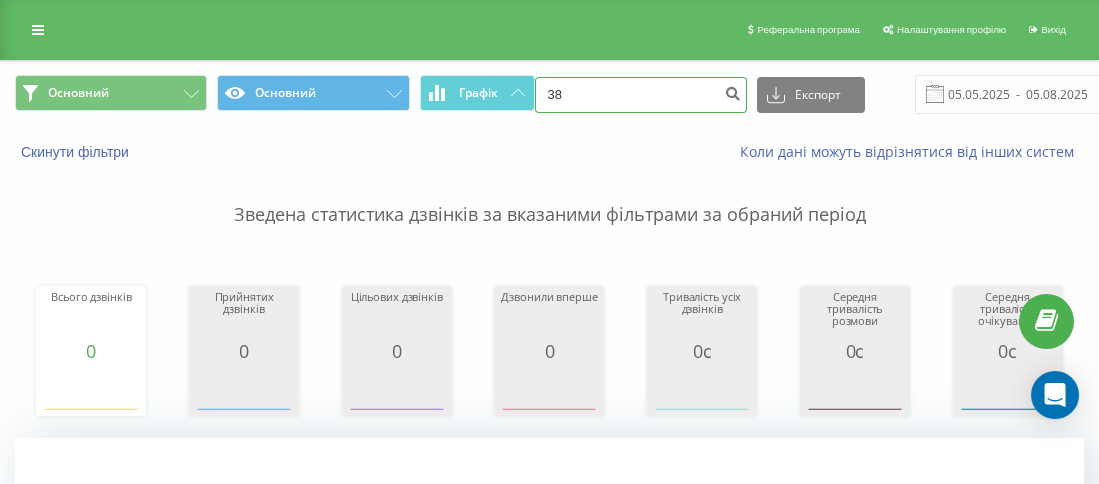 paste on "0671144543" 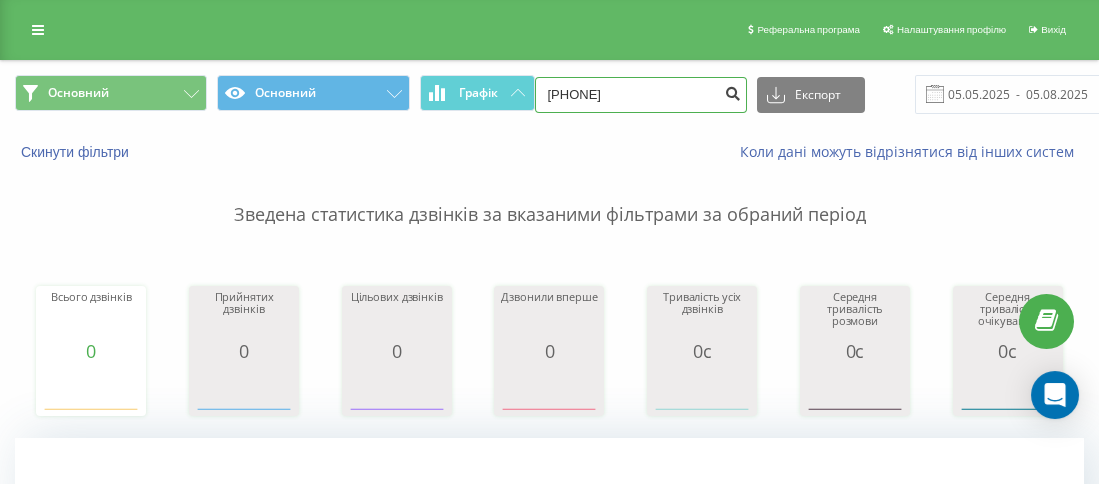 type on "380671144543" 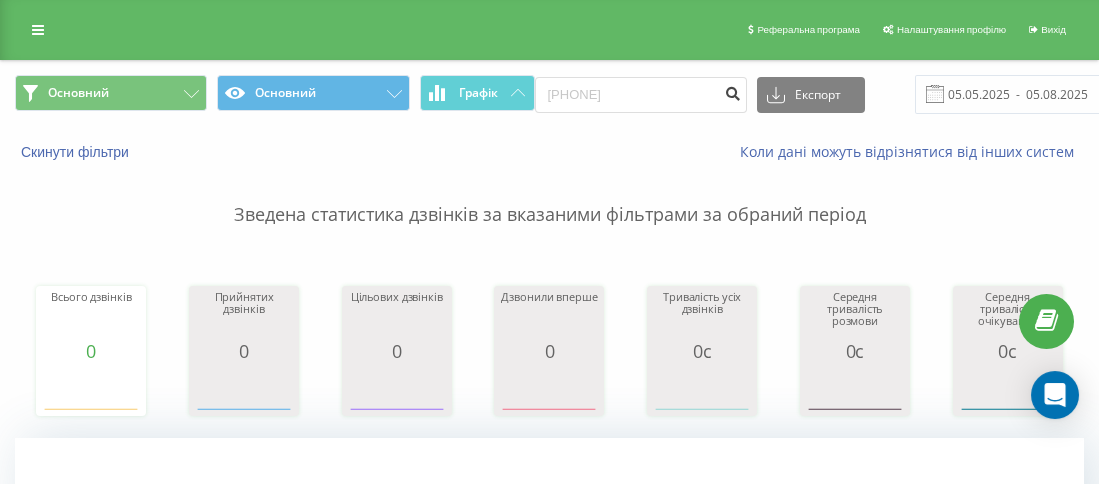 click at bounding box center (733, 91) 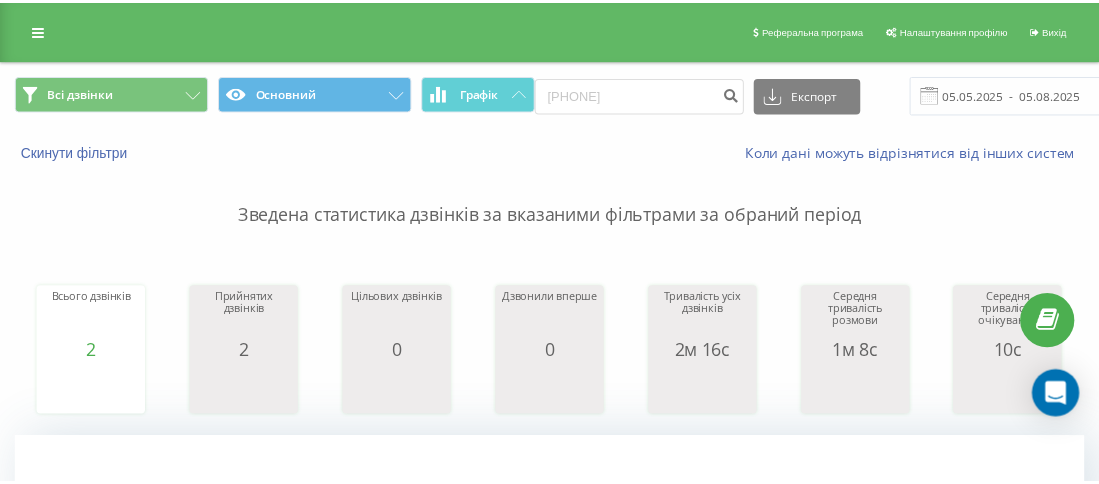 scroll, scrollTop: 0, scrollLeft: 0, axis: both 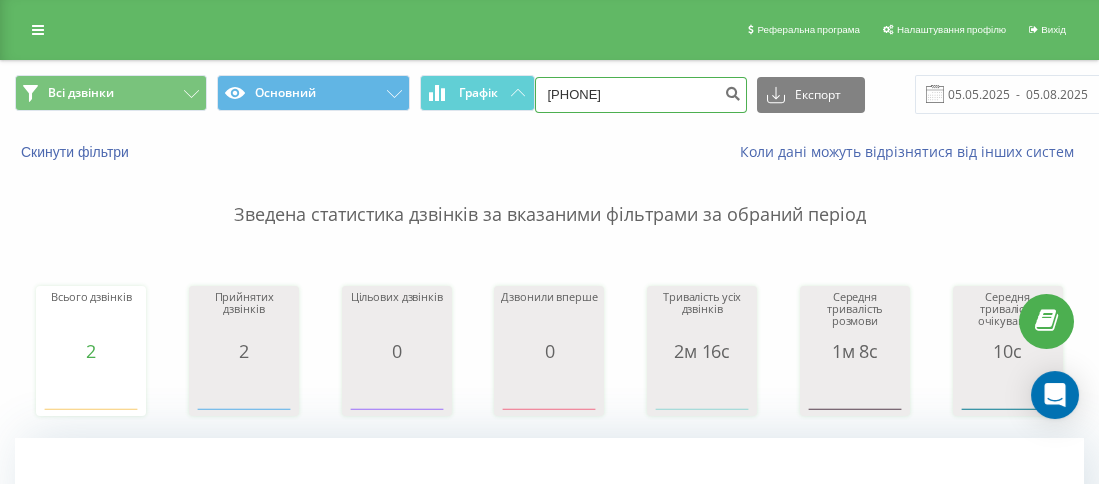 drag, startPoint x: 652, startPoint y: 98, endPoint x: 557, endPoint y: 91, distance: 95.257545 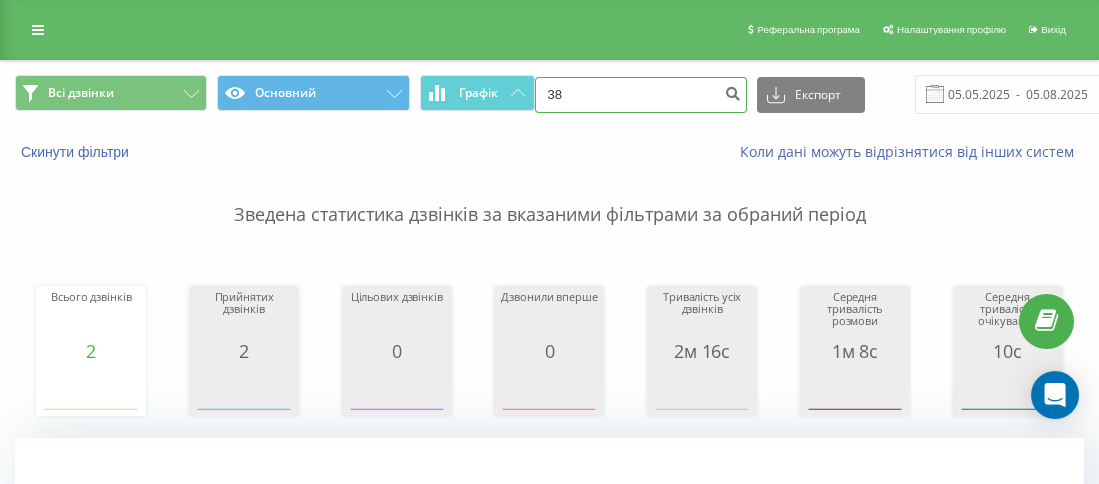 paste on "0673612000" 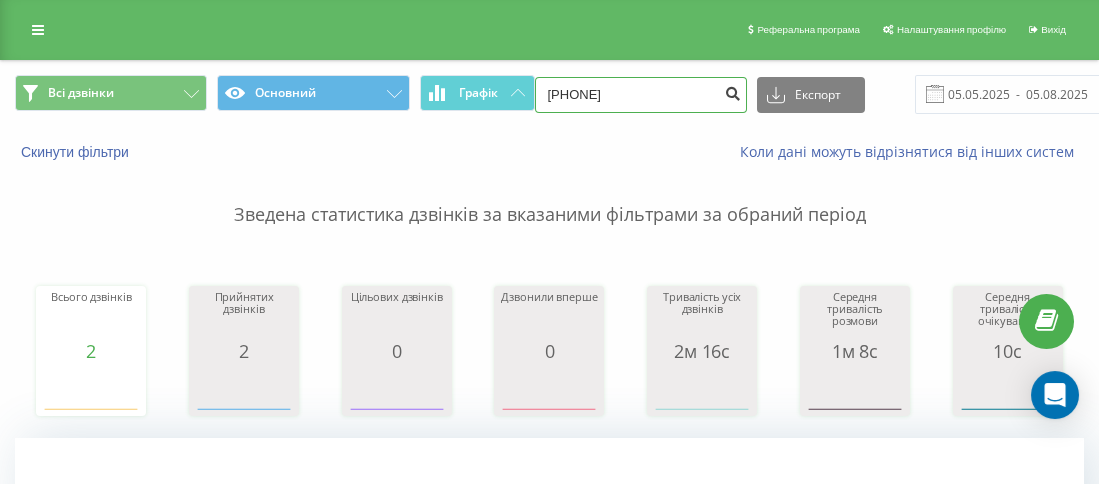 type on "[PHONE]" 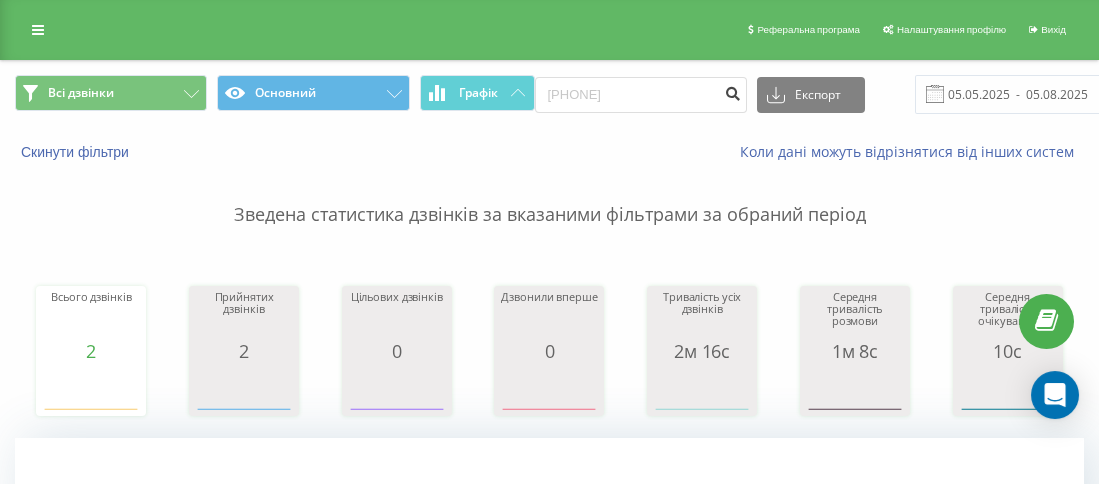 click at bounding box center (733, 91) 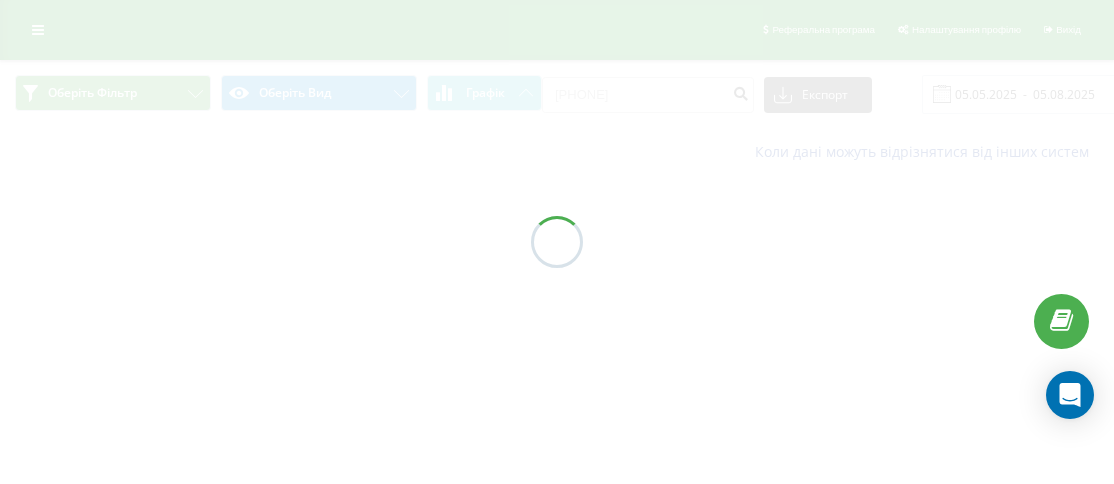 scroll, scrollTop: 0, scrollLeft: 0, axis: both 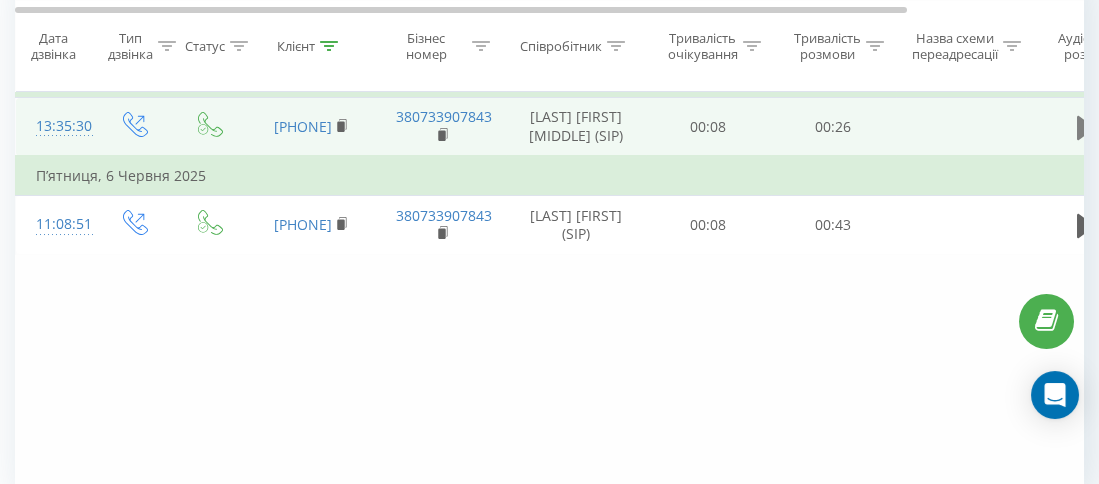 click 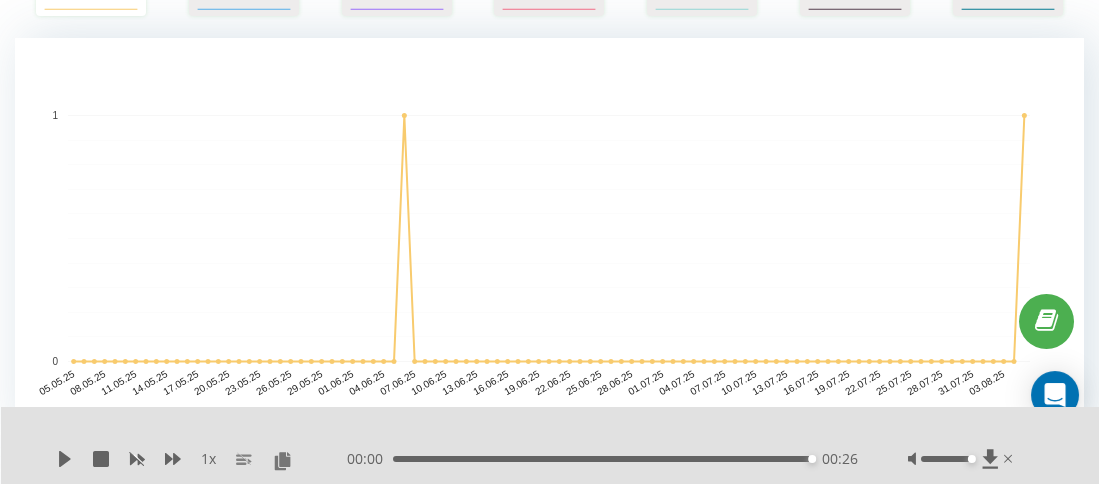 scroll, scrollTop: 0, scrollLeft: 0, axis: both 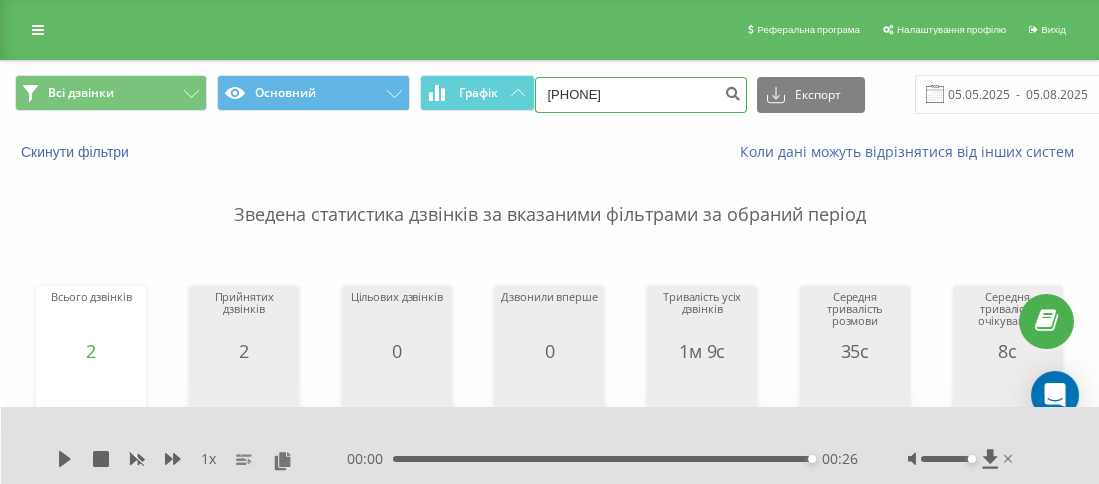 drag, startPoint x: 671, startPoint y: 88, endPoint x: 563, endPoint y: 91, distance: 108.04166 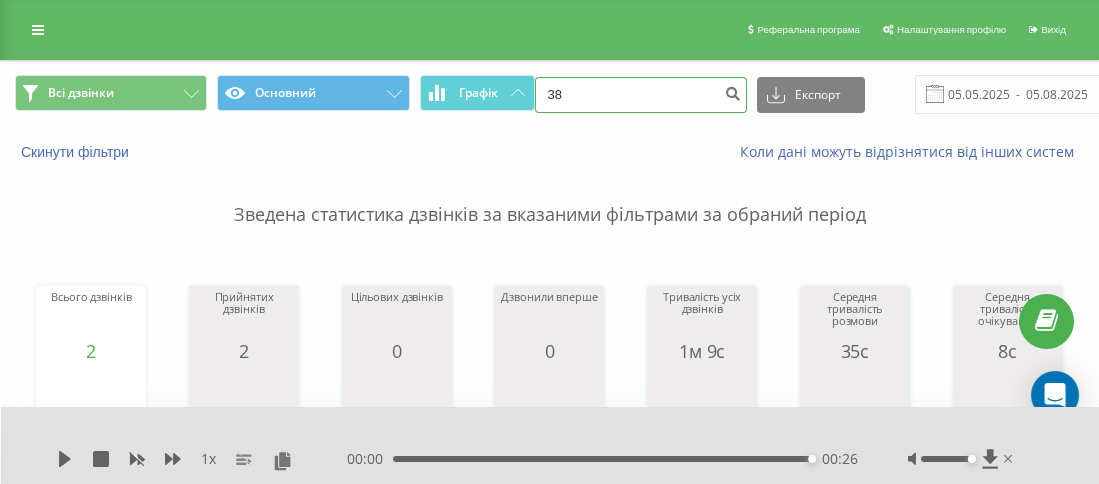 paste on "0638952773" 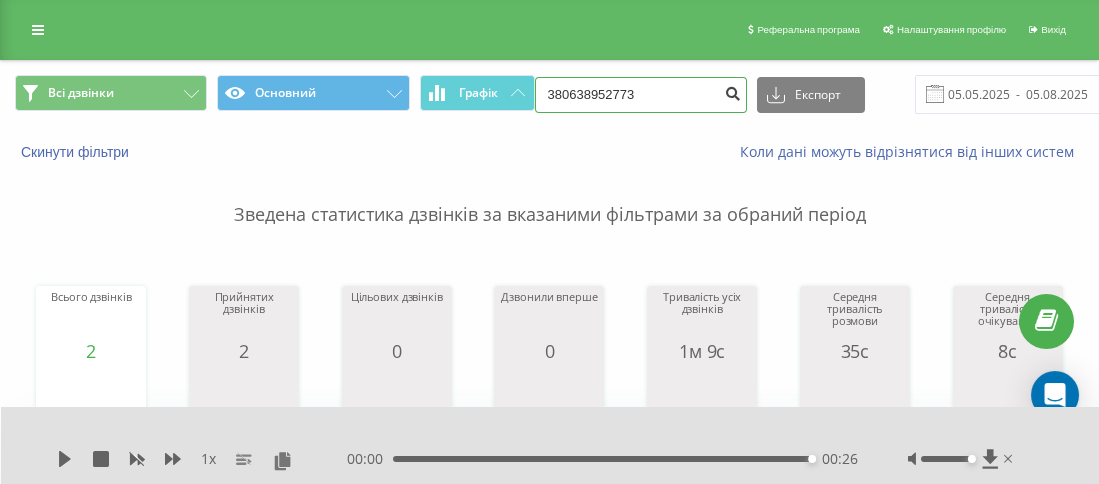 type on "380638952773" 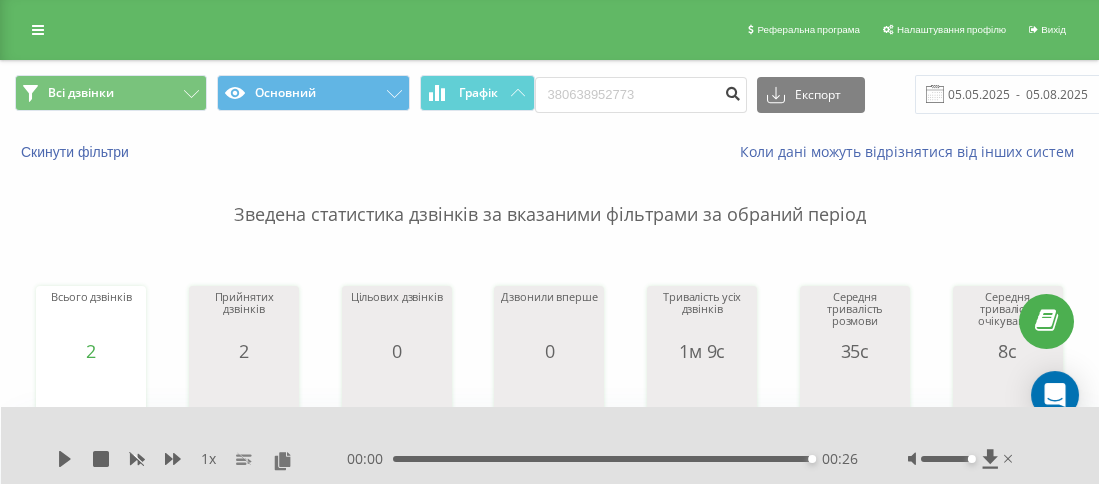 click at bounding box center [733, 91] 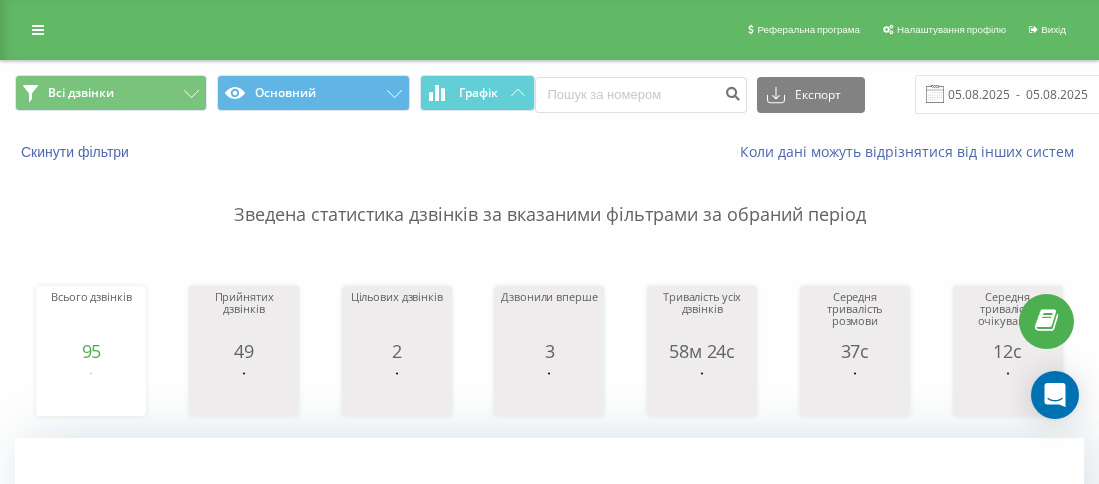 scroll, scrollTop: 0, scrollLeft: 0, axis: both 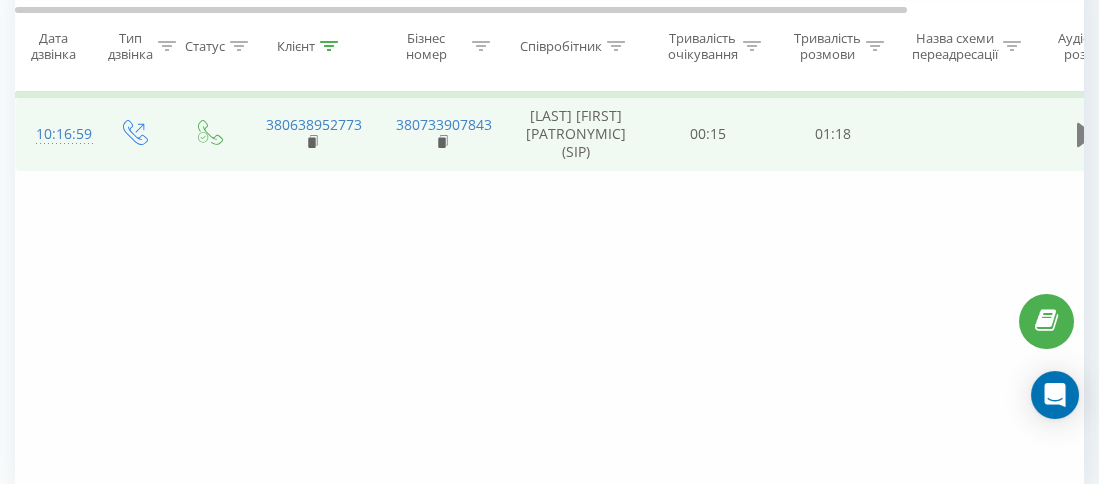 click at bounding box center (1086, 135) 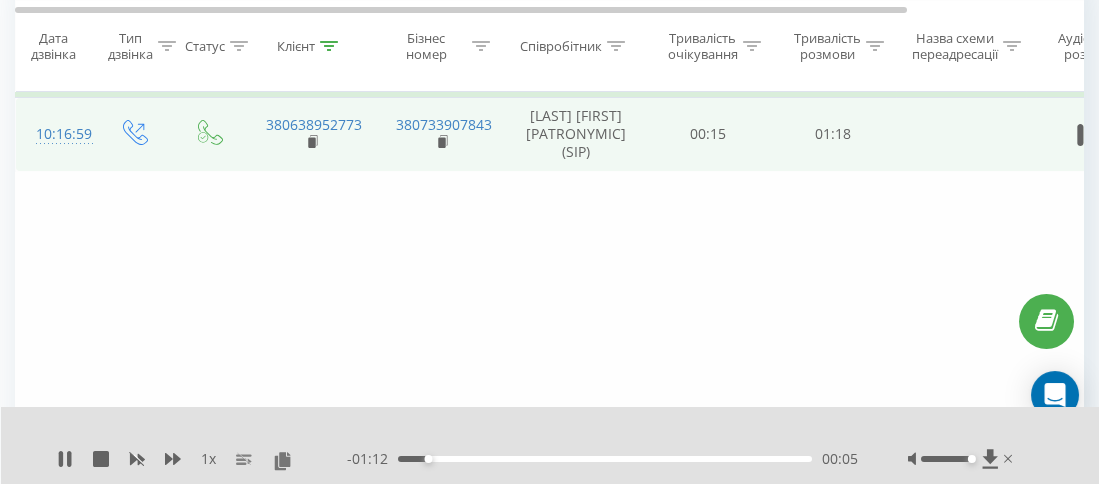 click on "1 x  - 01:12 00:05   00:05" at bounding box center [550, 445] 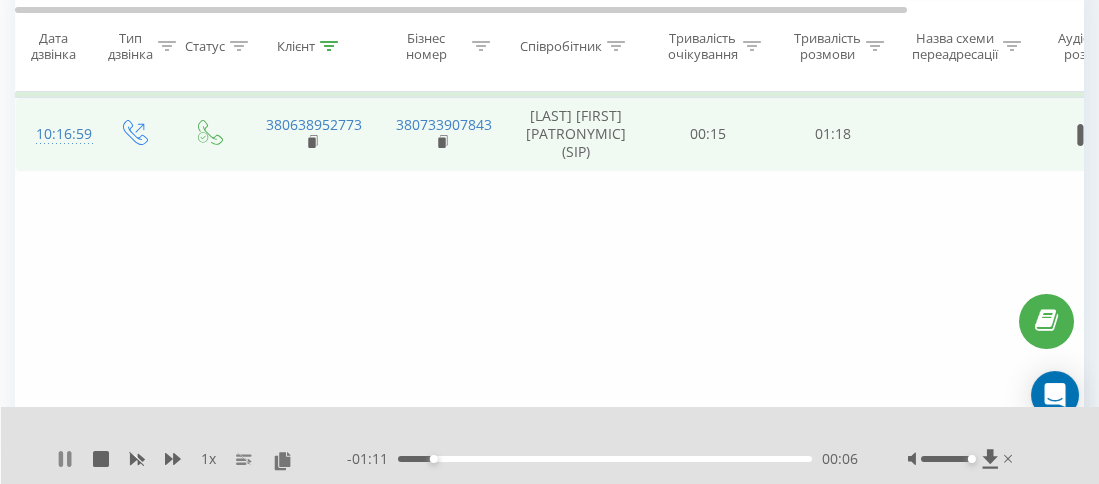 click 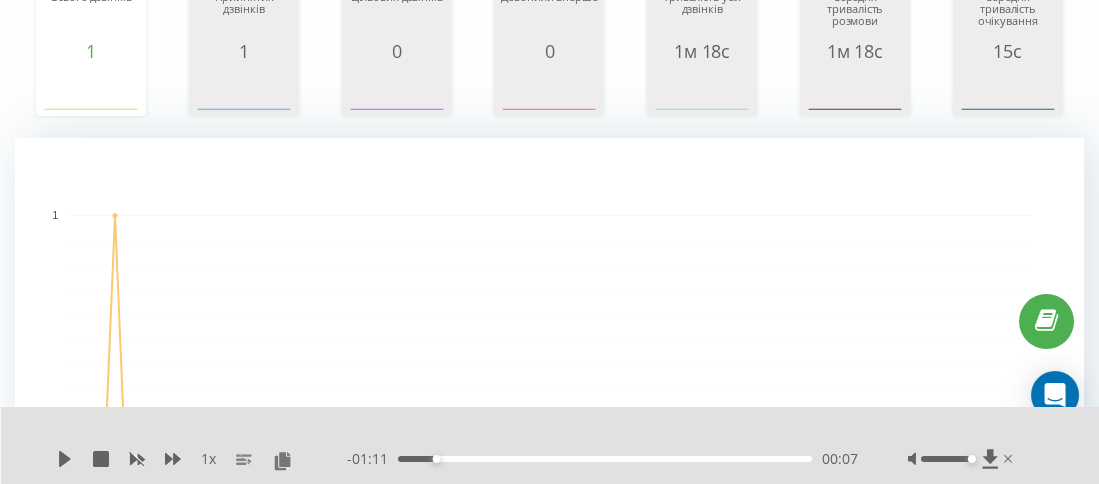 scroll, scrollTop: 0, scrollLeft: 0, axis: both 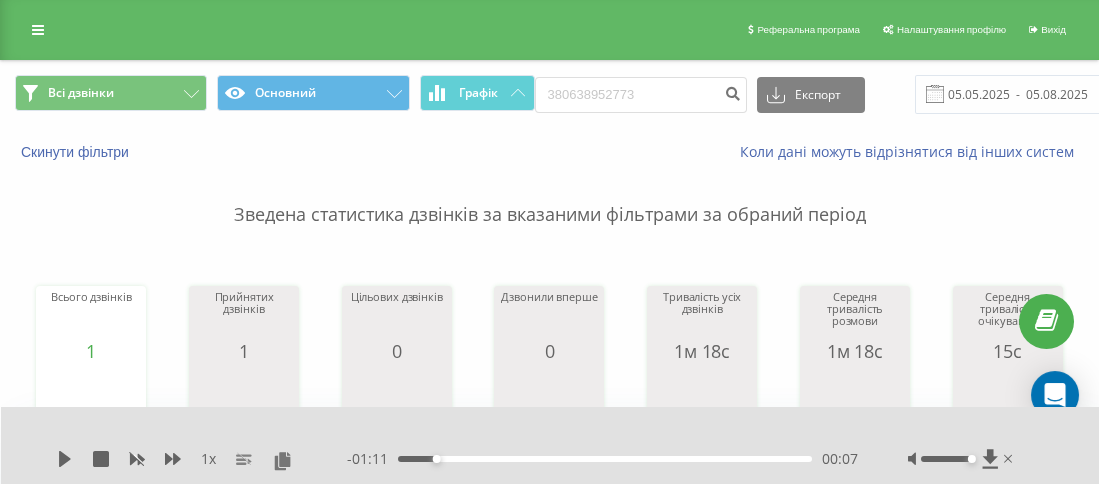 drag, startPoint x: 633, startPoint y: 114, endPoint x: 604, endPoint y: 106, distance: 30.083218 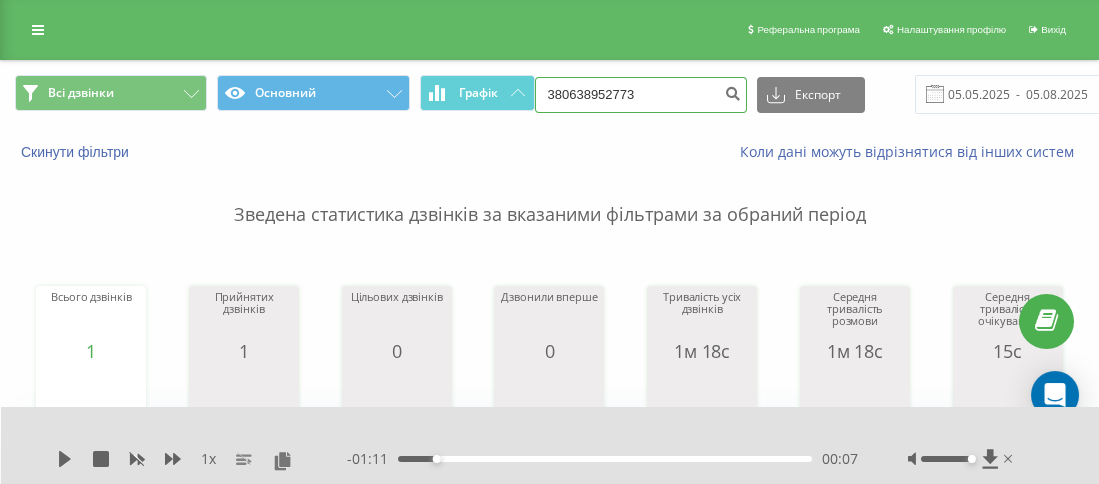 drag, startPoint x: 586, startPoint y: 101, endPoint x: 571, endPoint y: 94, distance: 16.552946 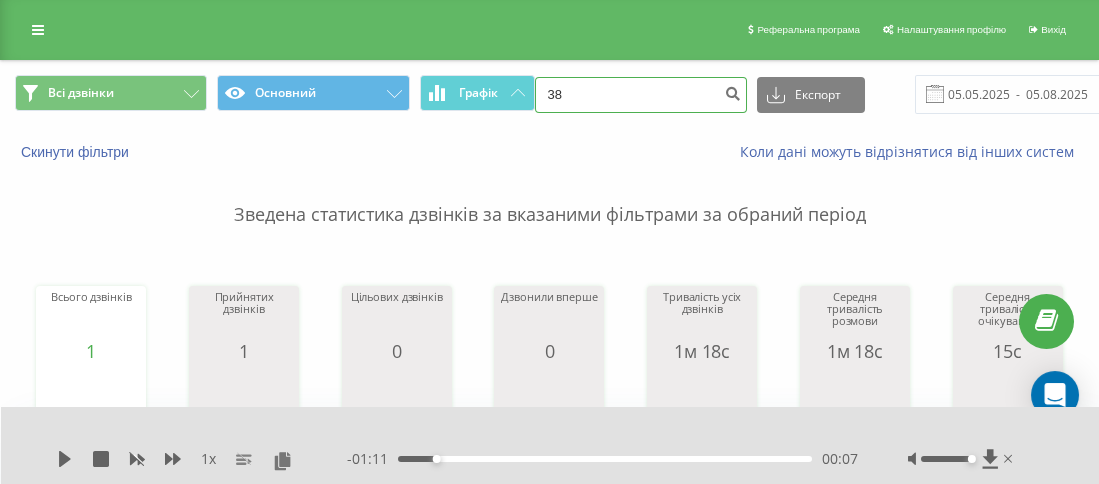 paste on "0989767471" 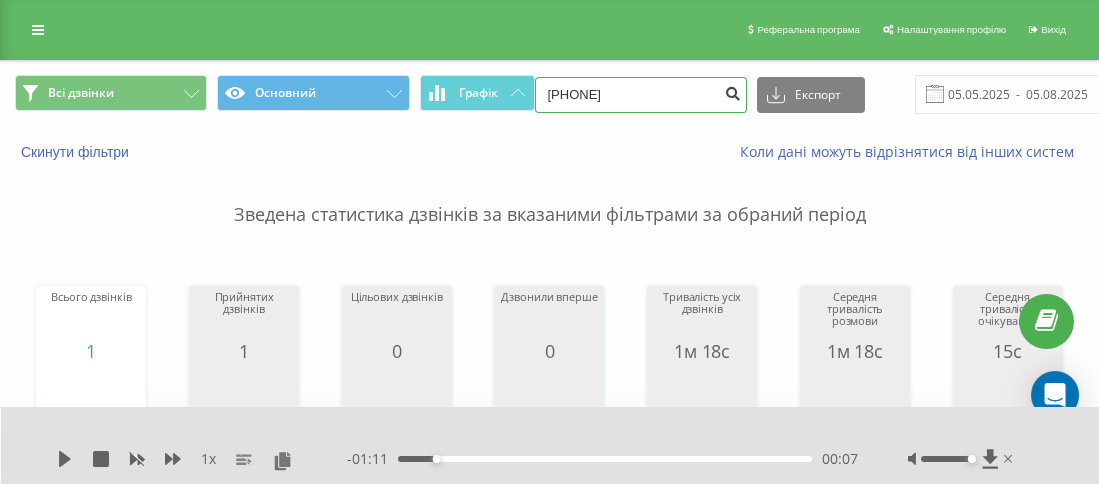 type on "380989767471" 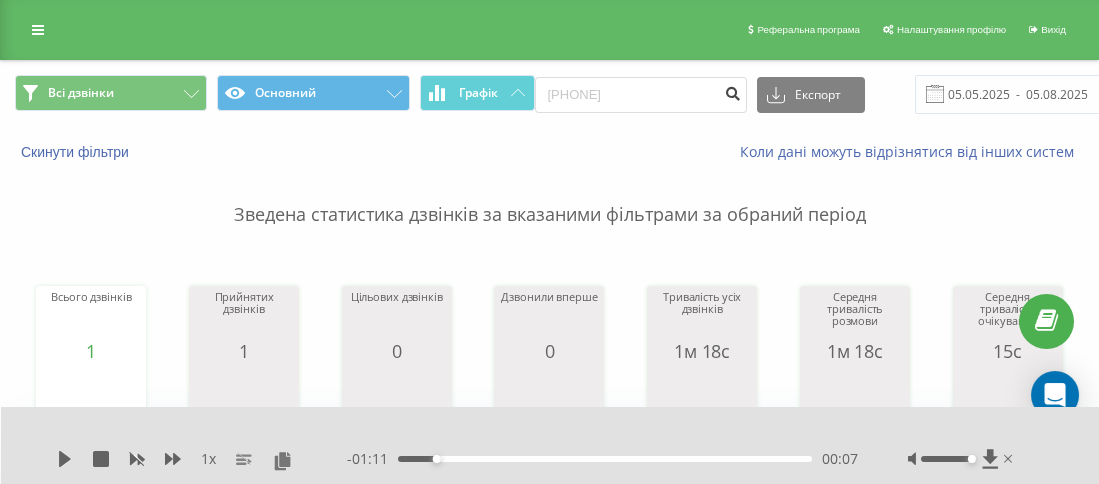 click at bounding box center [733, 91] 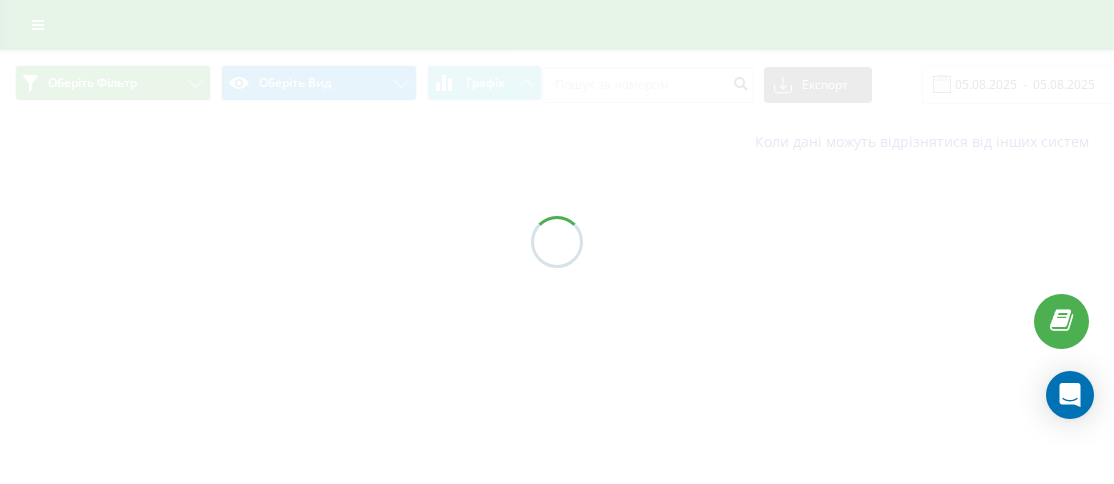 scroll, scrollTop: 0, scrollLeft: 0, axis: both 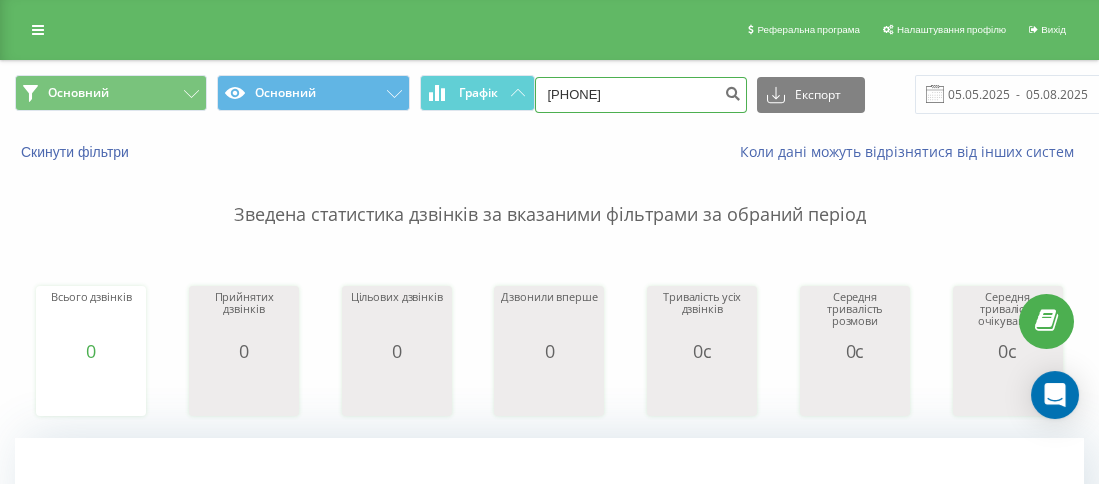 drag, startPoint x: 643, startPoint y: 82, endPoint x: 645, endPoint y: 97, distance: 15.132746 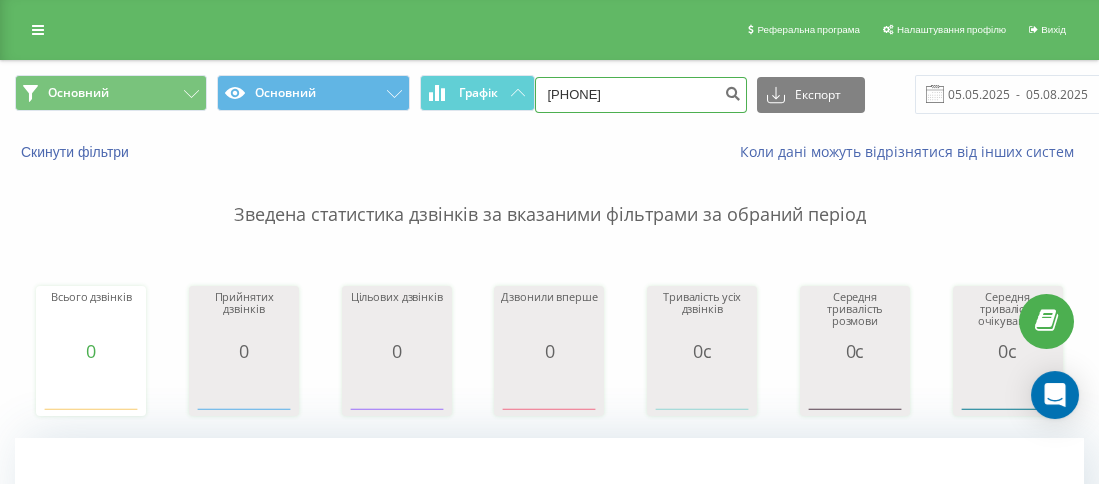 click on "380989767471" at bounding box center (641, 95) 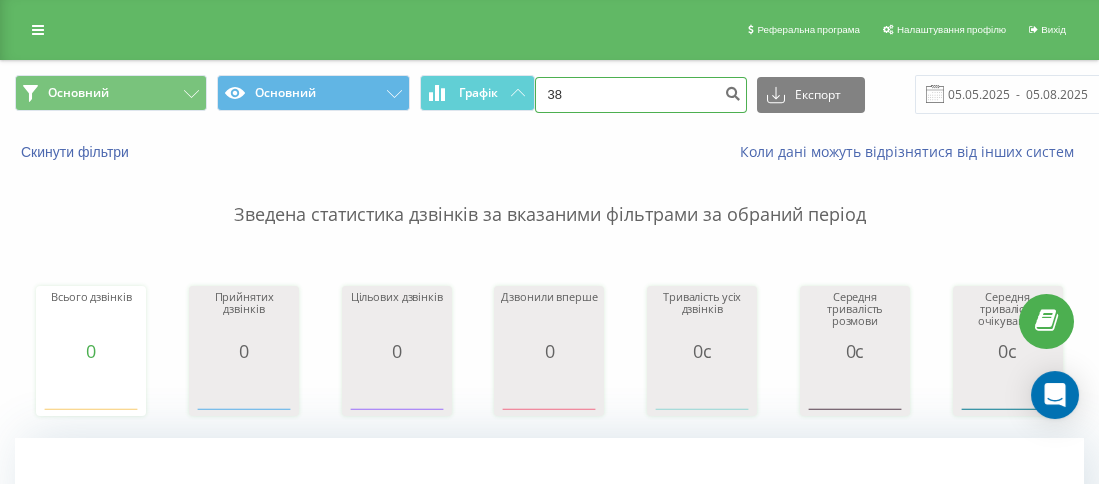 paste on "0634794703" 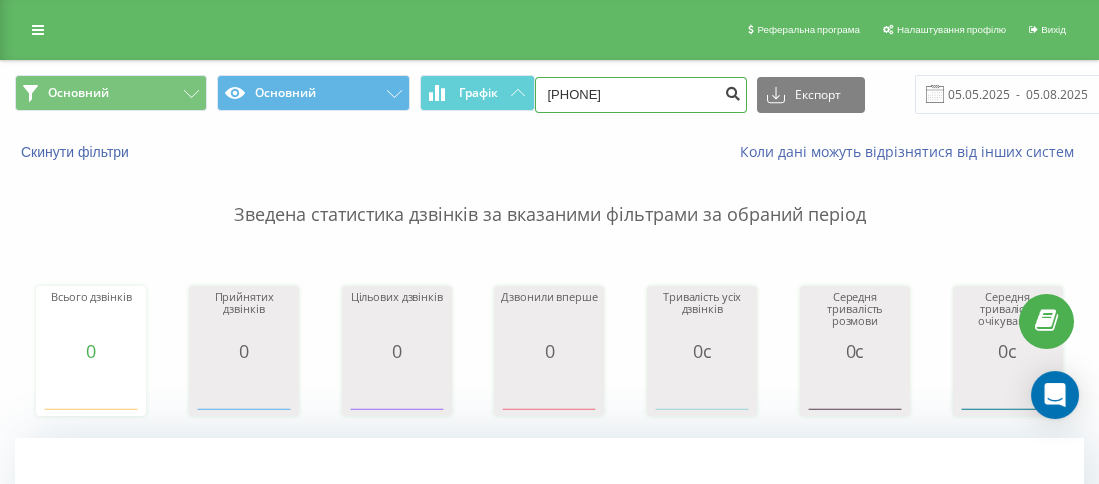type on "380634794703" 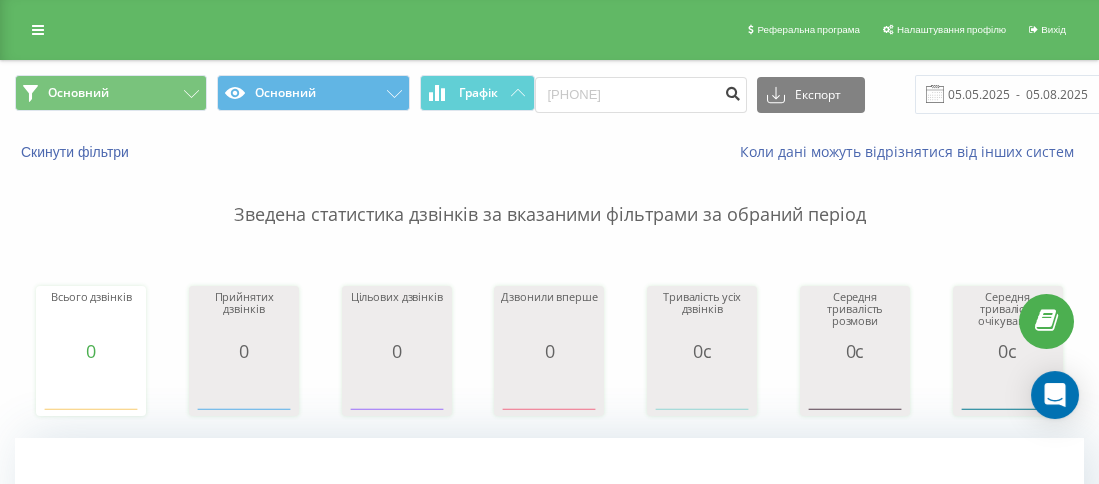 click at bounding box center [733, 91] 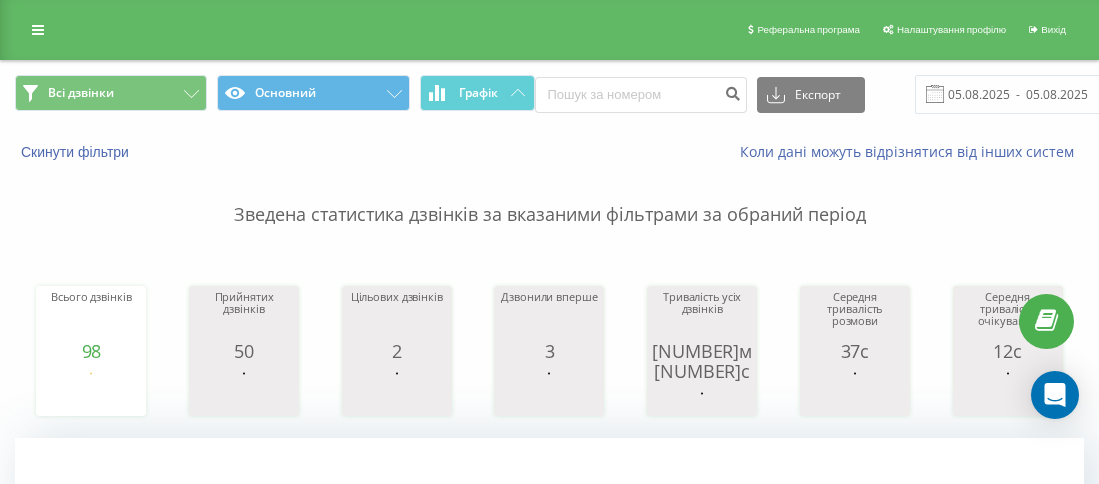 scroll, scrollTop: 0, scrollLeft: 0, axis: both 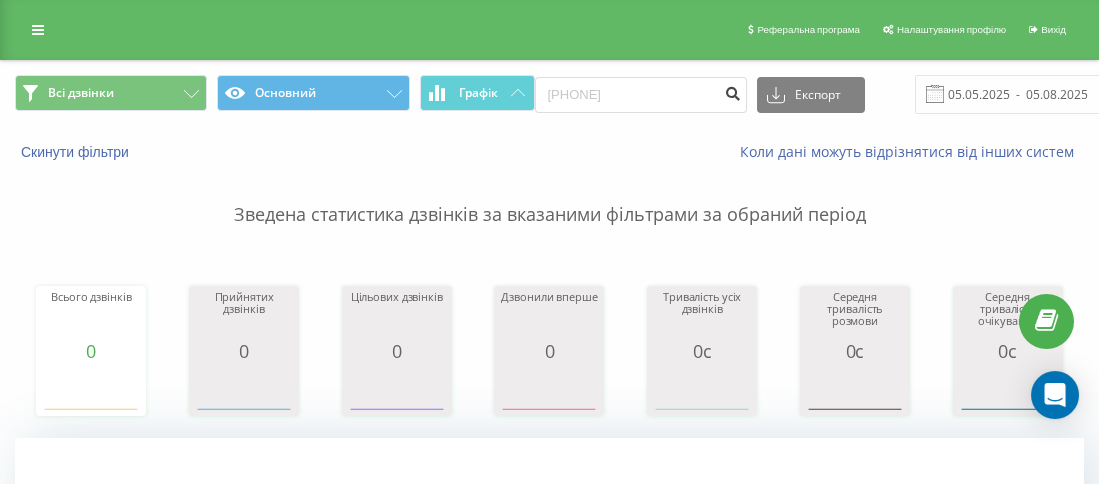 click at bounding box center (733, 91) 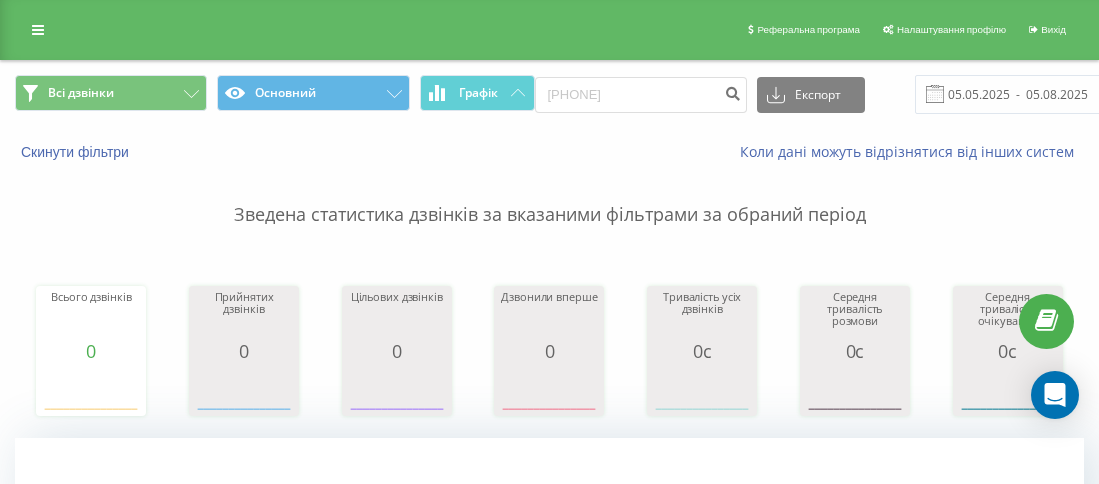 scroll, scrollTop: 0, scrollLeft: 0, axis: both 